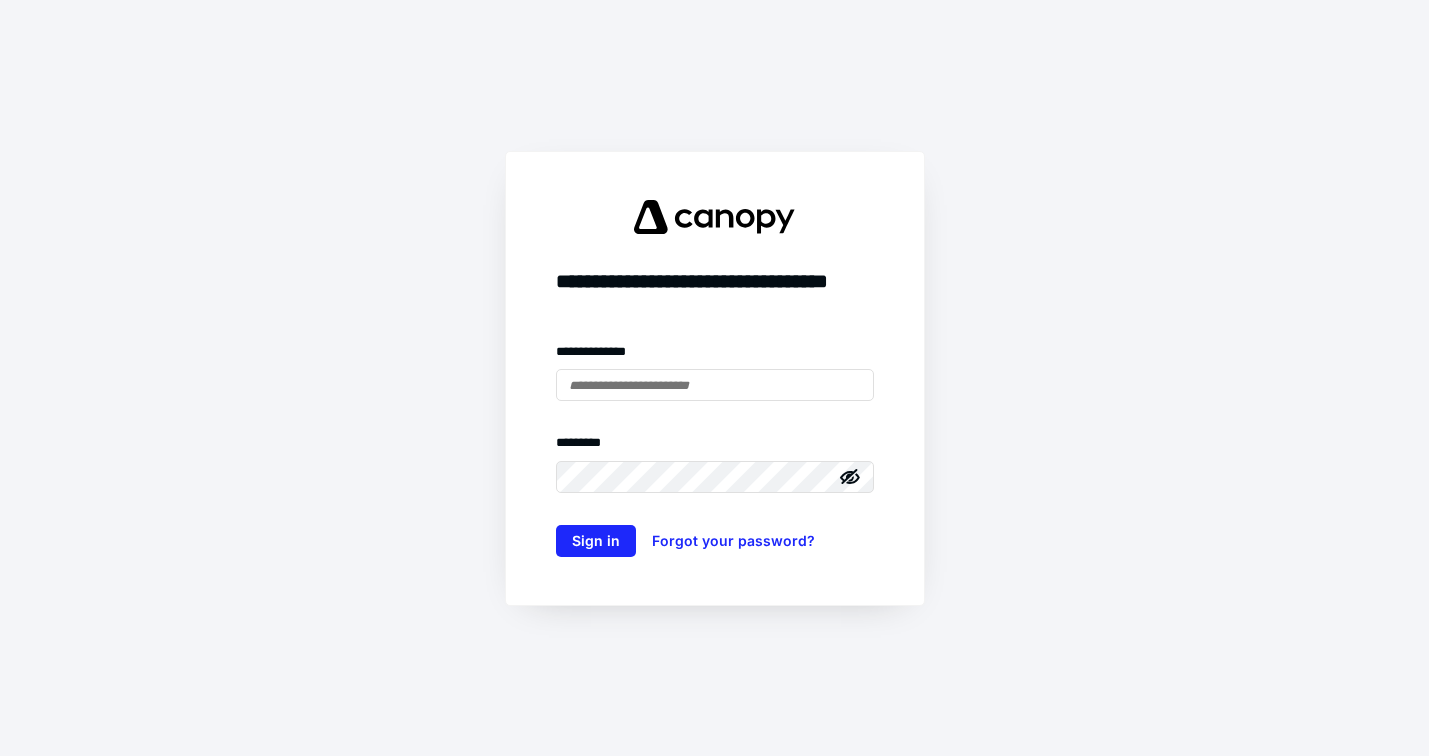 scroll, scrollTop: 0, scrollLeft: 0, axis: both 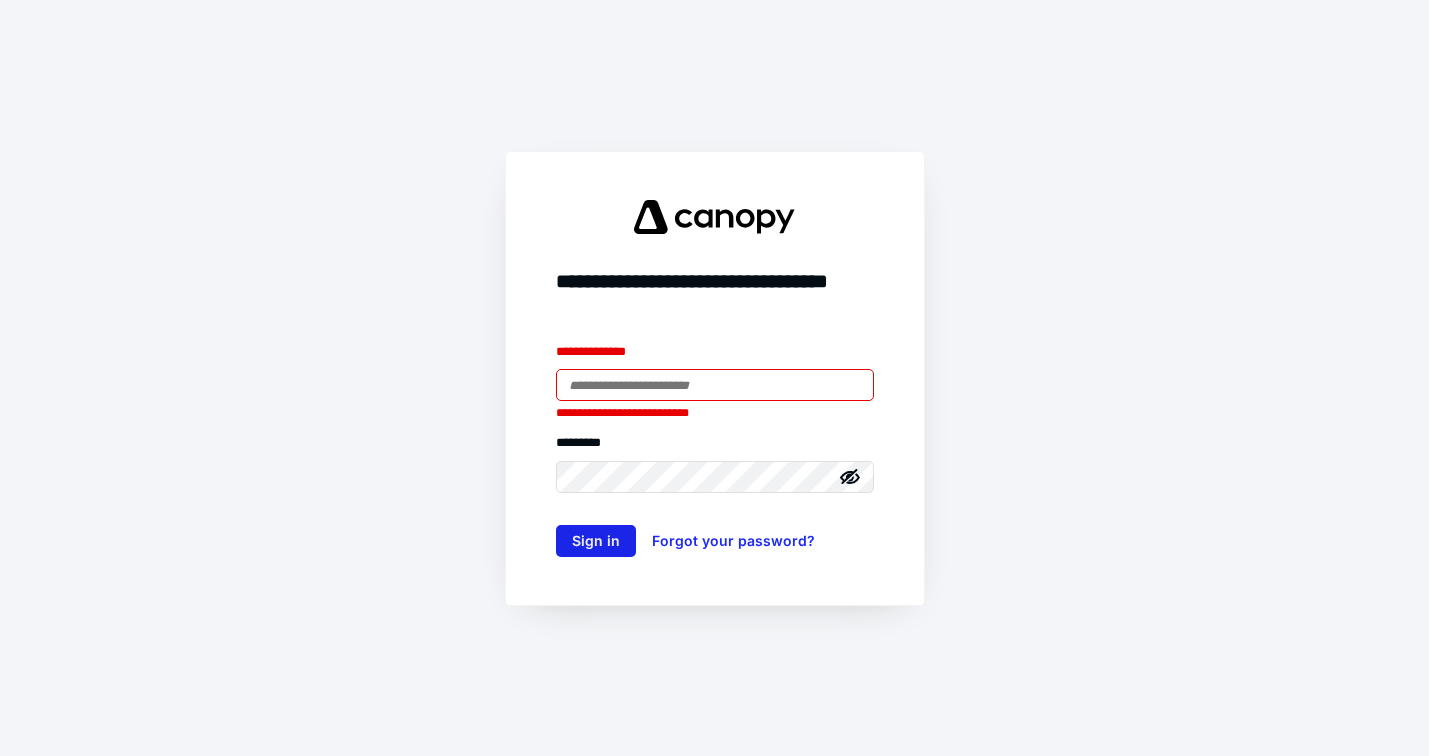 type on "**********" 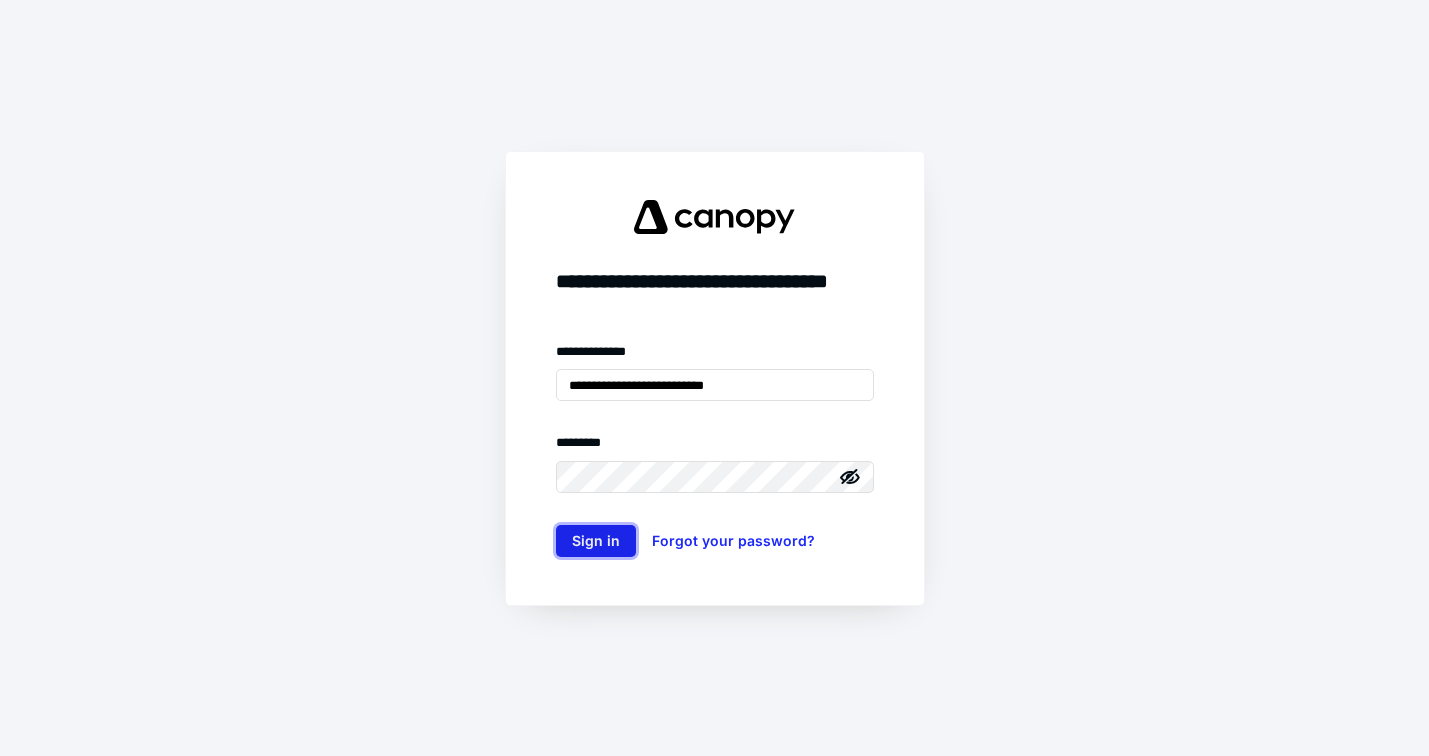 click on "Sign in" at bounding box center (596, 541) 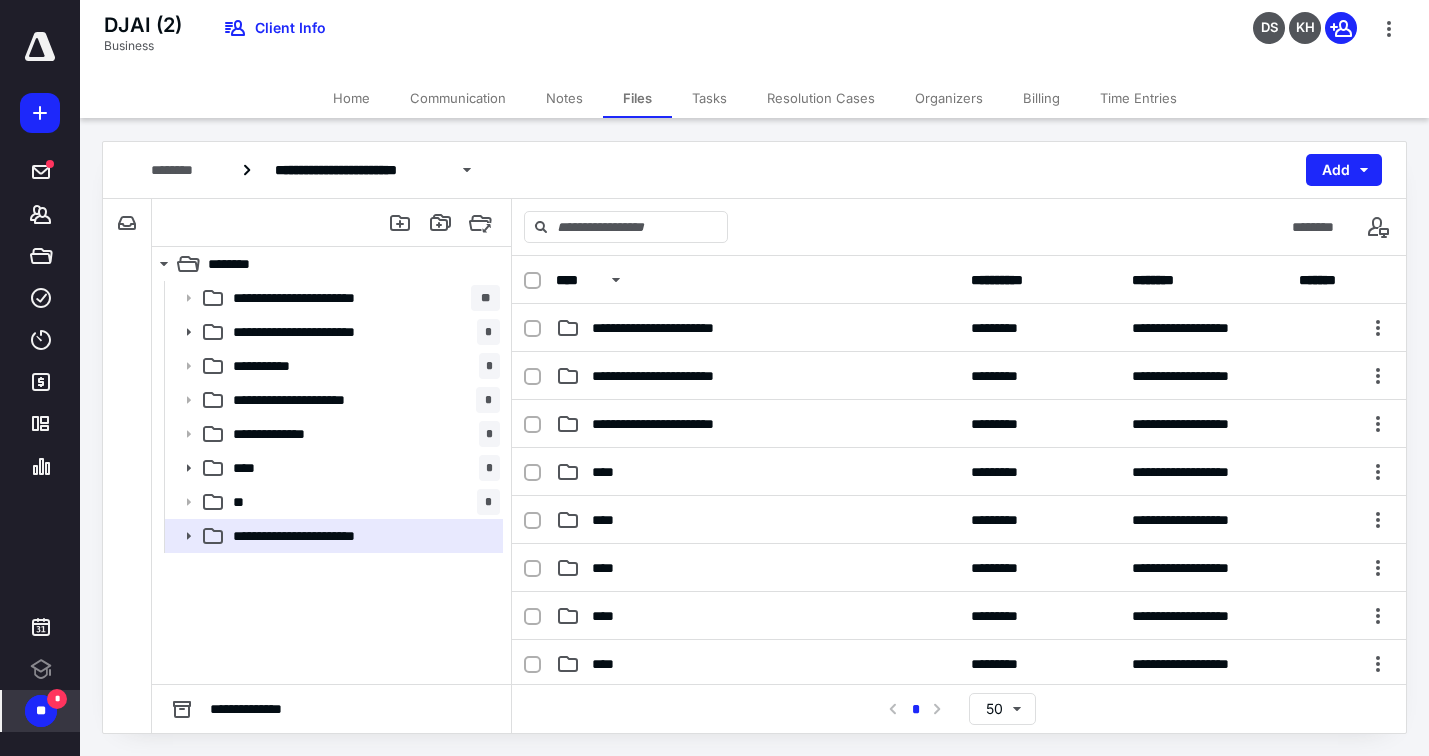 scroll, scrollTop: 0, scrollLeft: 0, axis: both 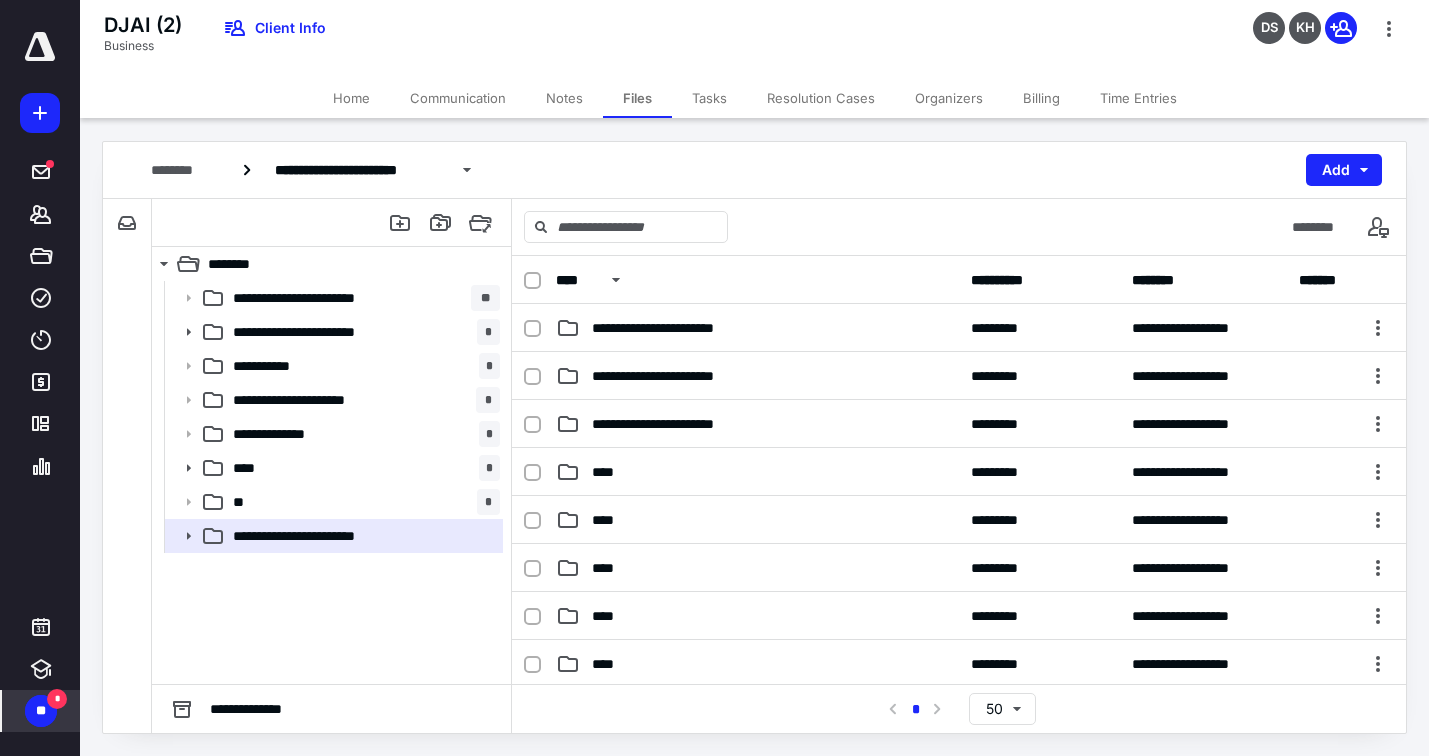 click on "**" at bounding box center [41, 711] 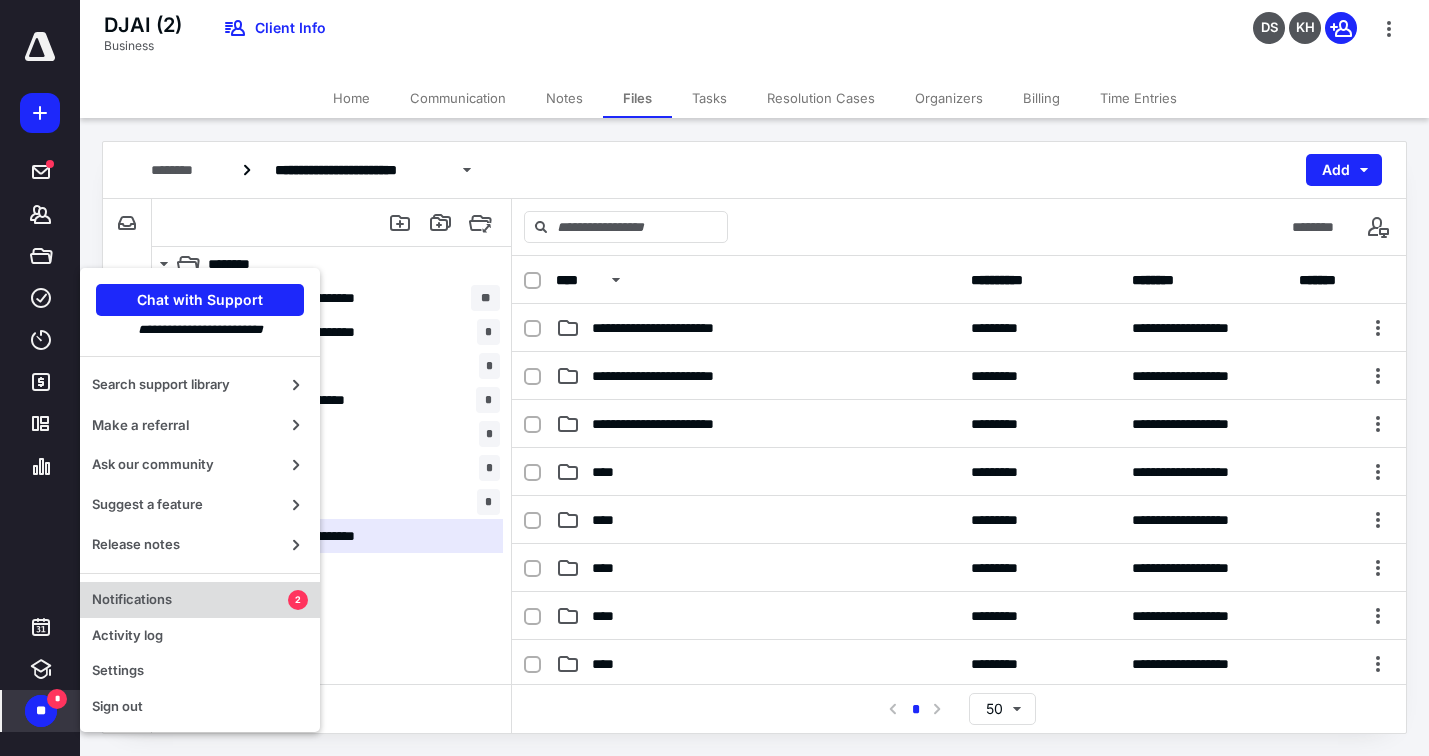 click on "Notifications" at bounding box center [190, 600] 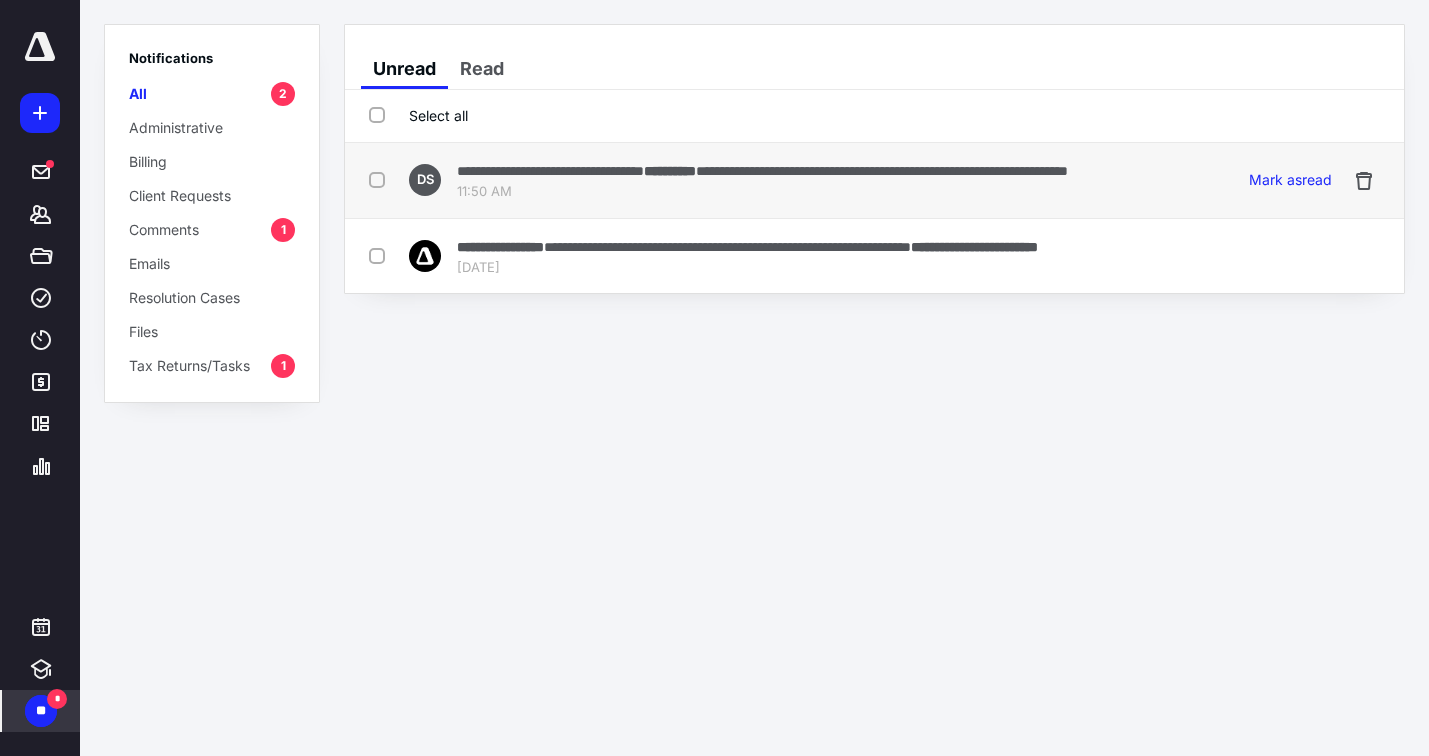 click on "**********" at bounding box center (882, 171) 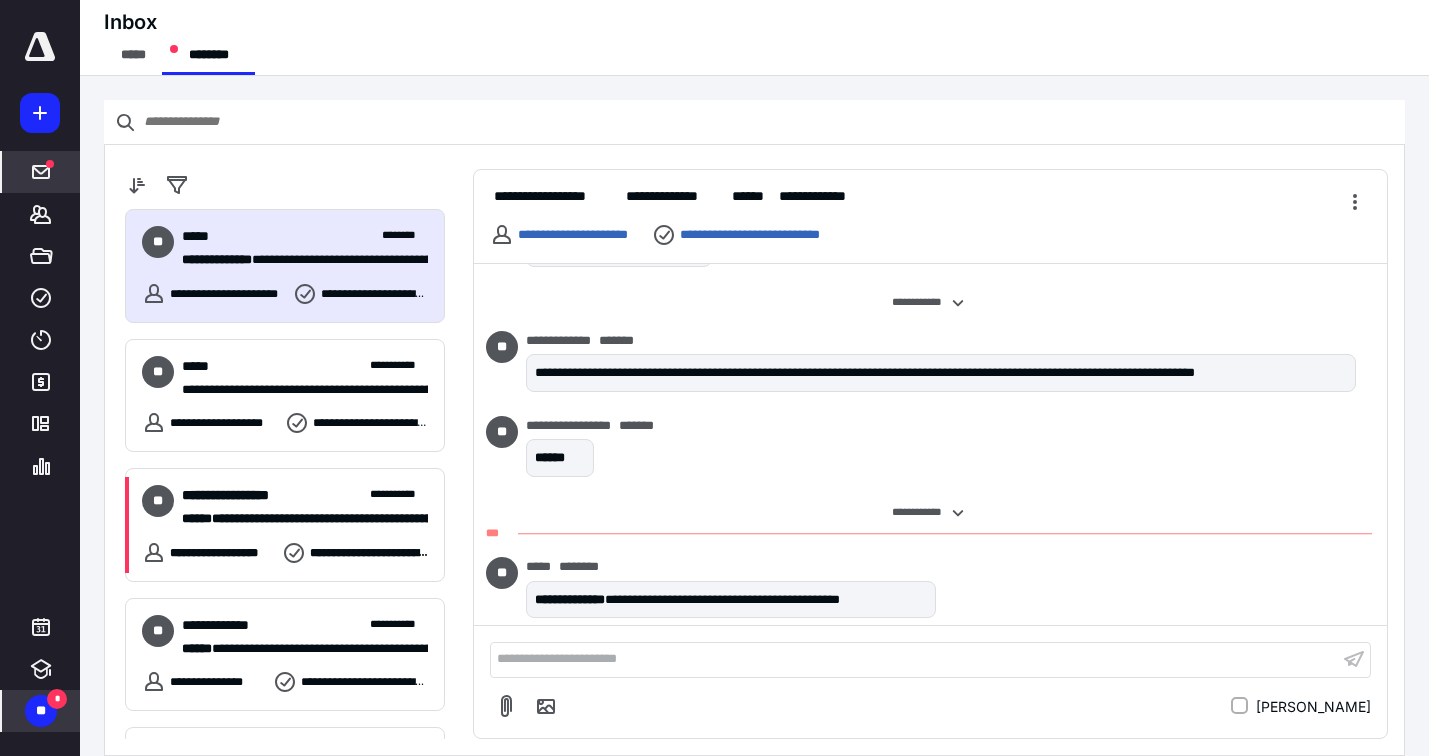 scroll, scrollTop: 339, scrollLeft: 0, axis: vertical 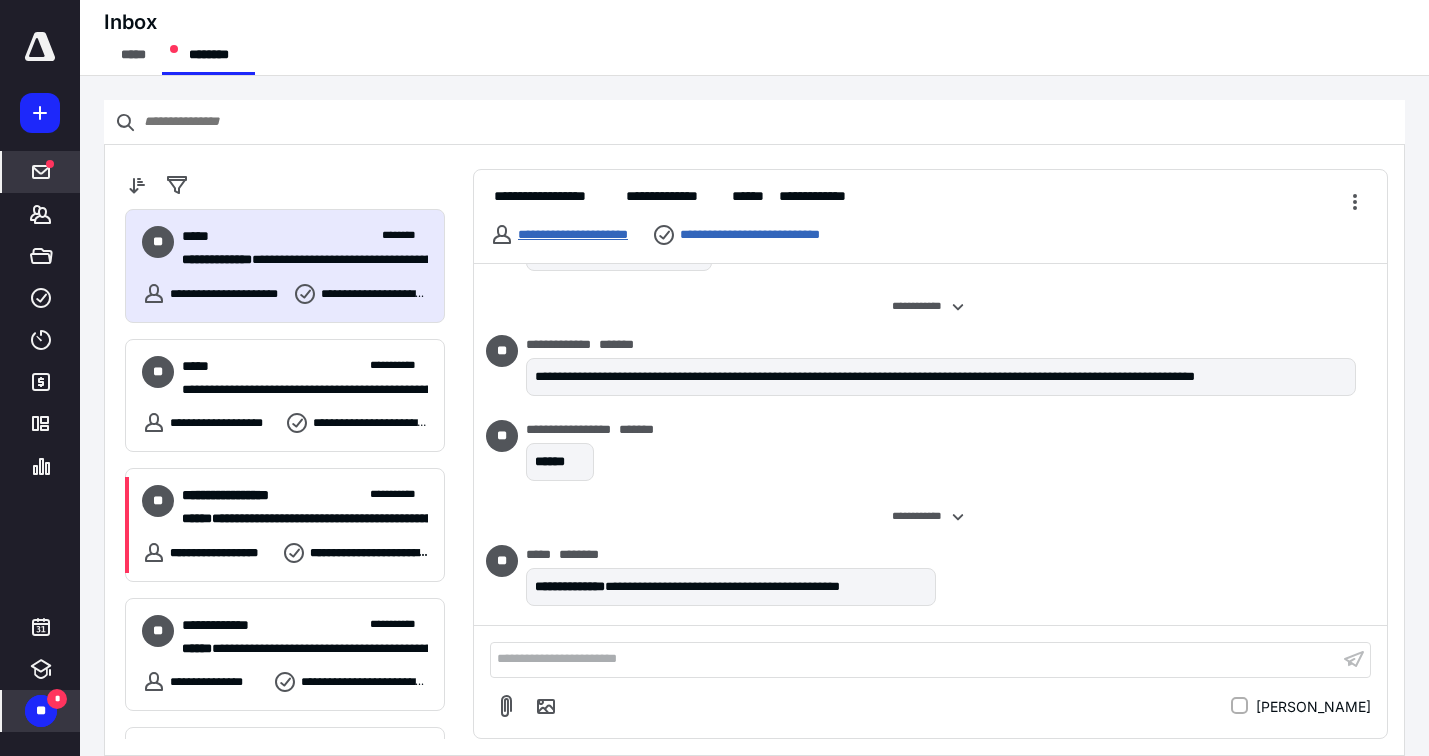 click on "**********" at bounding box center [573, 234] 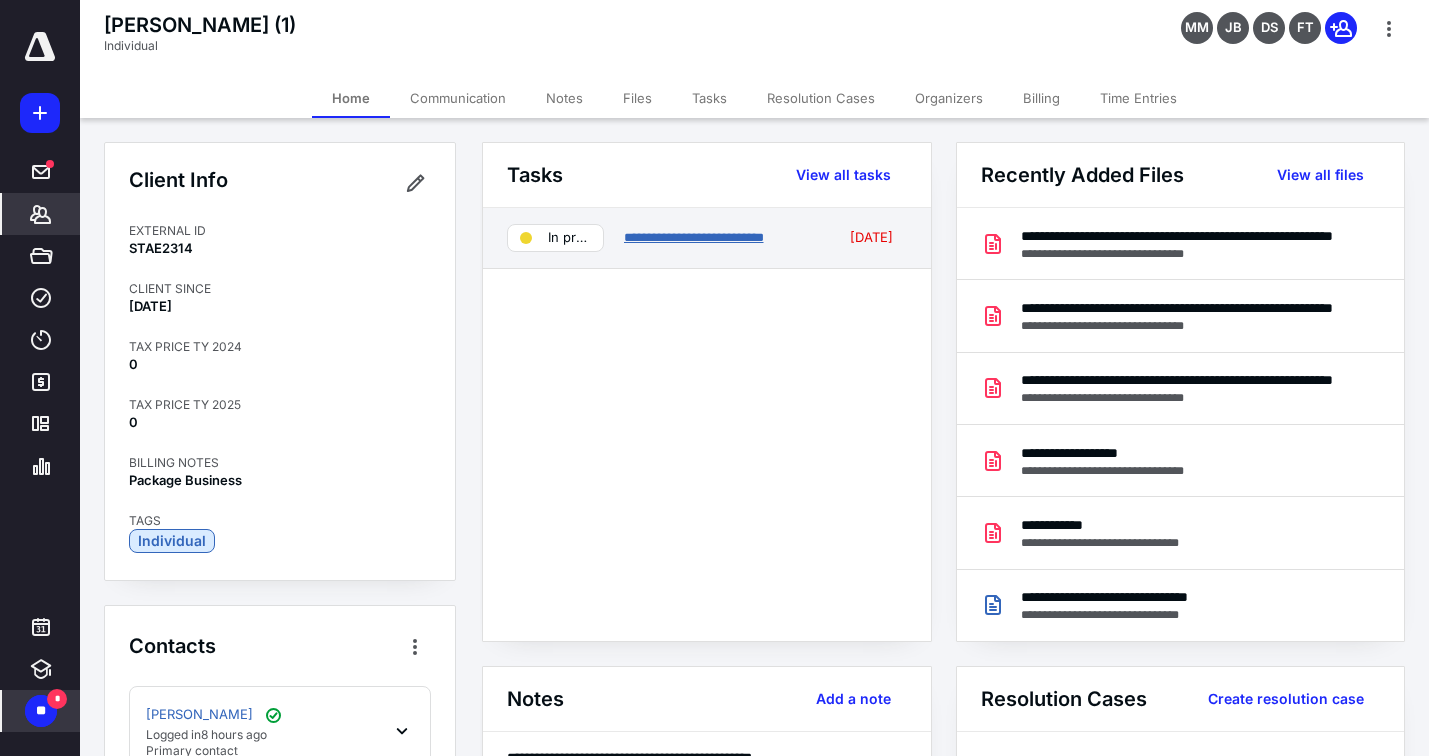 click on "**********" at bounding box center [694, 237] 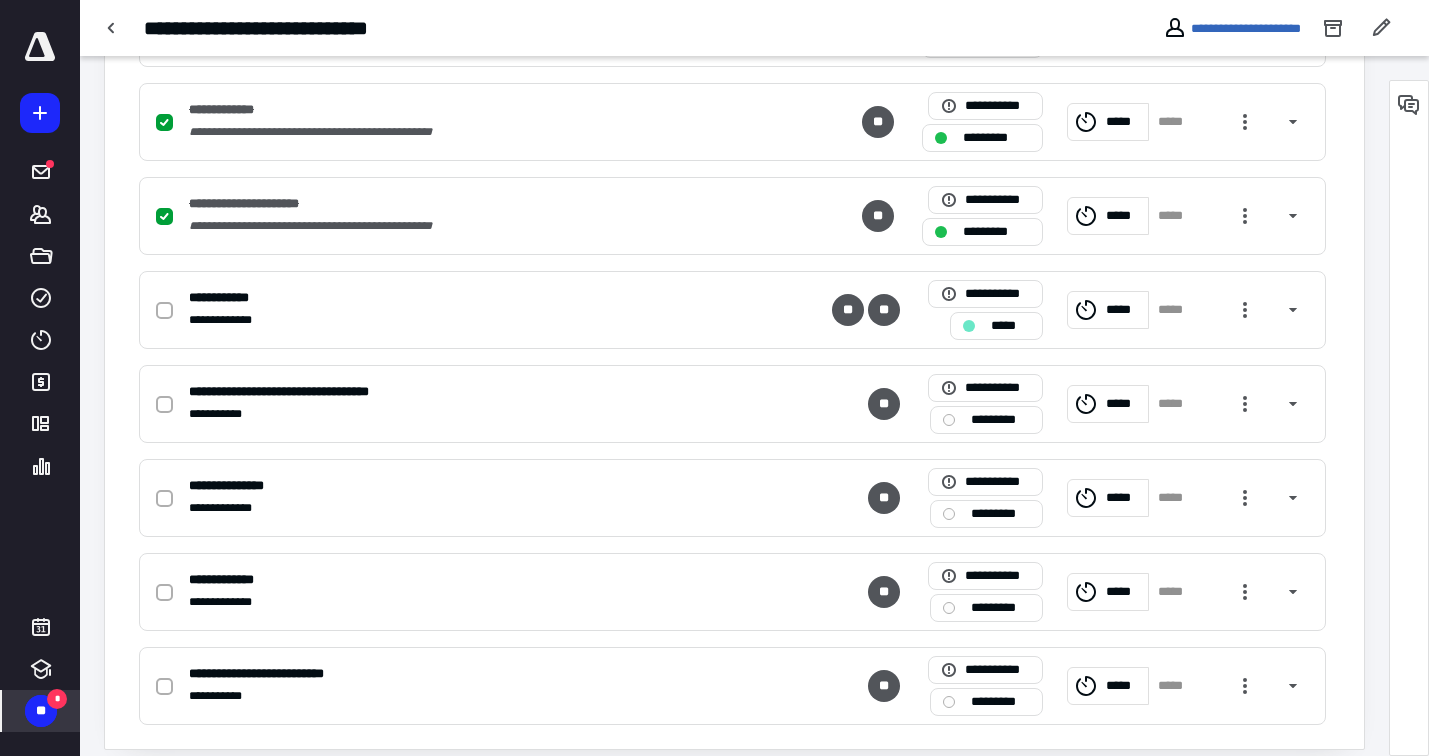 scroll, scrollTop: 1076, scrollLeft: 0, axis: vertical 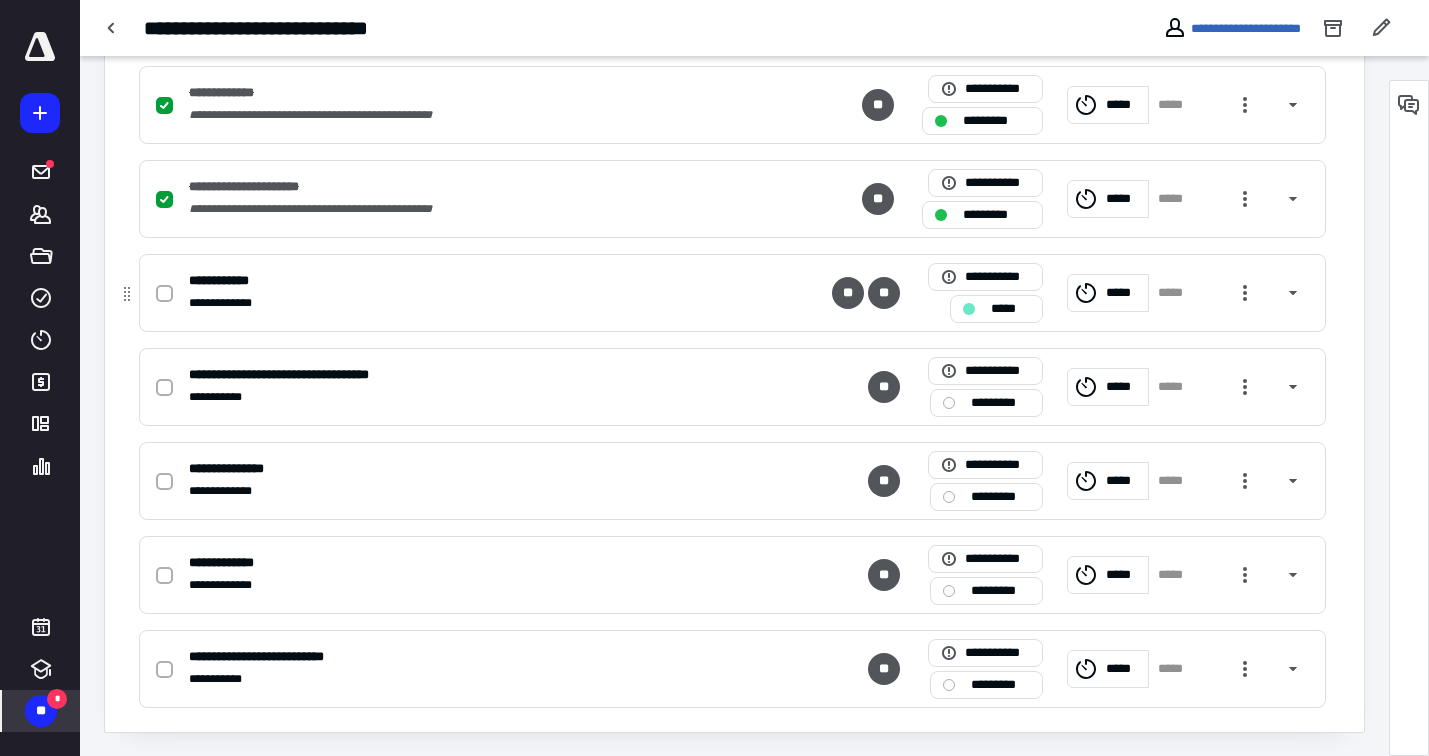 click 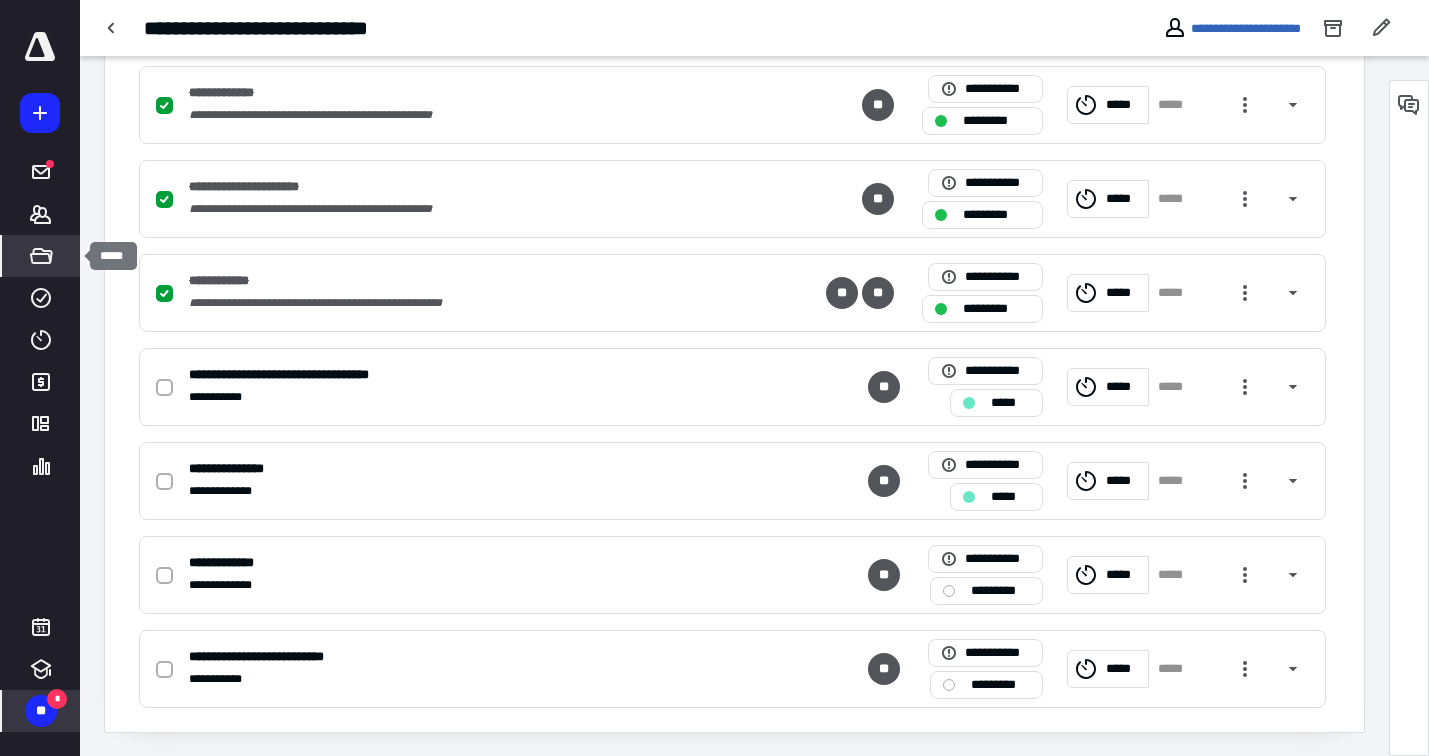 click 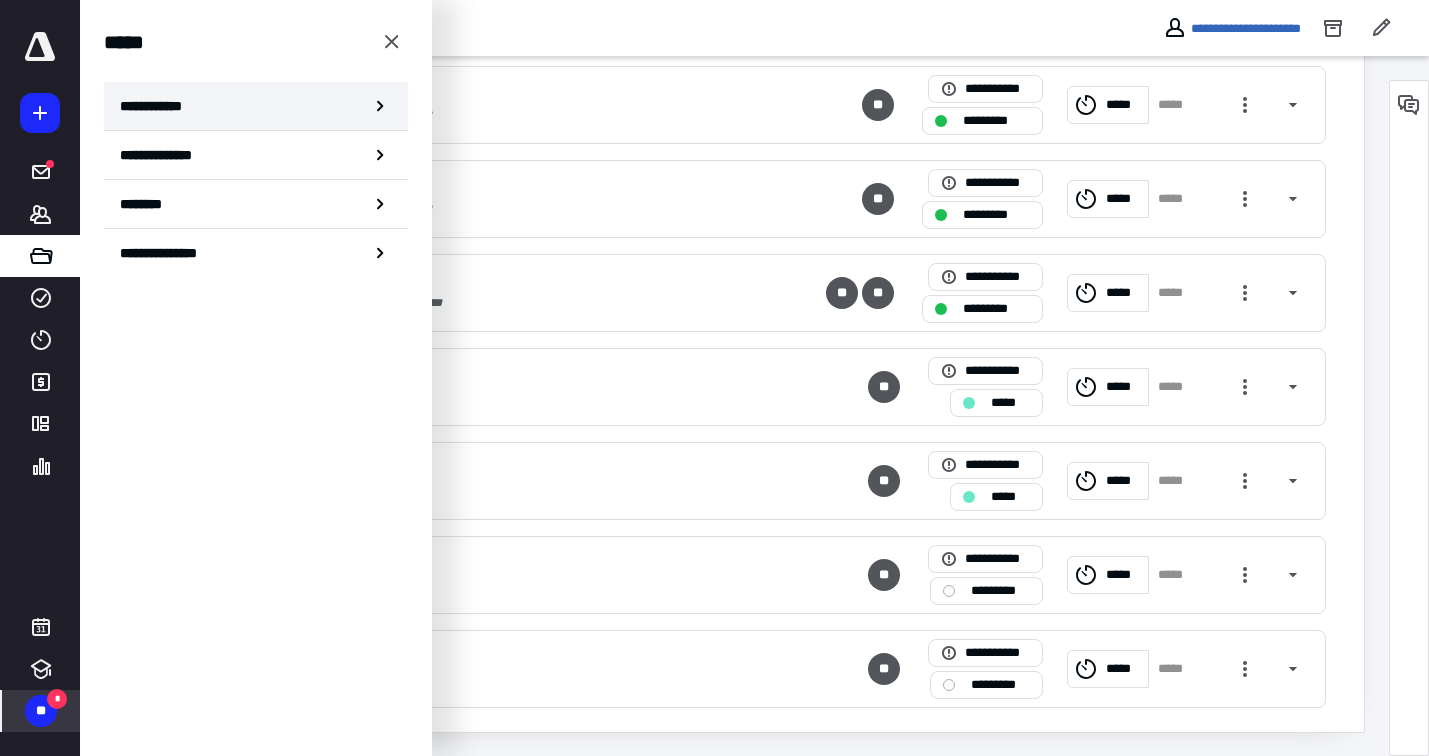 click on "**********" at bounding box center (157, 106) 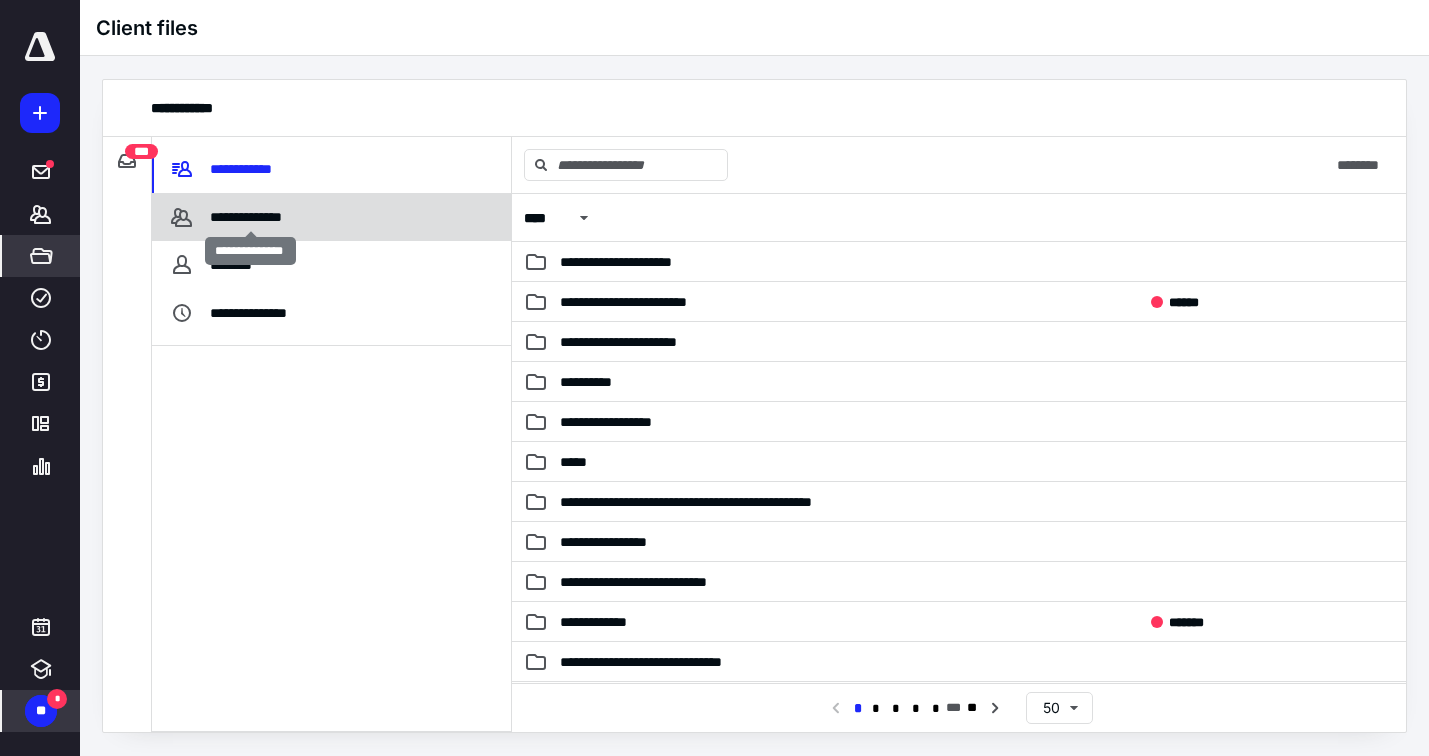 click on "**********" at bounding box center [250, 217] 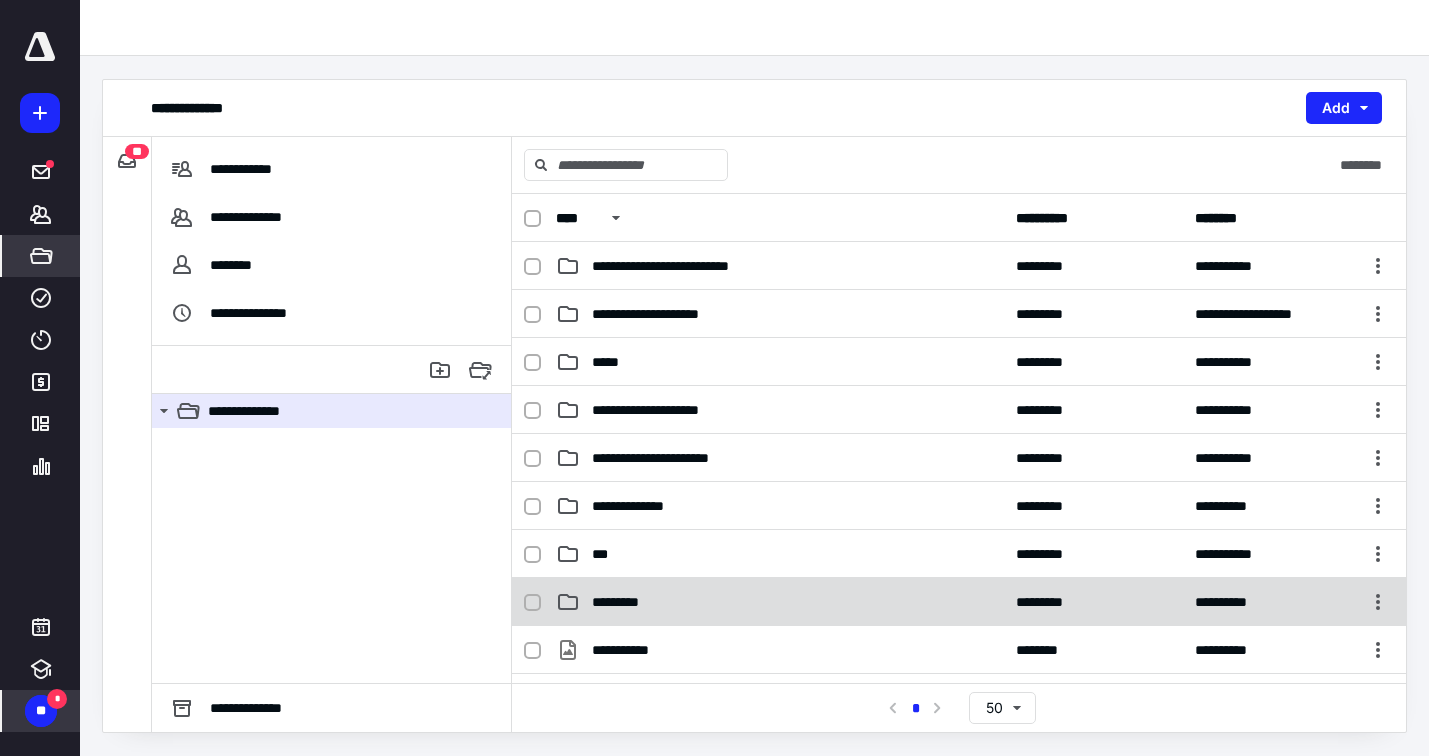 click on "*********" at bounding box center [635, 602] 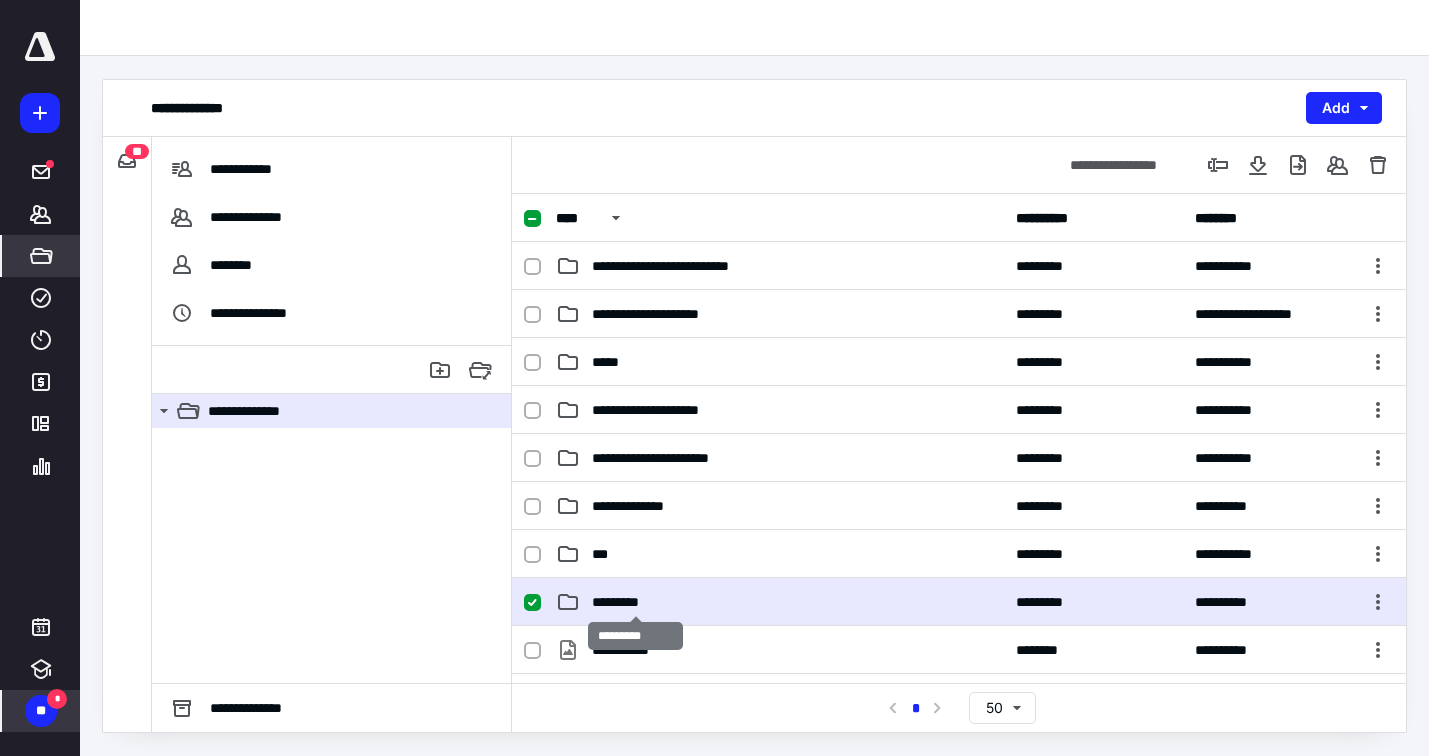 click on "*********" at bounding box center [635, 602] 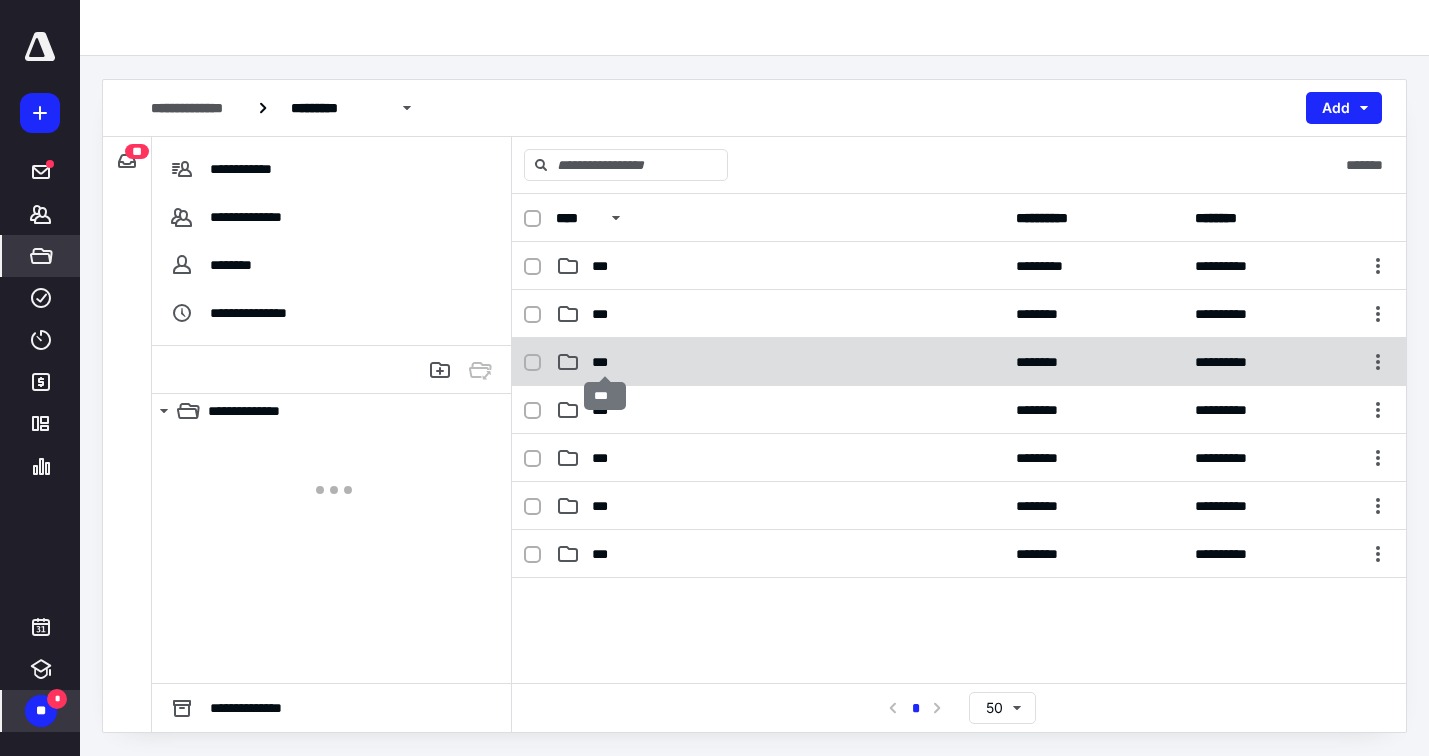 click on "***" at bounding box center [604, 362] 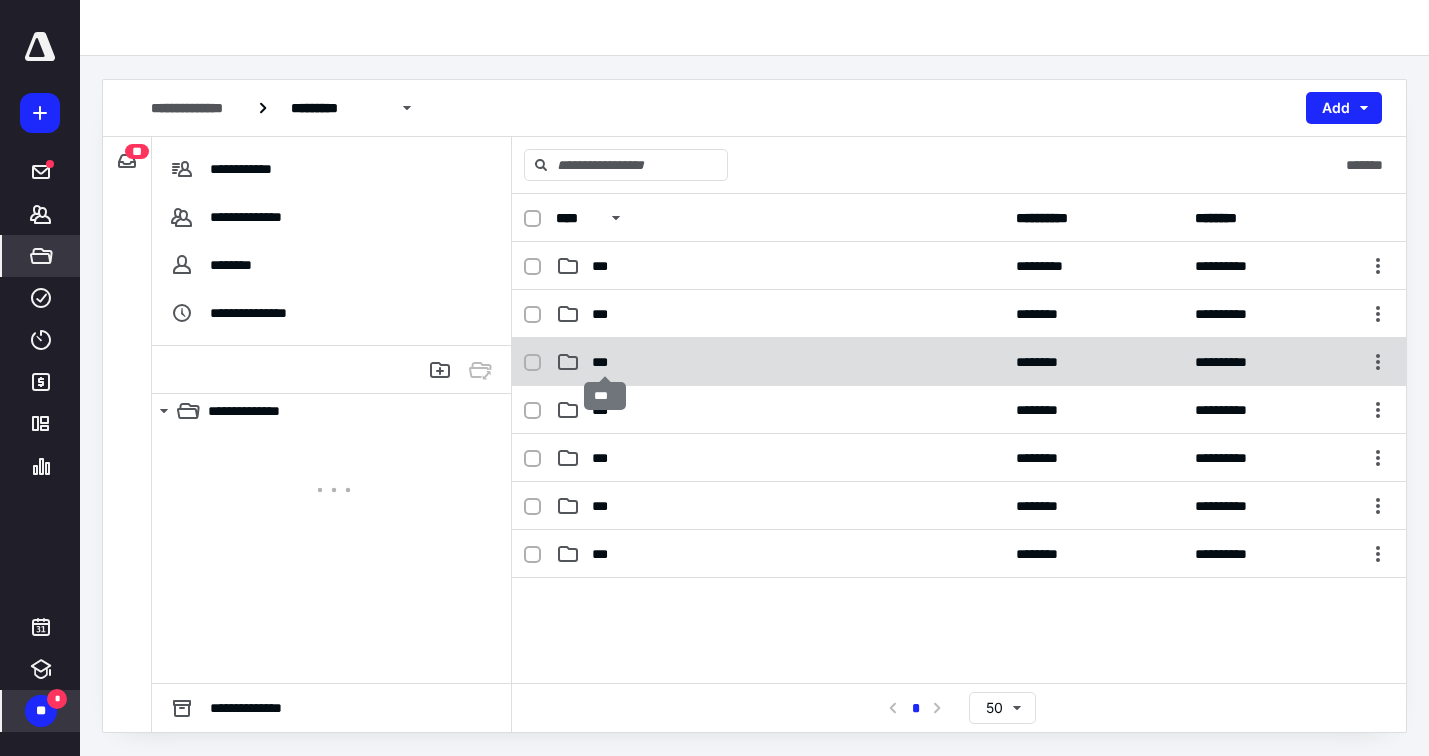 checkbox on "true" 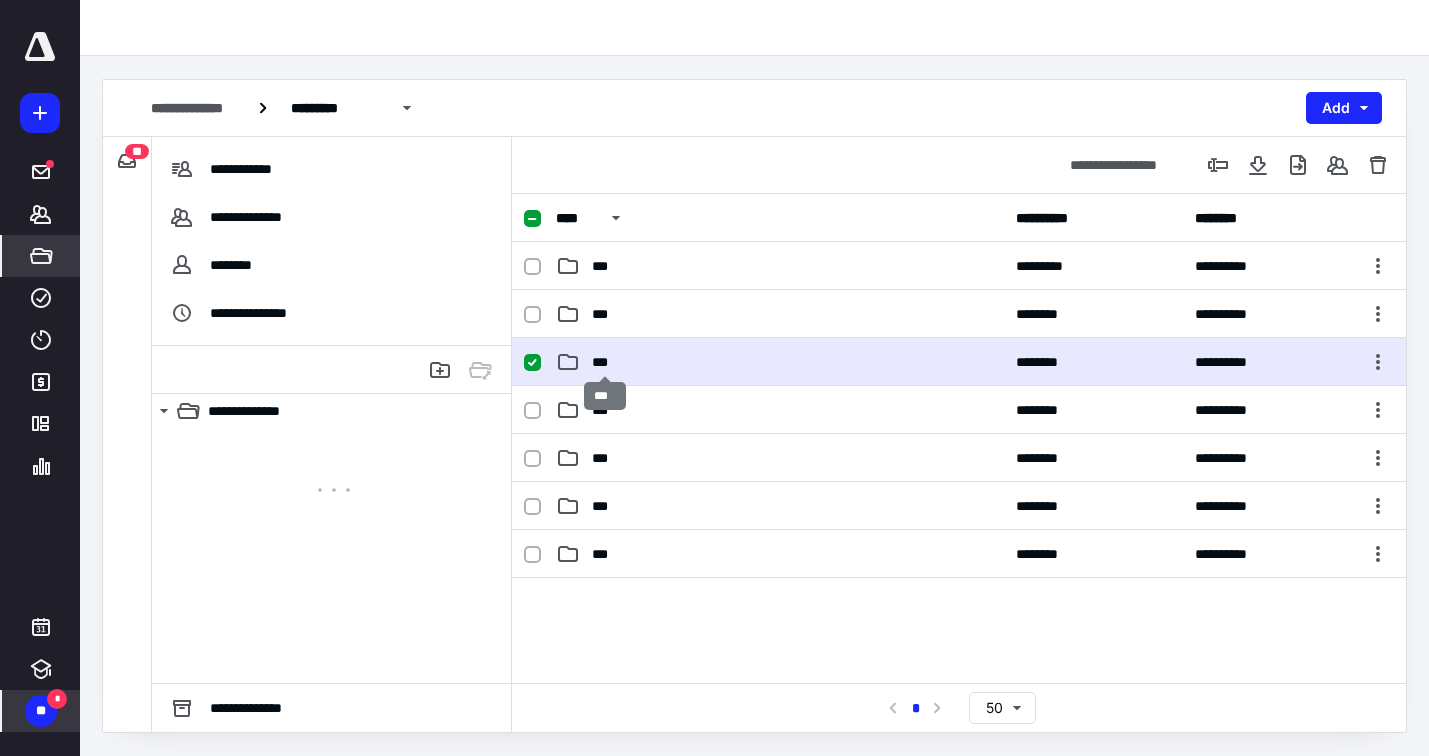 click on "***" at bounding box center (604, 362) 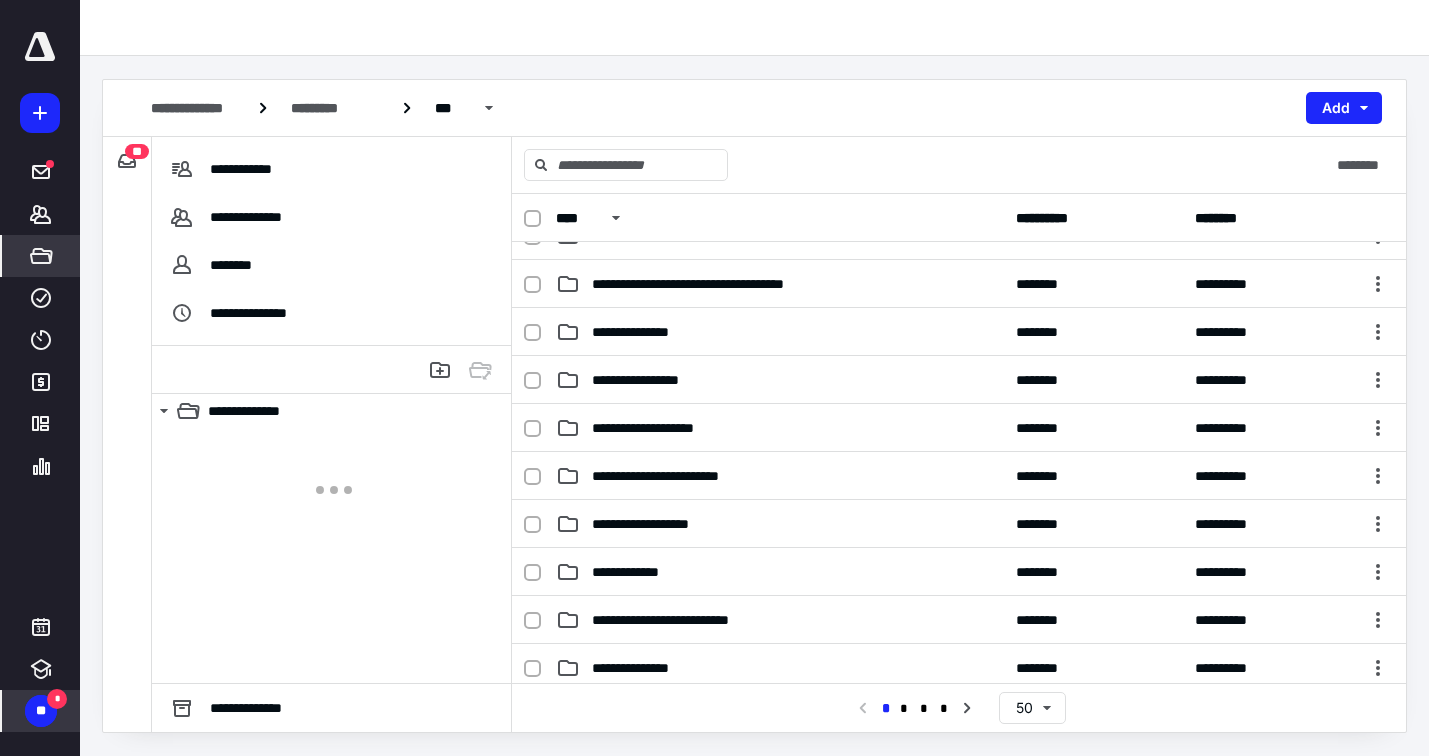 scroll, scrollTop: 1616, scrollLeft: 0, axis: vertical 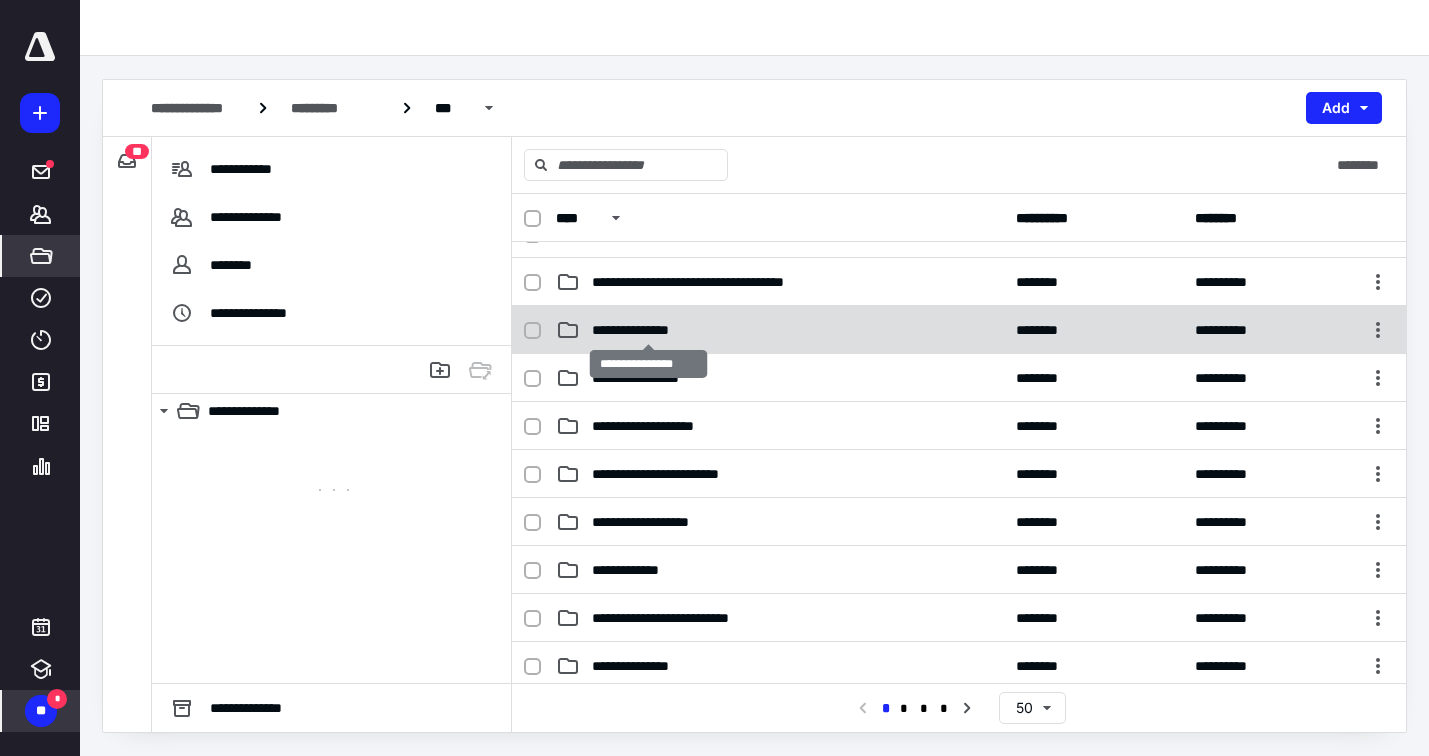 click on "**********" at bounding box center (648, 330) 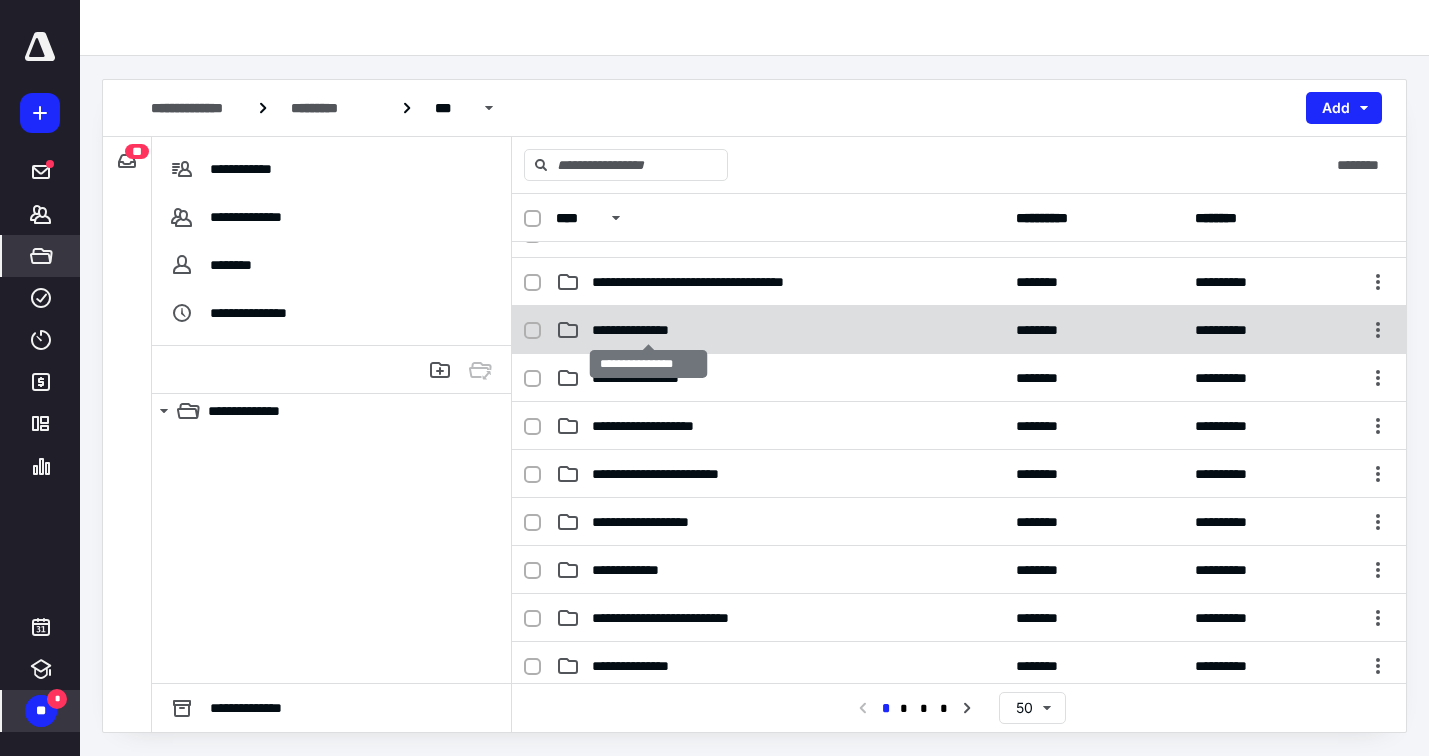 checkbox on "true" 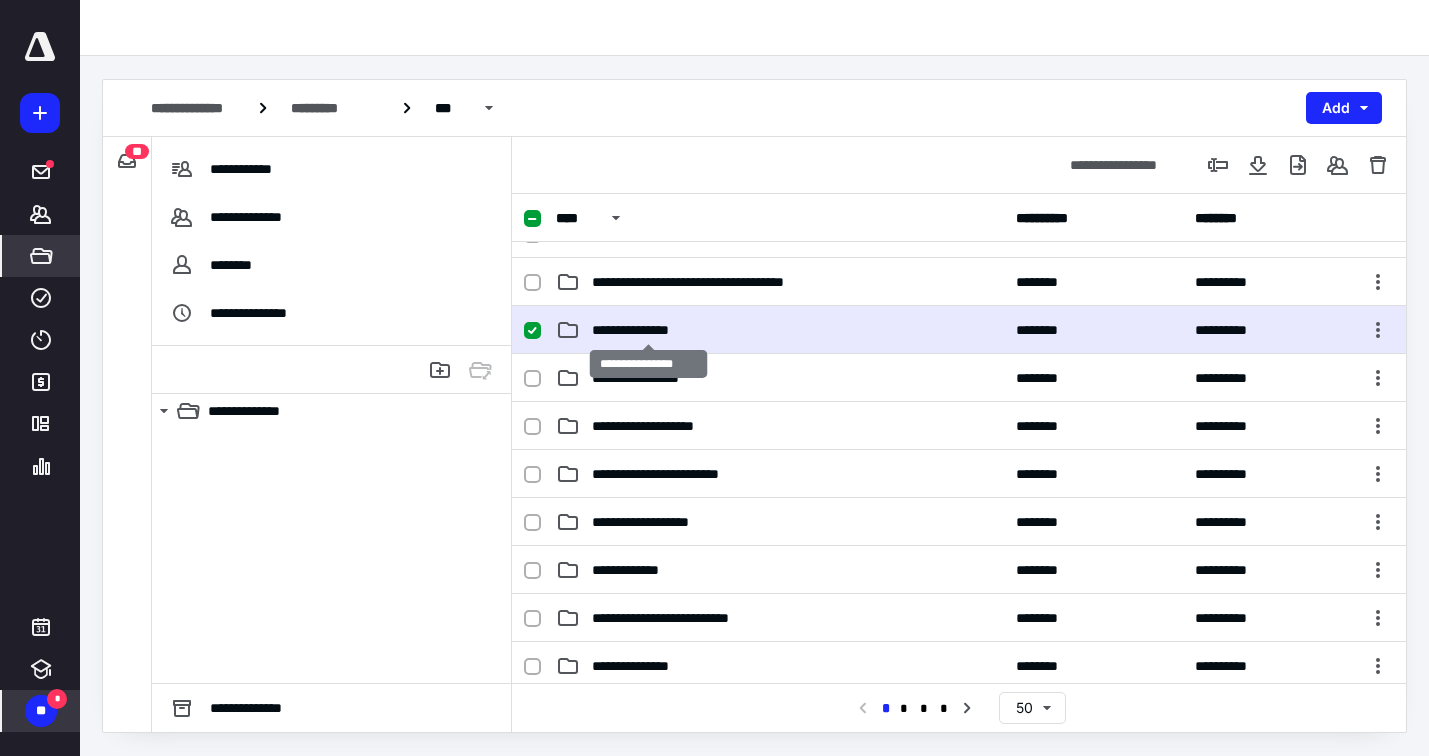 click on "**********" at bounding box center [648, 330] 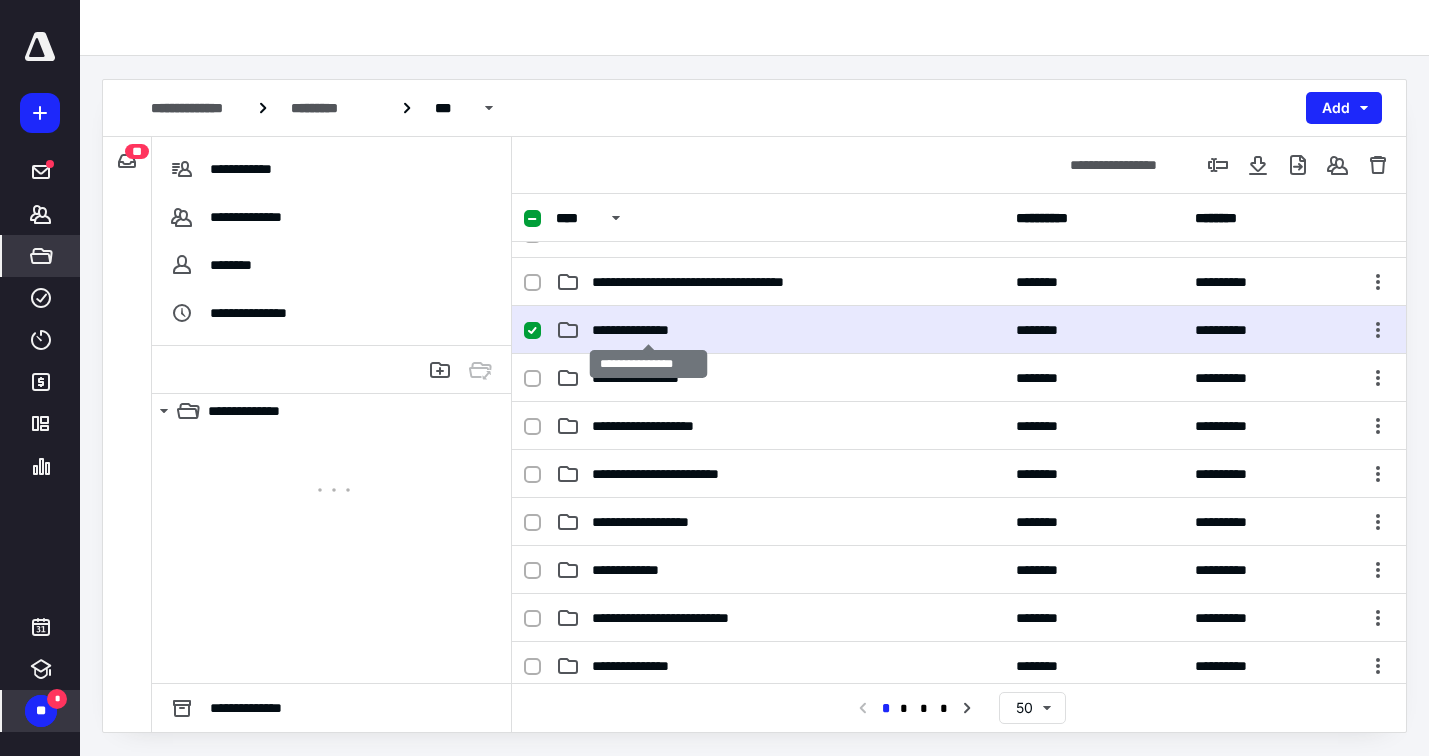 scroll, scrollTop: 0, scrollLeft: 0, axis: both 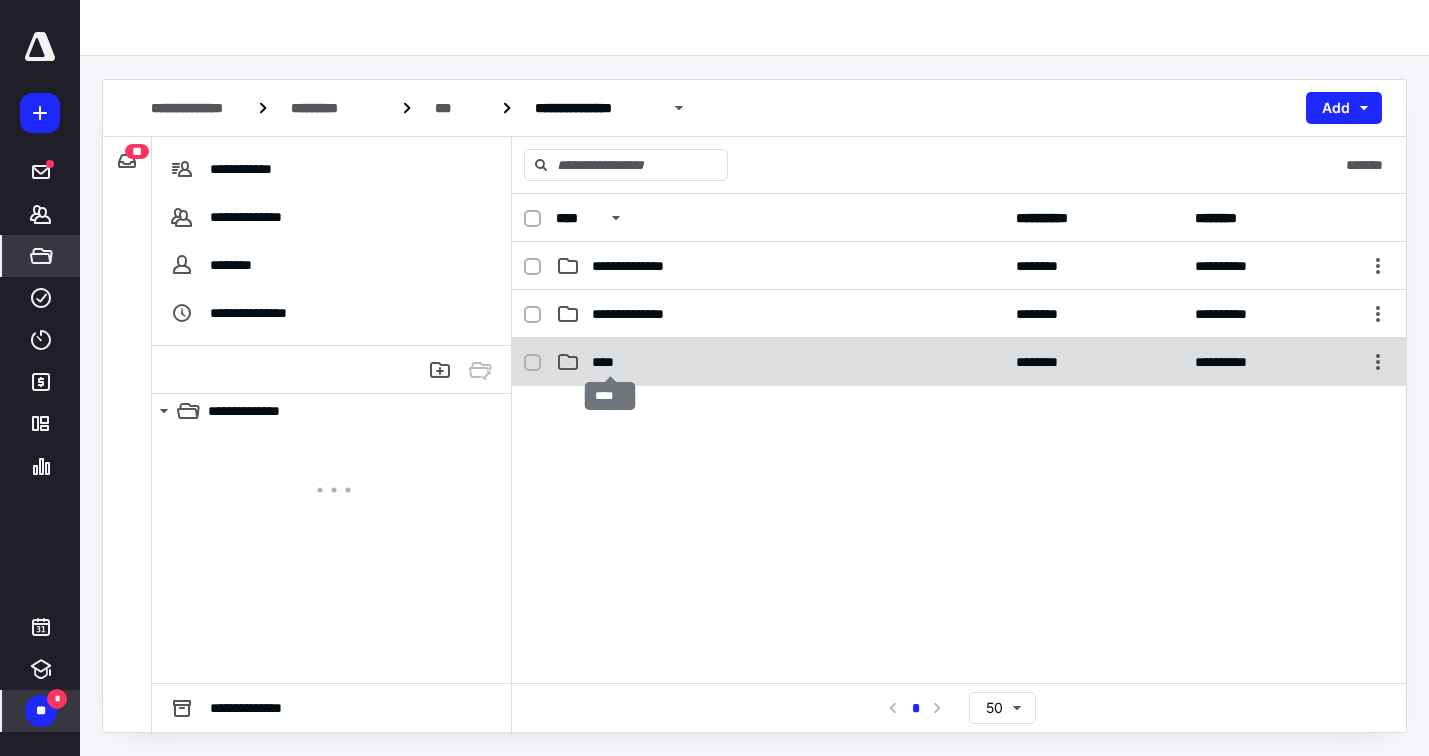 click on "****" at bounding box center (610, 362) 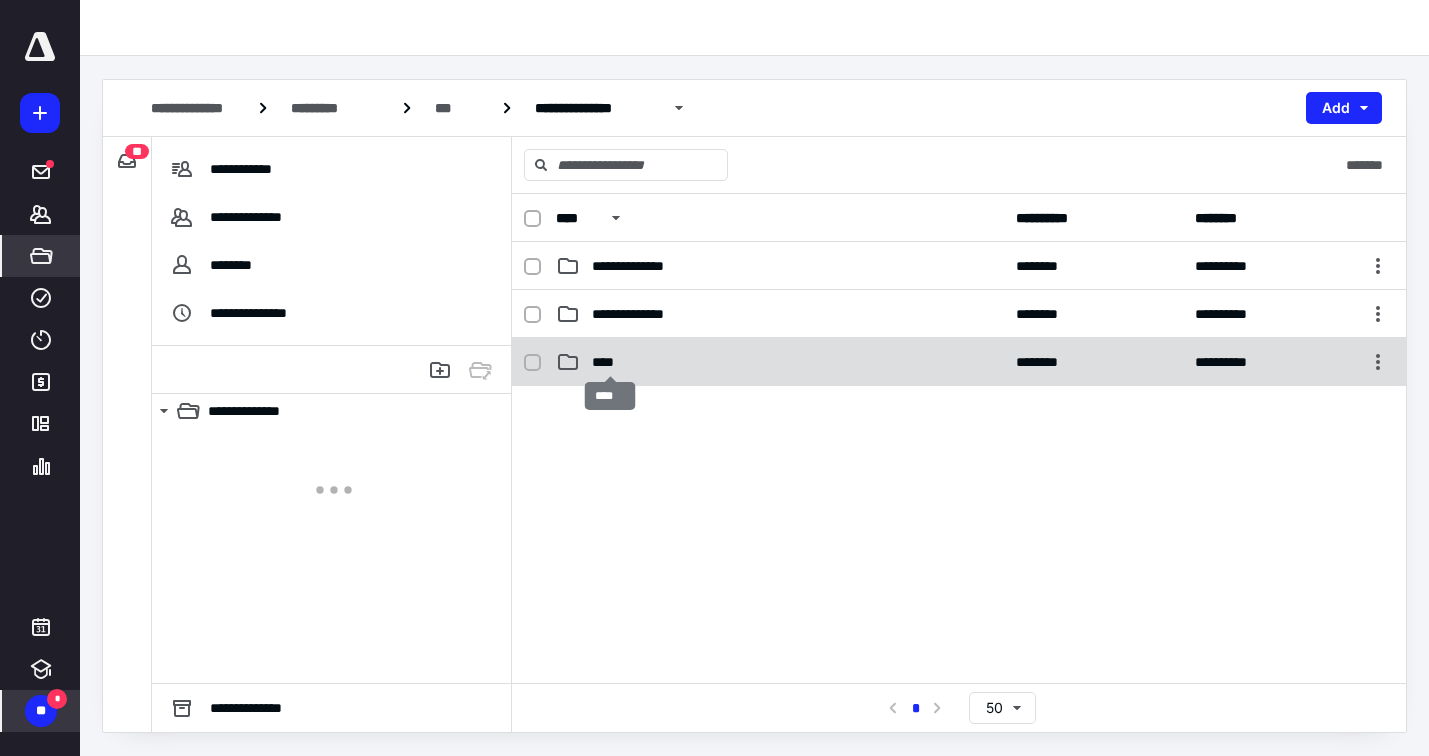 checkbox on "true" 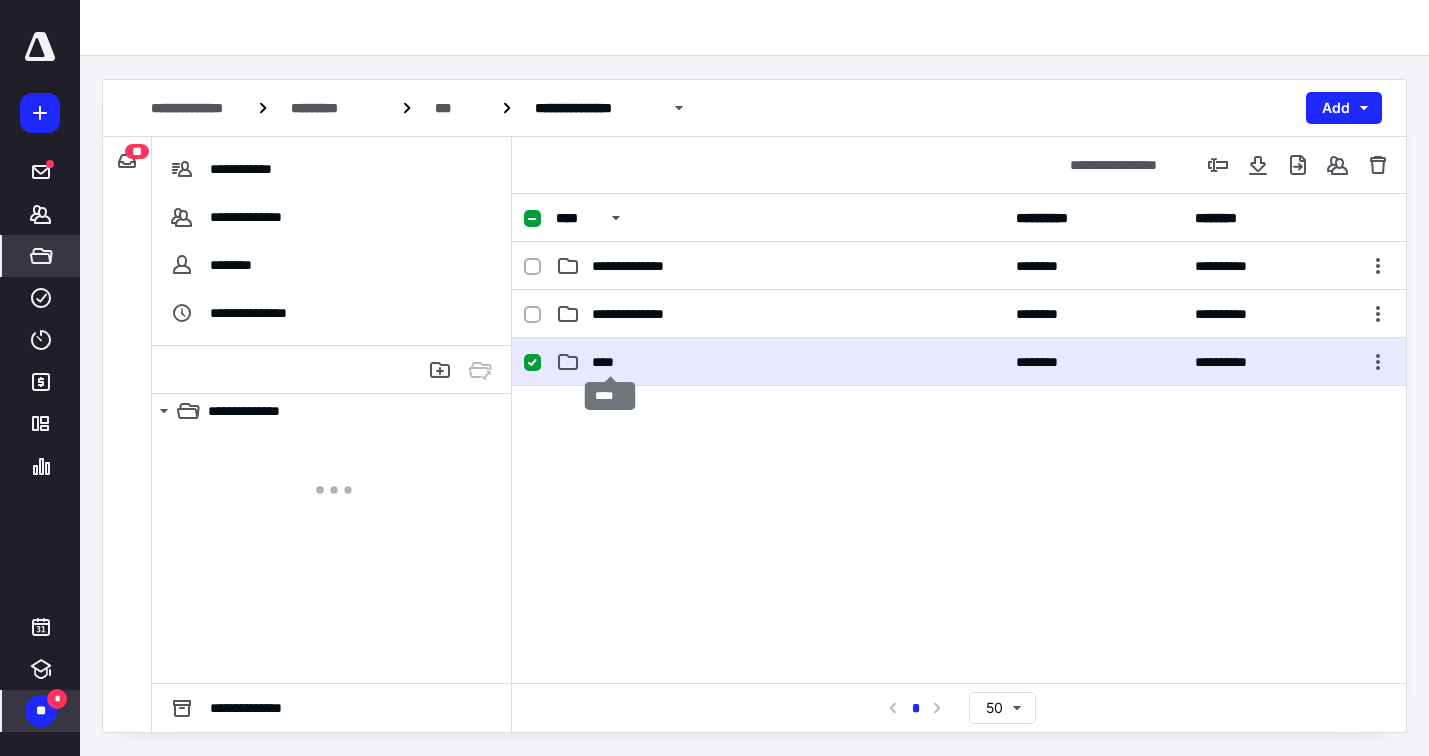 click on "****" at bounding box center (610, 362) 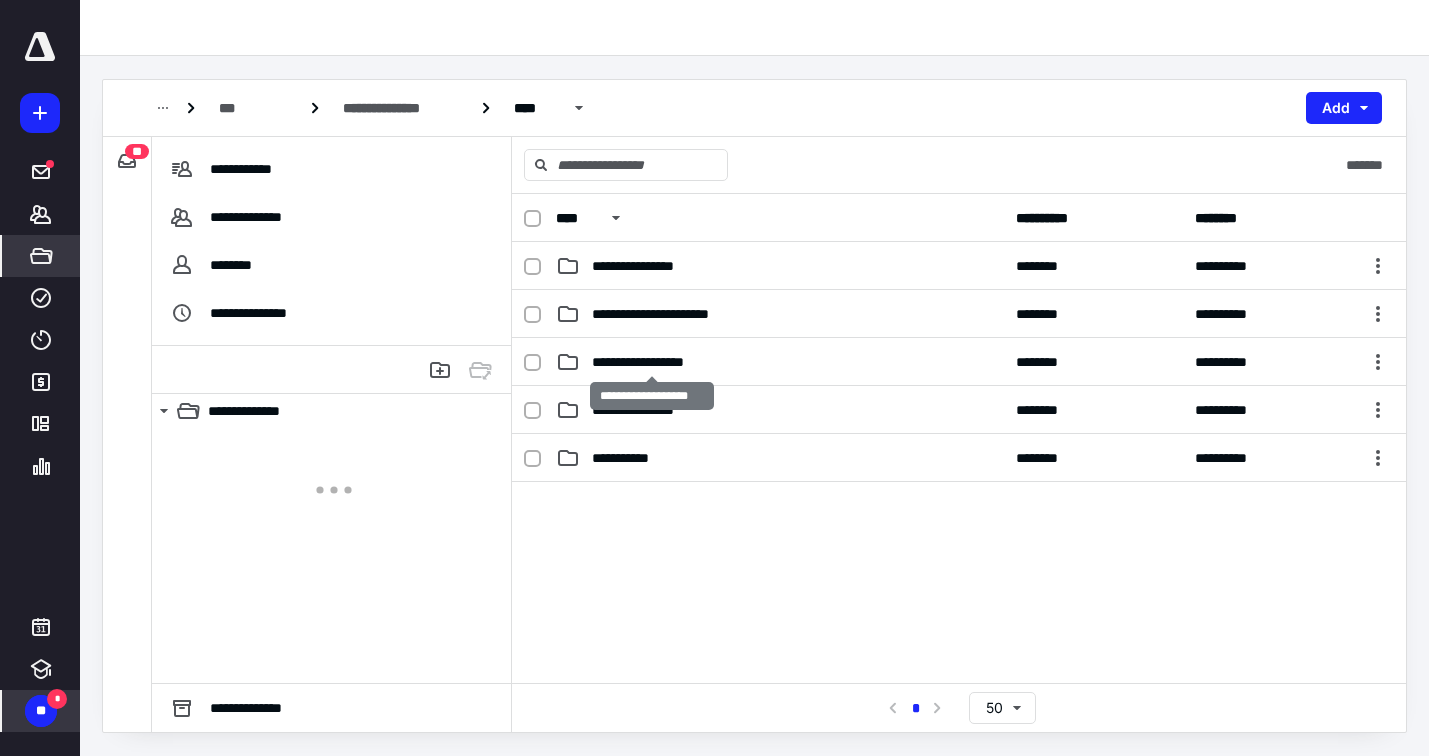 click on "**********" at bounding box center [652, 362] 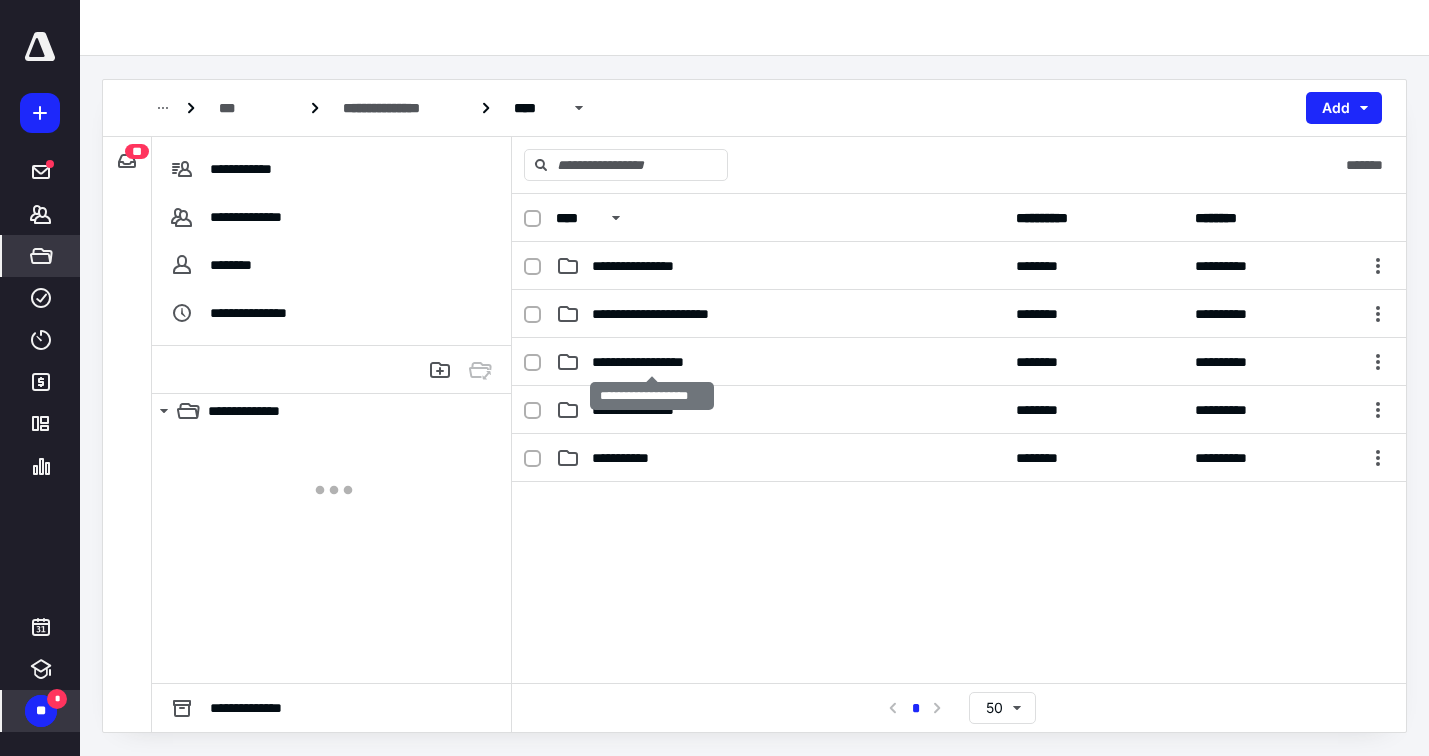 checkbox on "true" 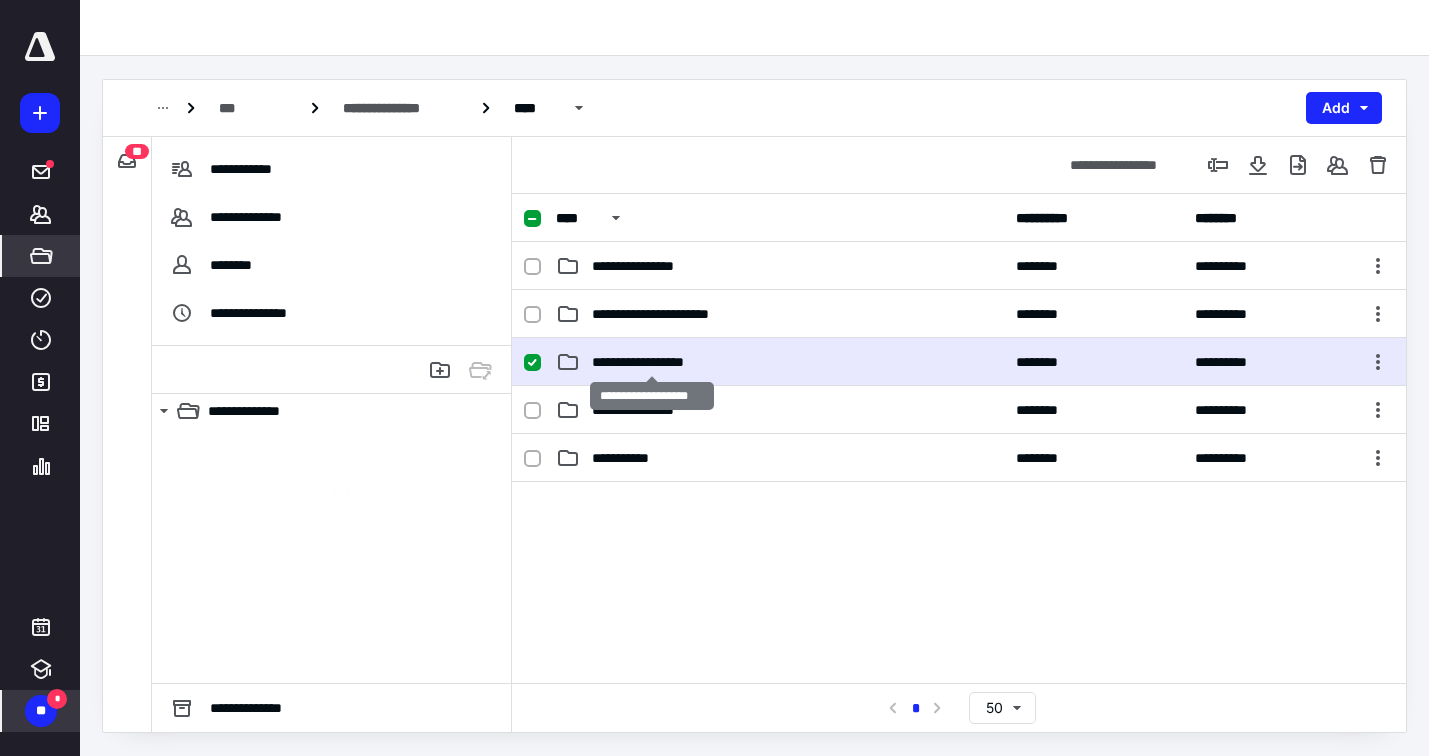 click on "**********" at bounding box center [652, 362] 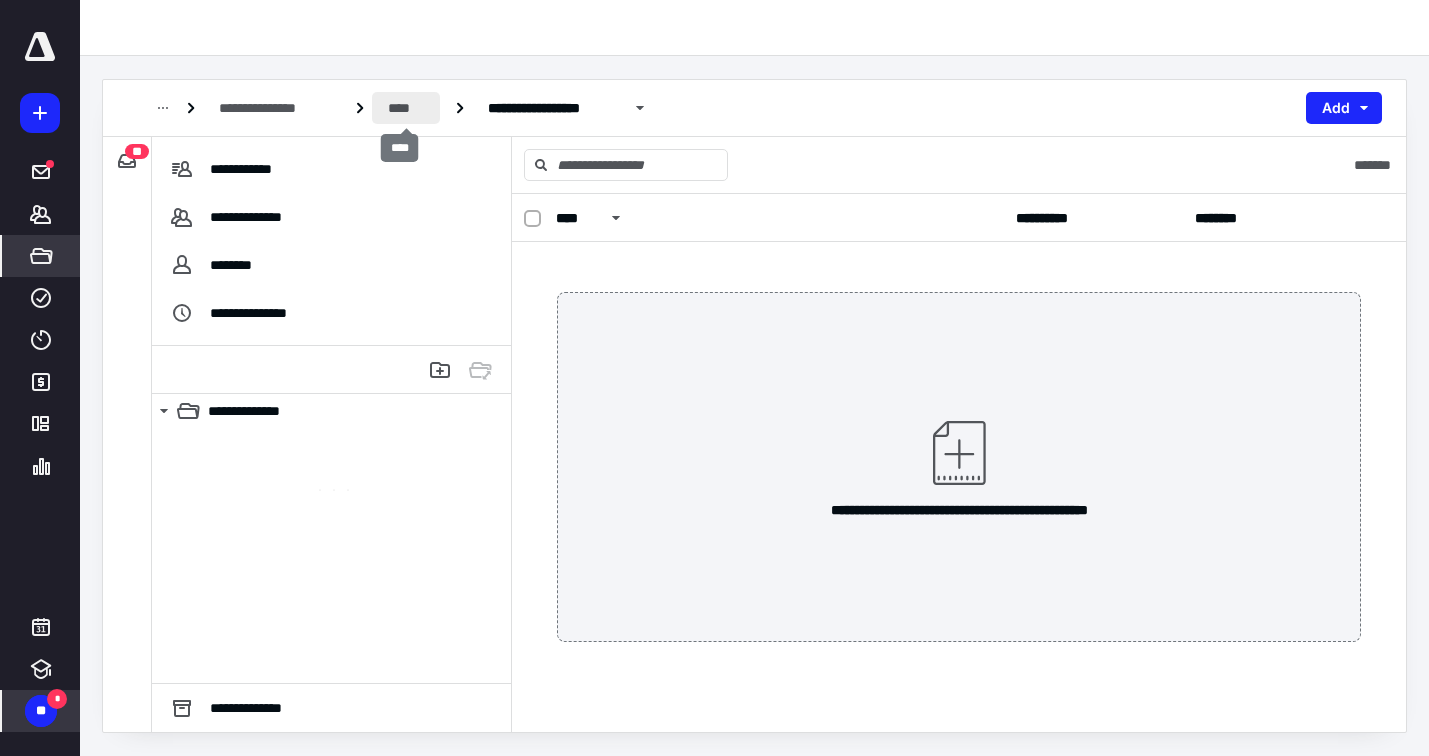 click on "****" at bounding box center [406, 108] 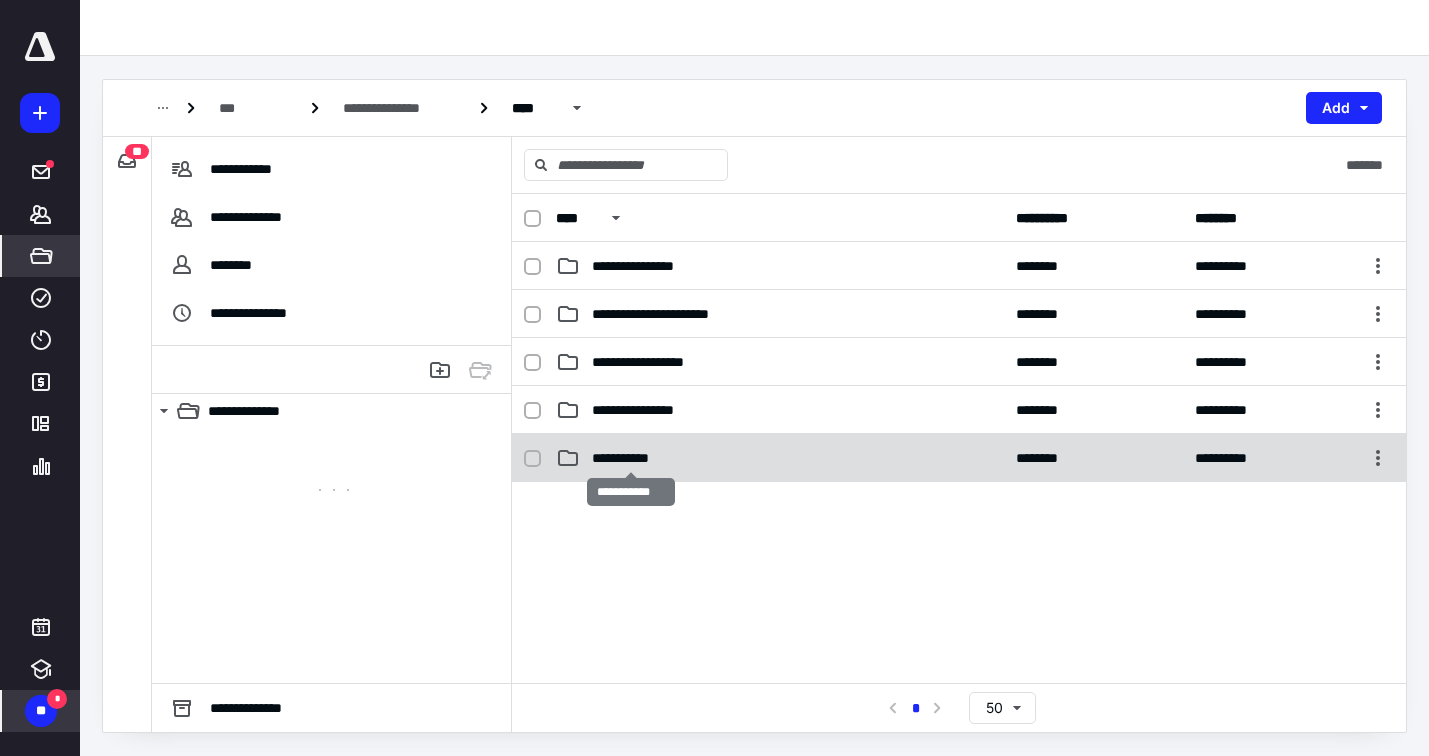 click on "**********" at bounding box center (631, 458) 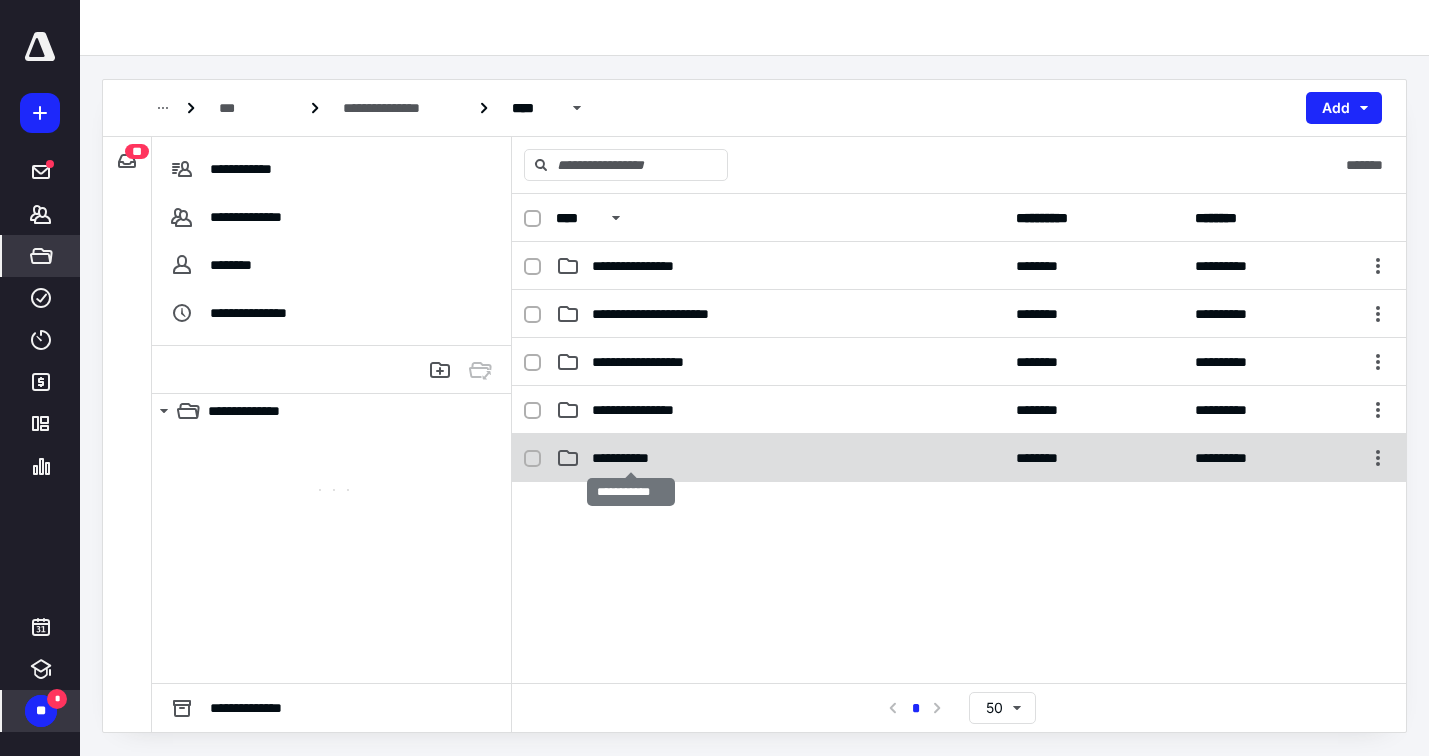 checkbox on "true" 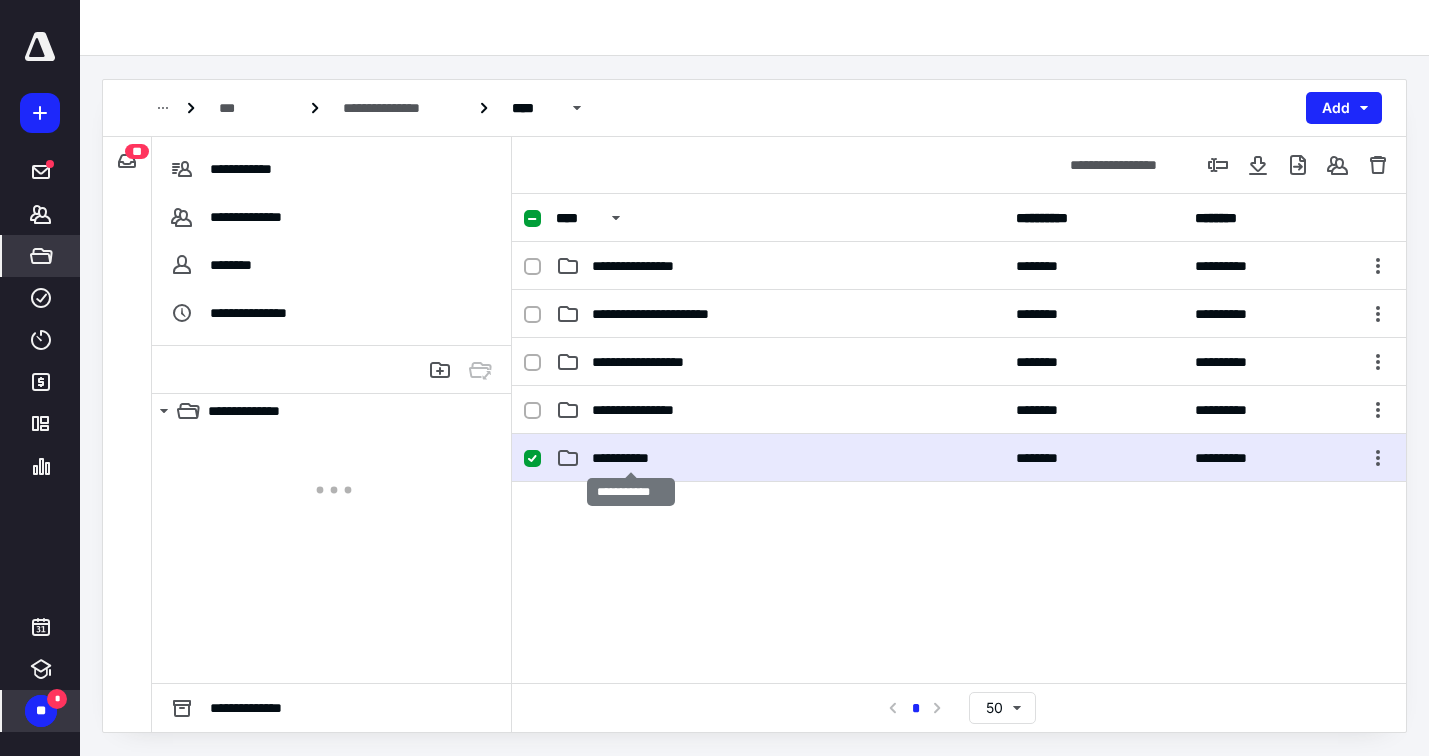 click on "**********" at bounding box center (631, 458) 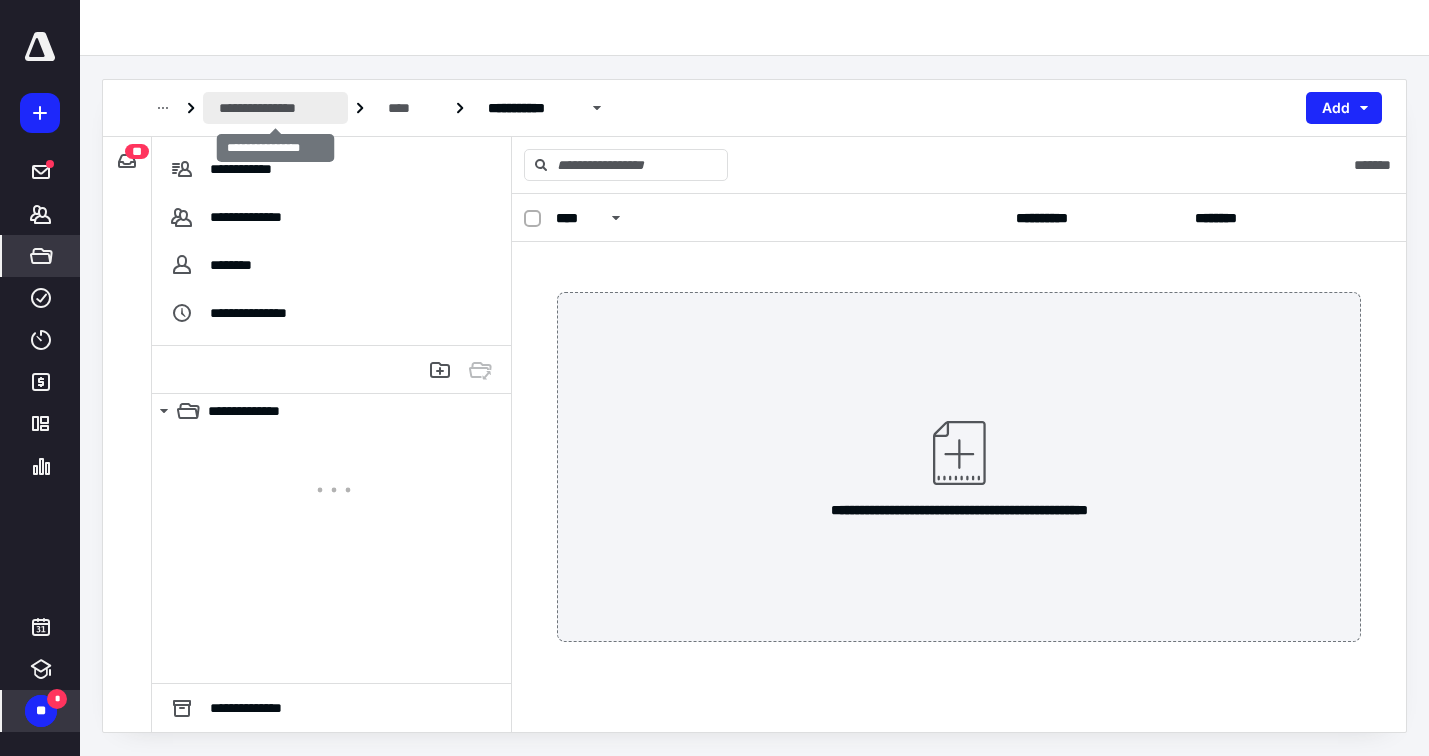 click on "**********" at bounding box center [275, 108] 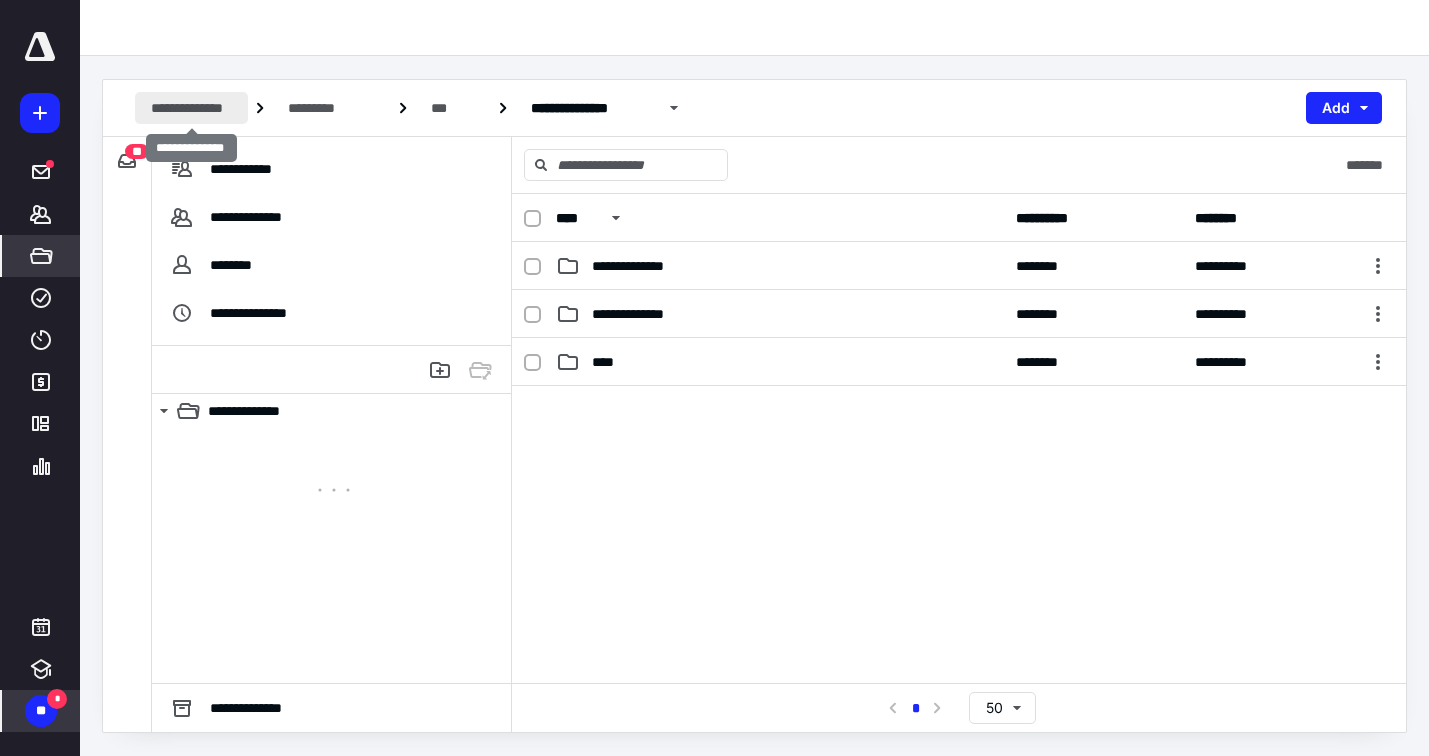 click on "**********" at bounding box center (191, 108) 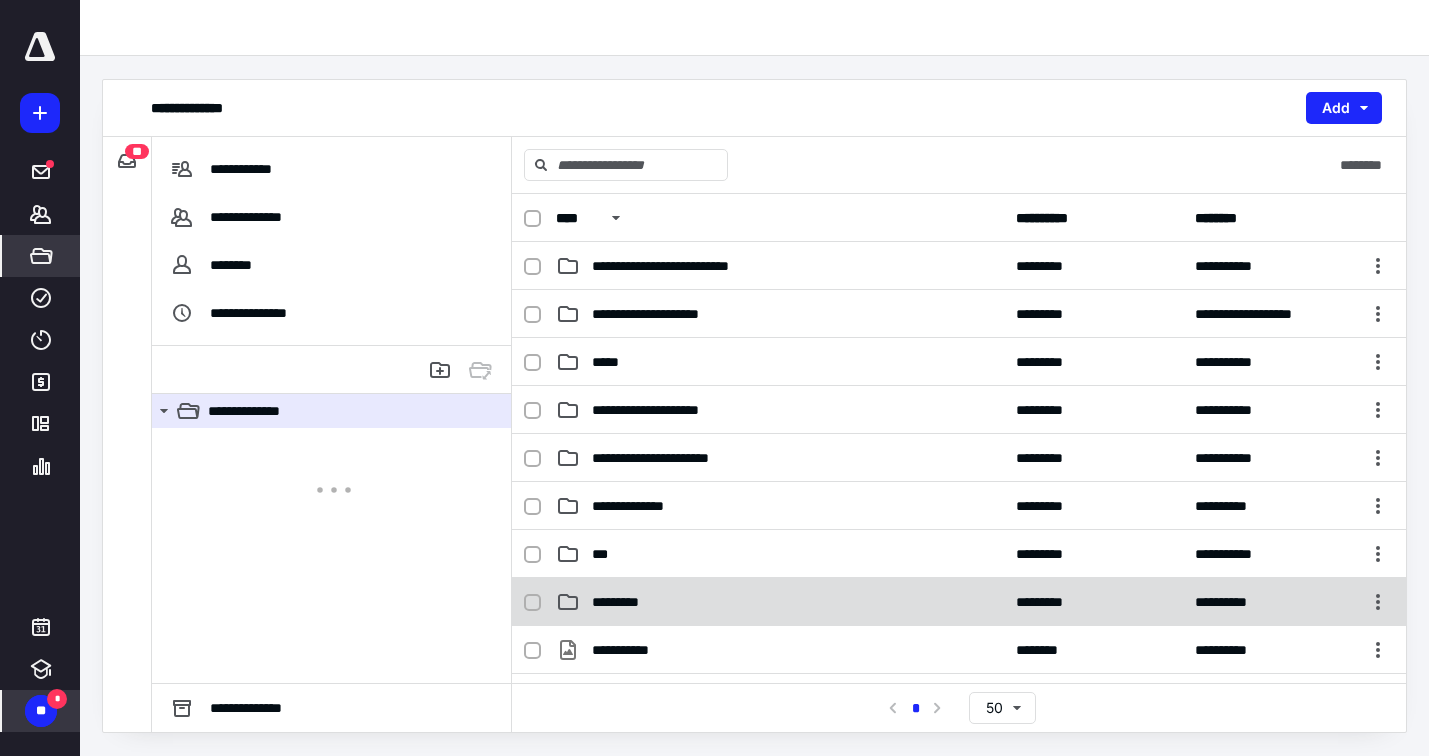 click on "**********" at bounding box center (959, 602) 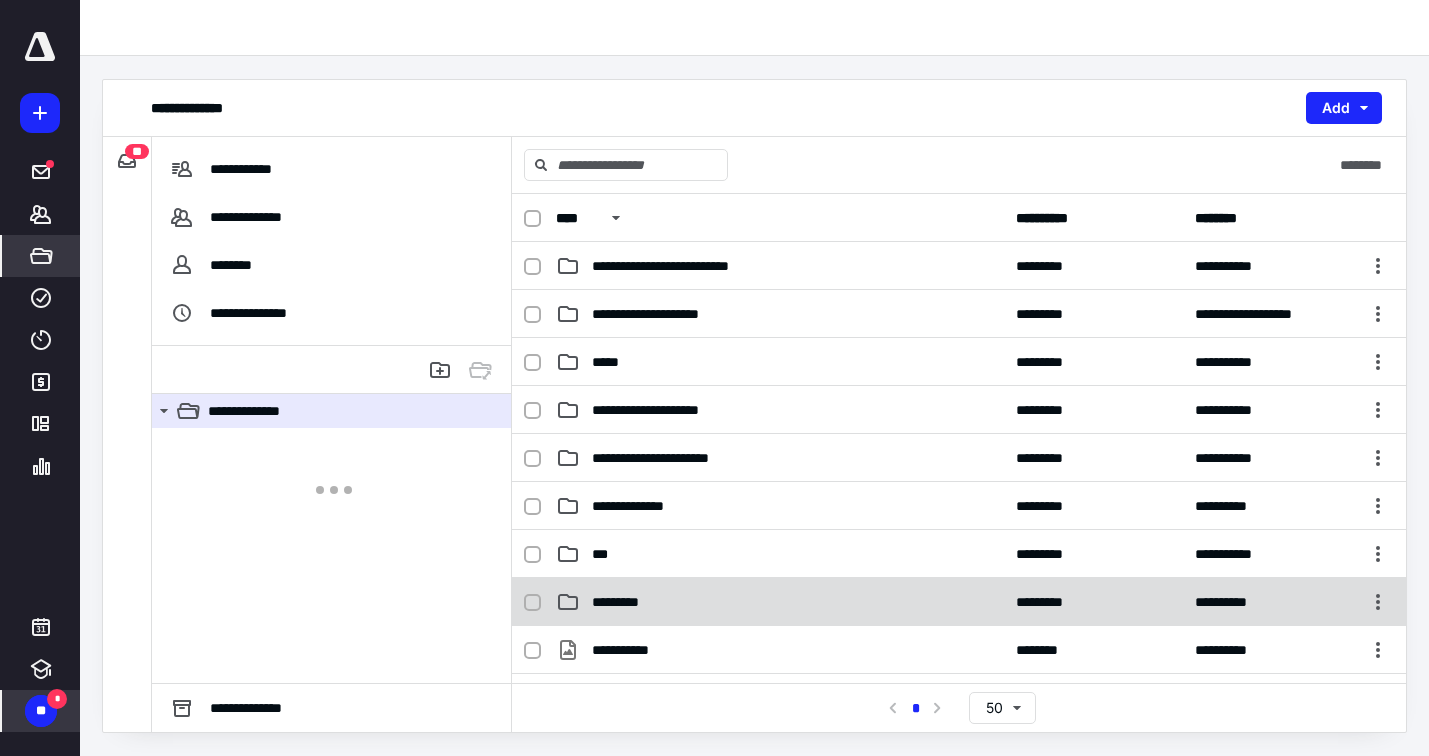 checkbox on "true" 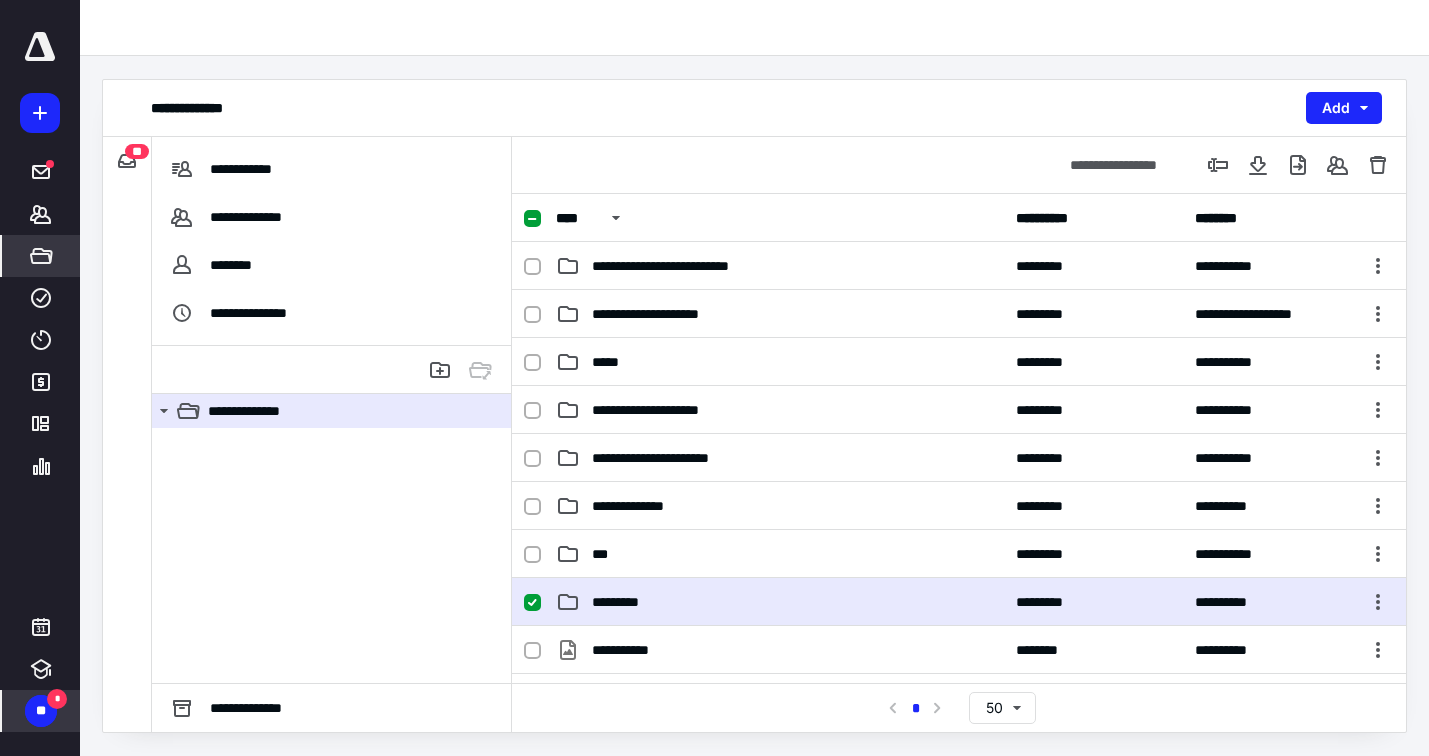 click on "*********" at bounding box center [635, 602] 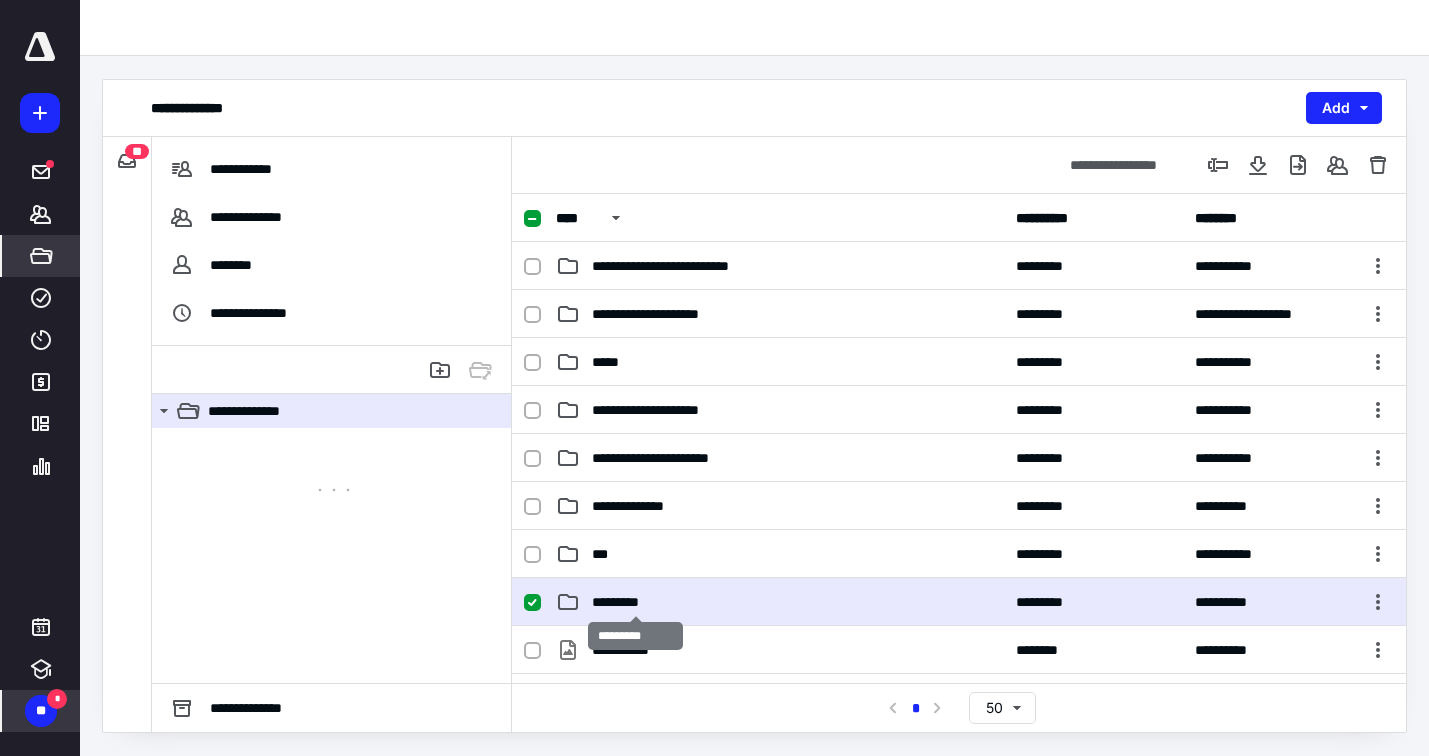 click on "*********" at bounding box center (635, 602) 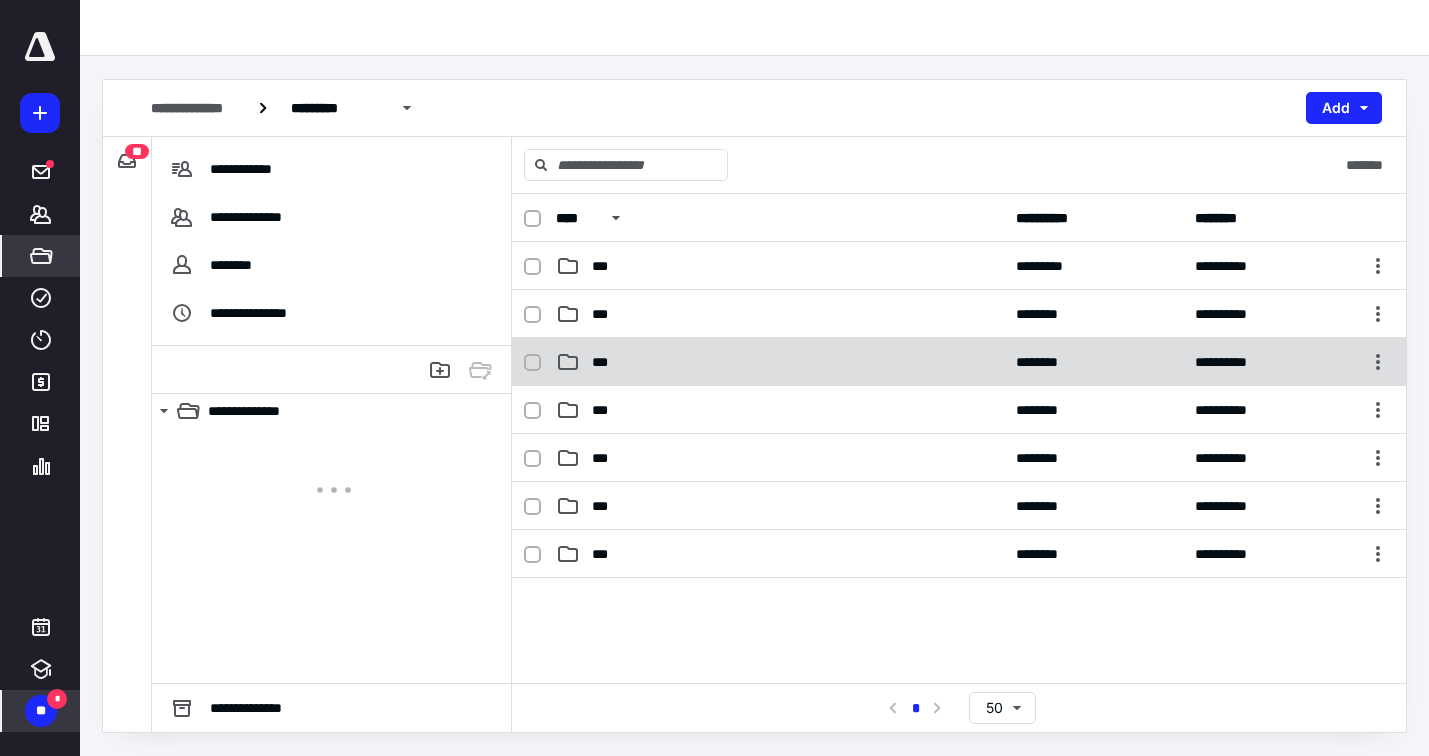 click on "***" at bounding box center (780, 362) 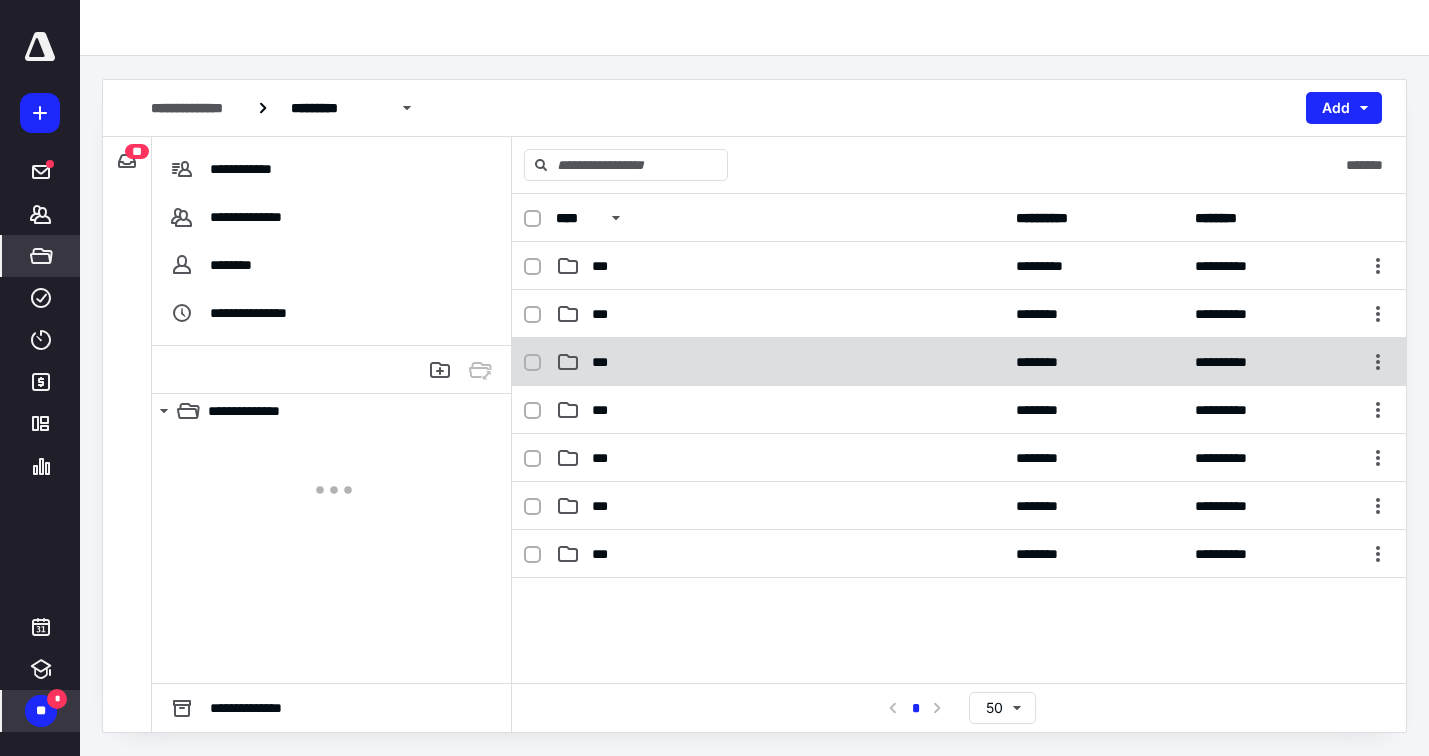 checkbox on "true" 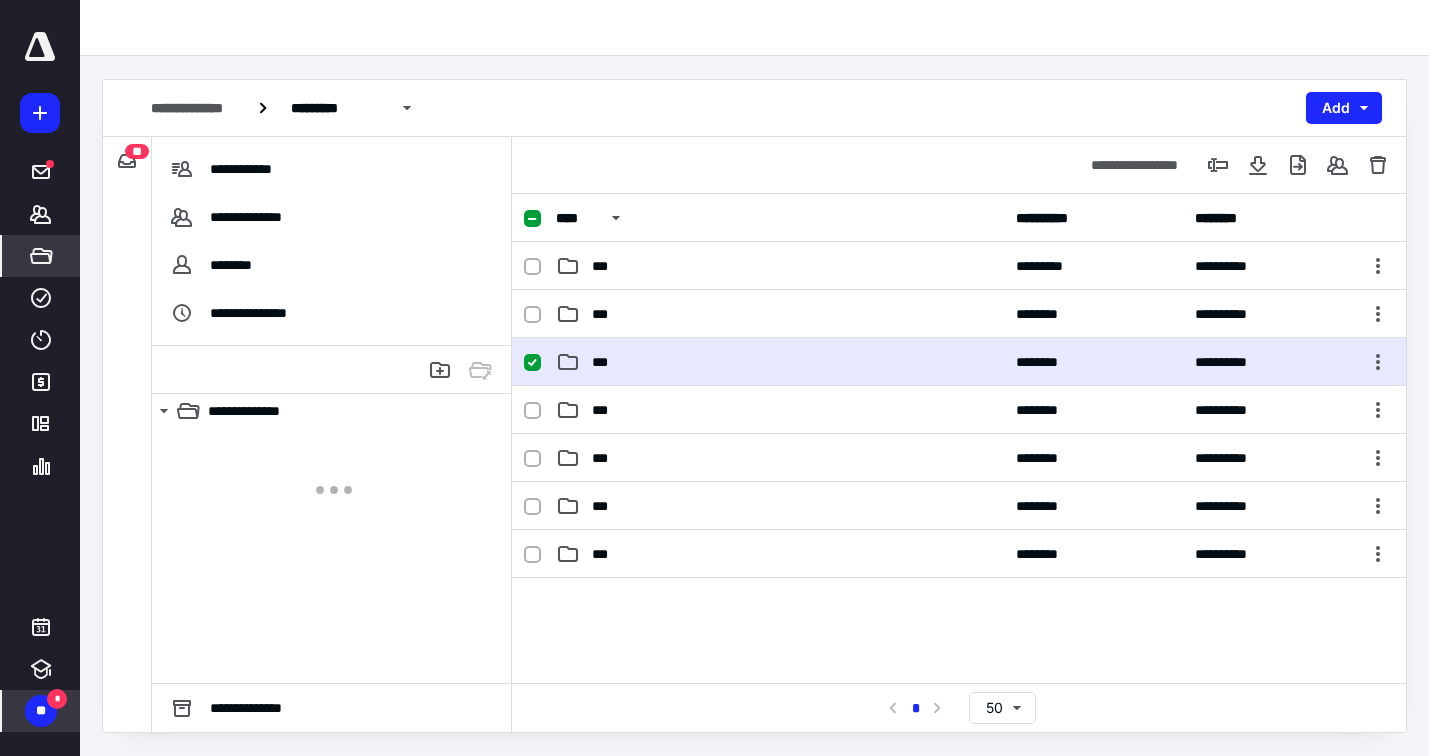 click on "***" at bounding box center (780, 362) 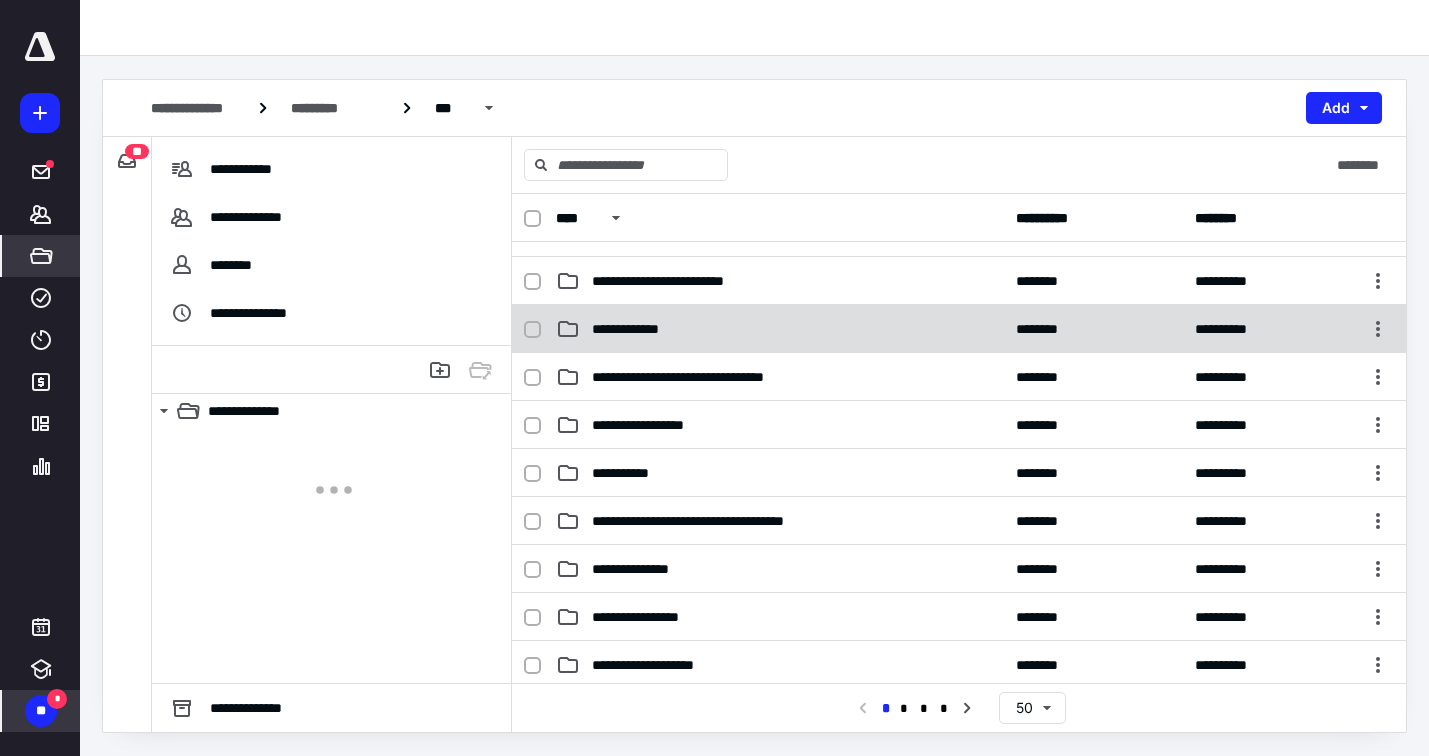 scroll, scrollTop: 1380, scrollLeft: 0, axis: vertical 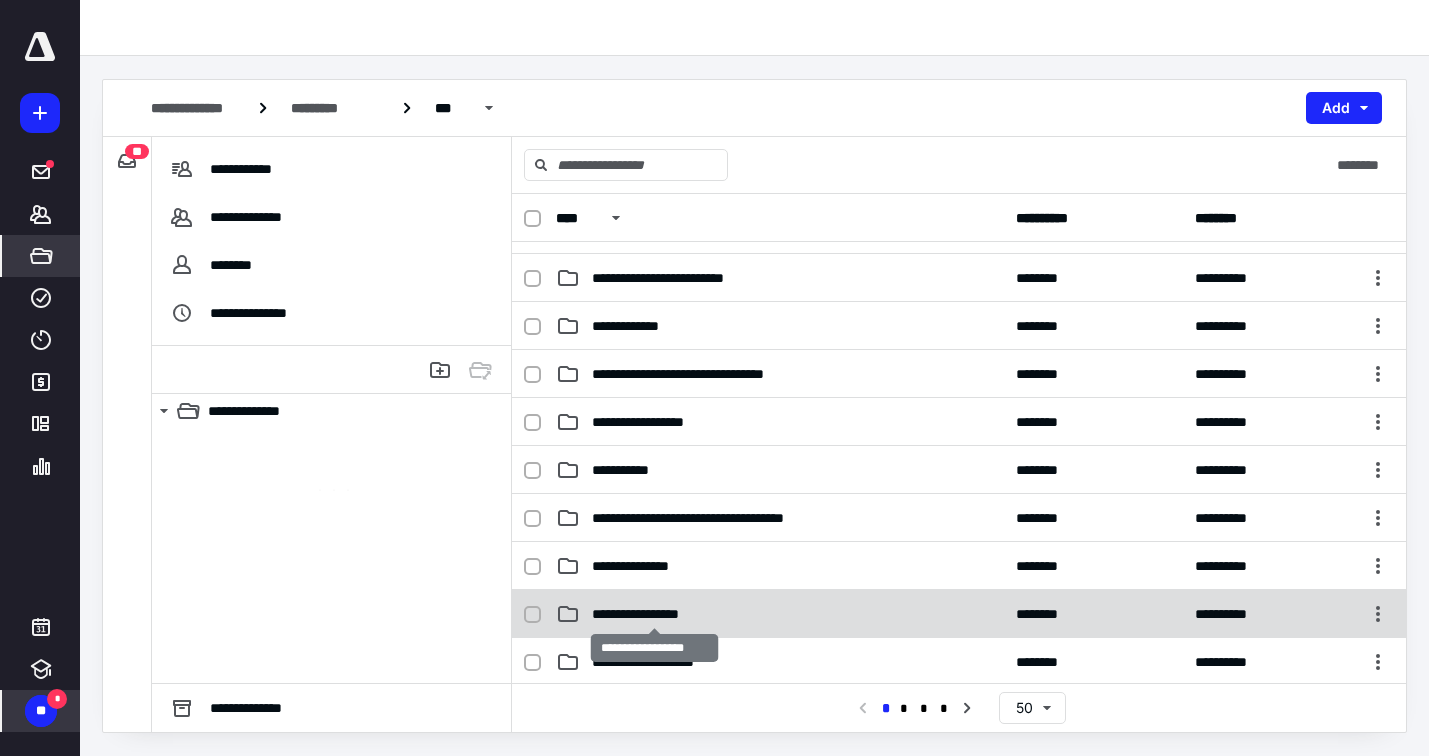 click on "**********" at bounding box center (654, 614) 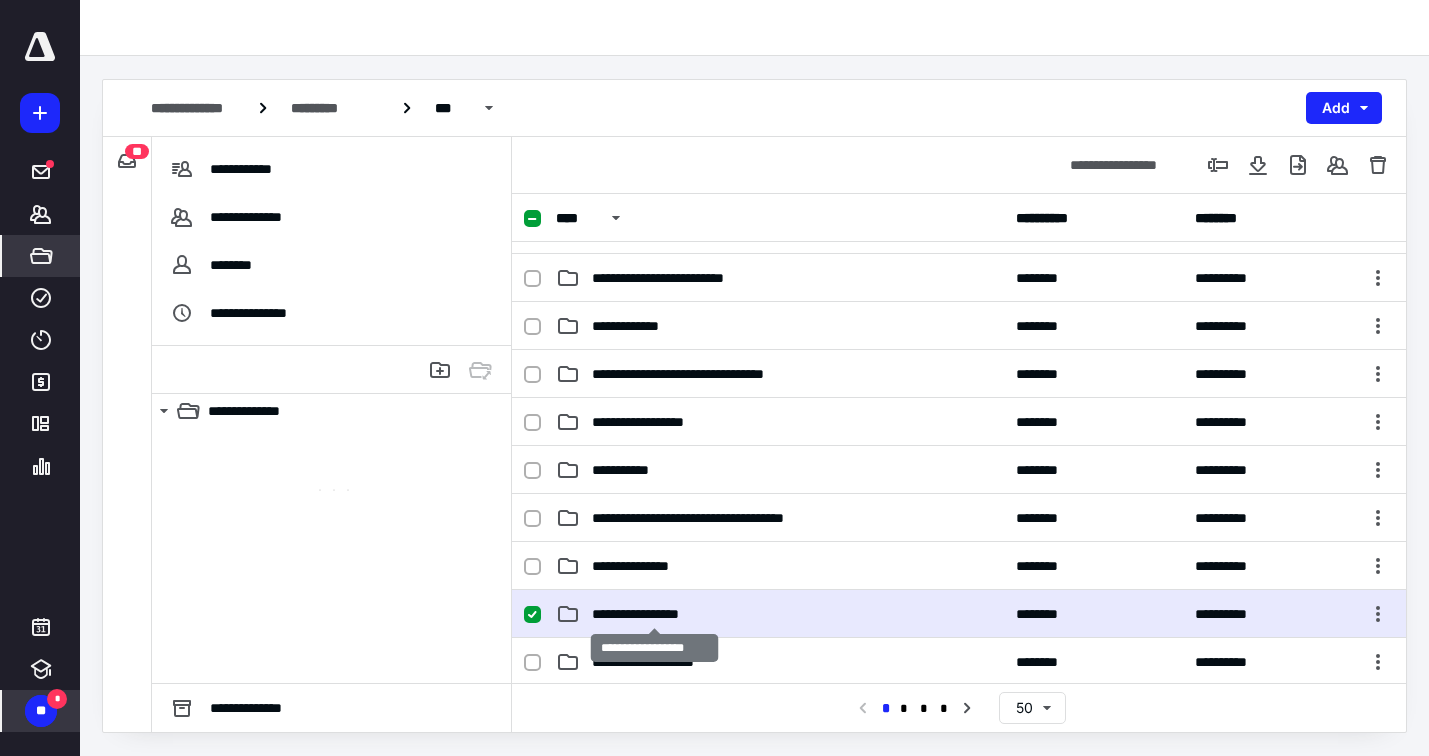 click on "**********" at bounding box center [654, 614] 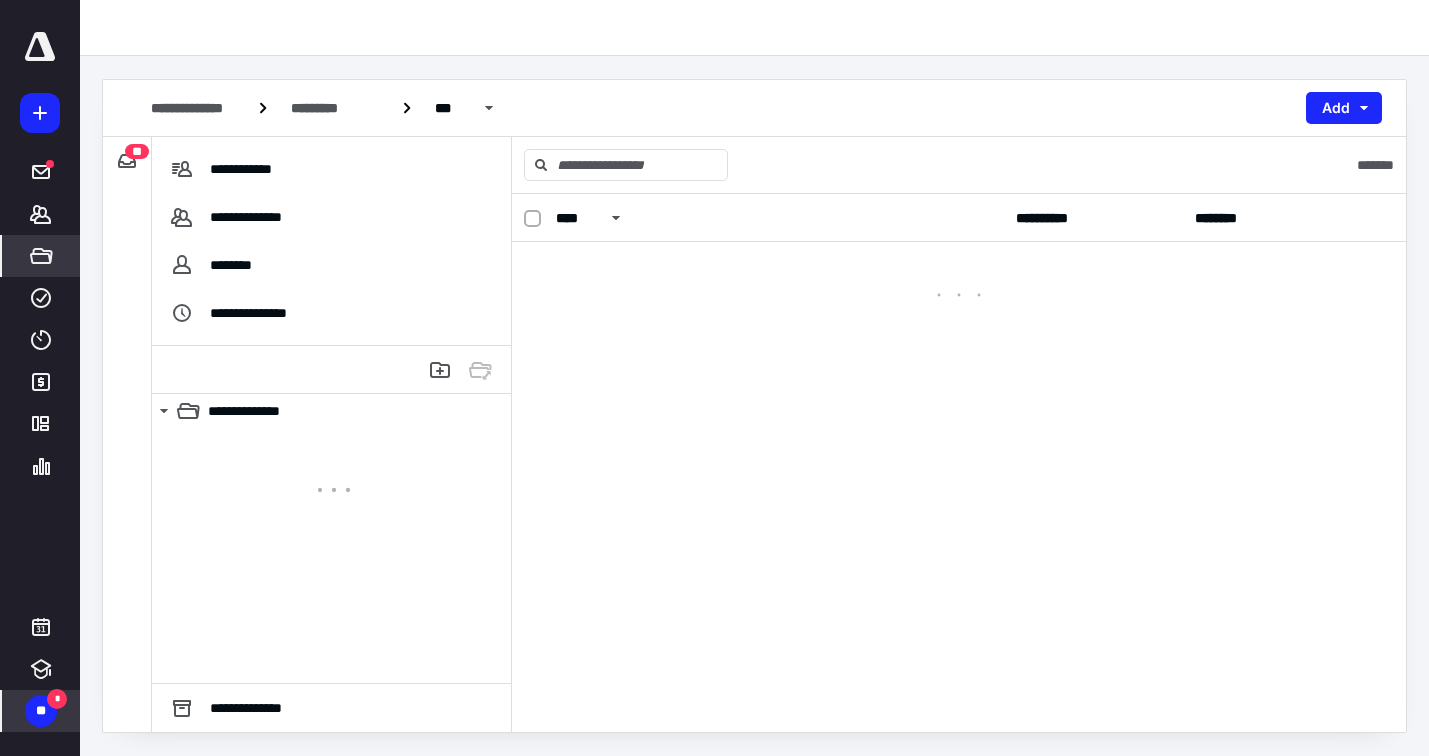 scroll, scrollTop: 0, scrollLeft: 0, axis: both 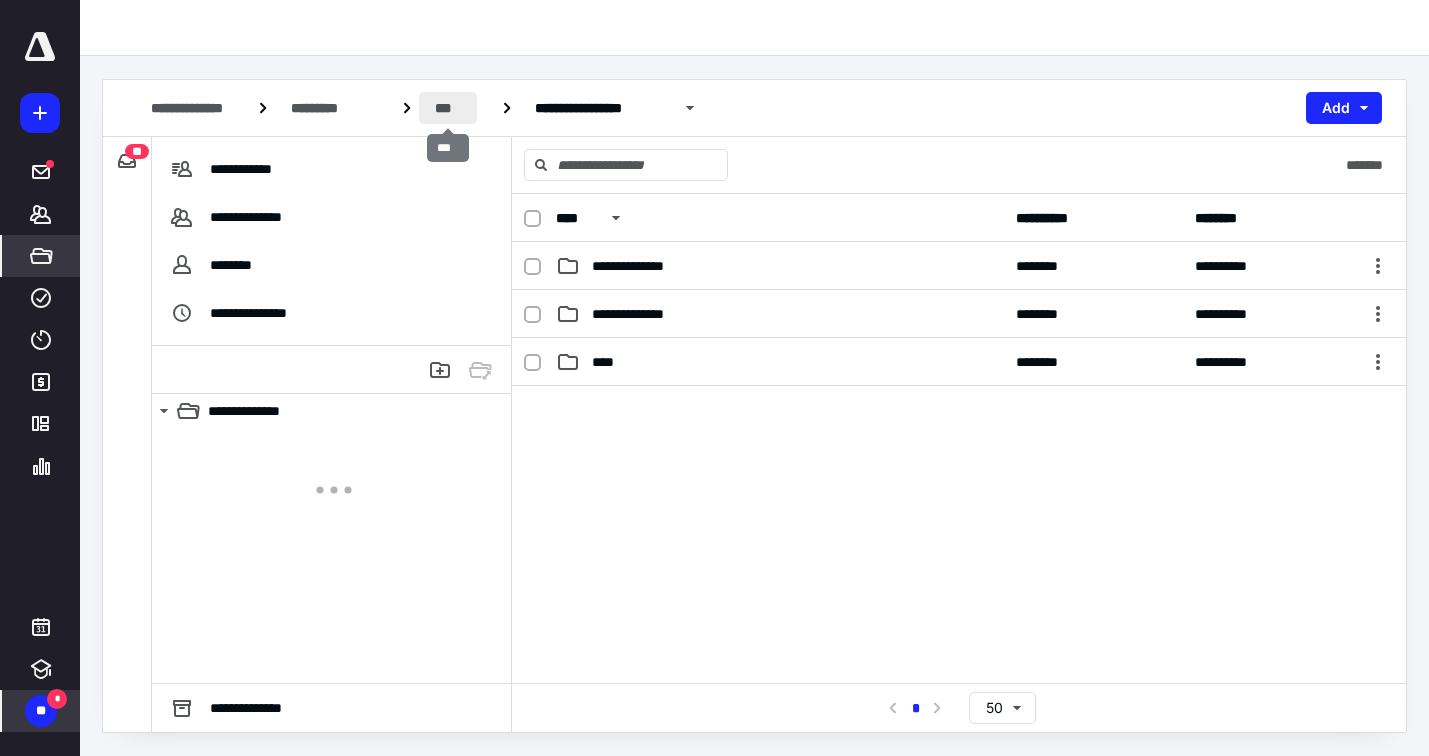 click on "***" at bounding box center [447, 108] 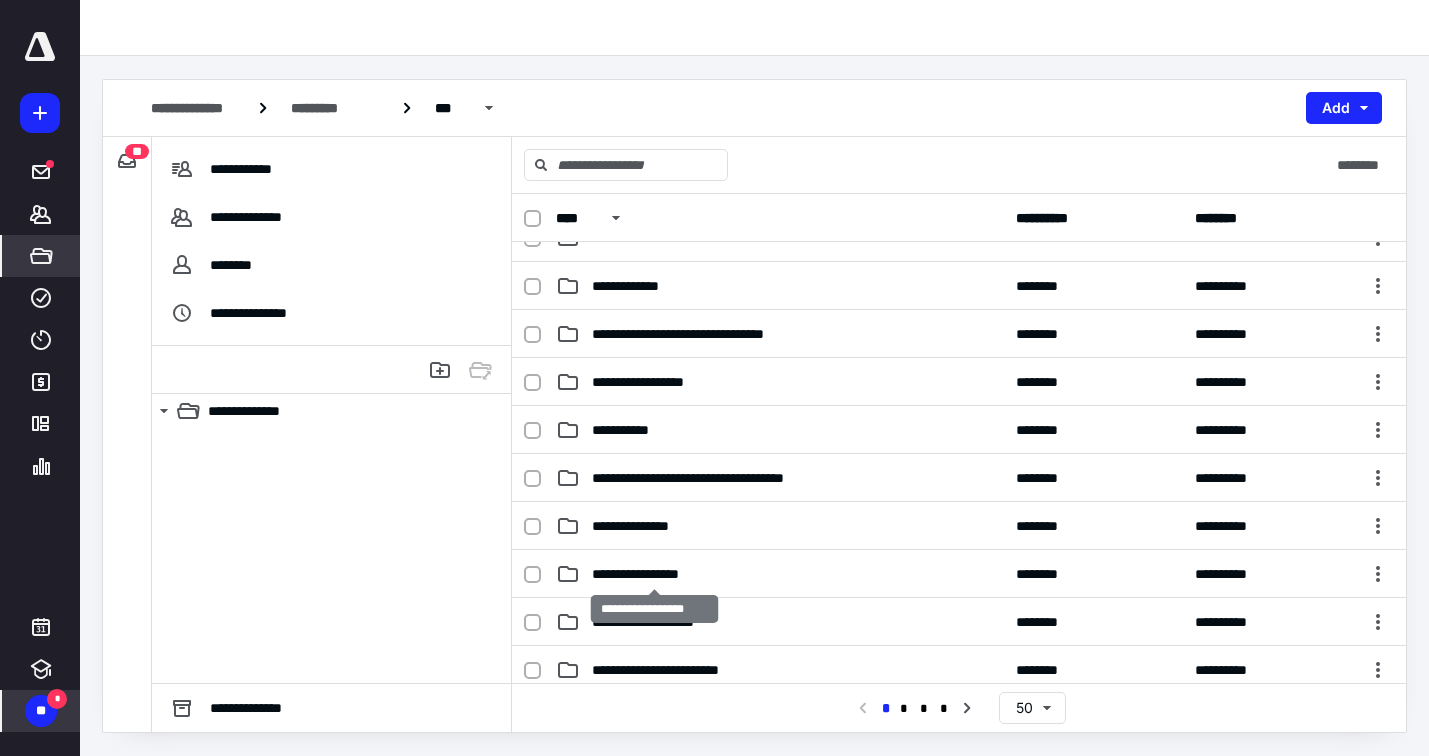 scroll, scrollTop: 1423, scrollLeft: 0, axis: vertical 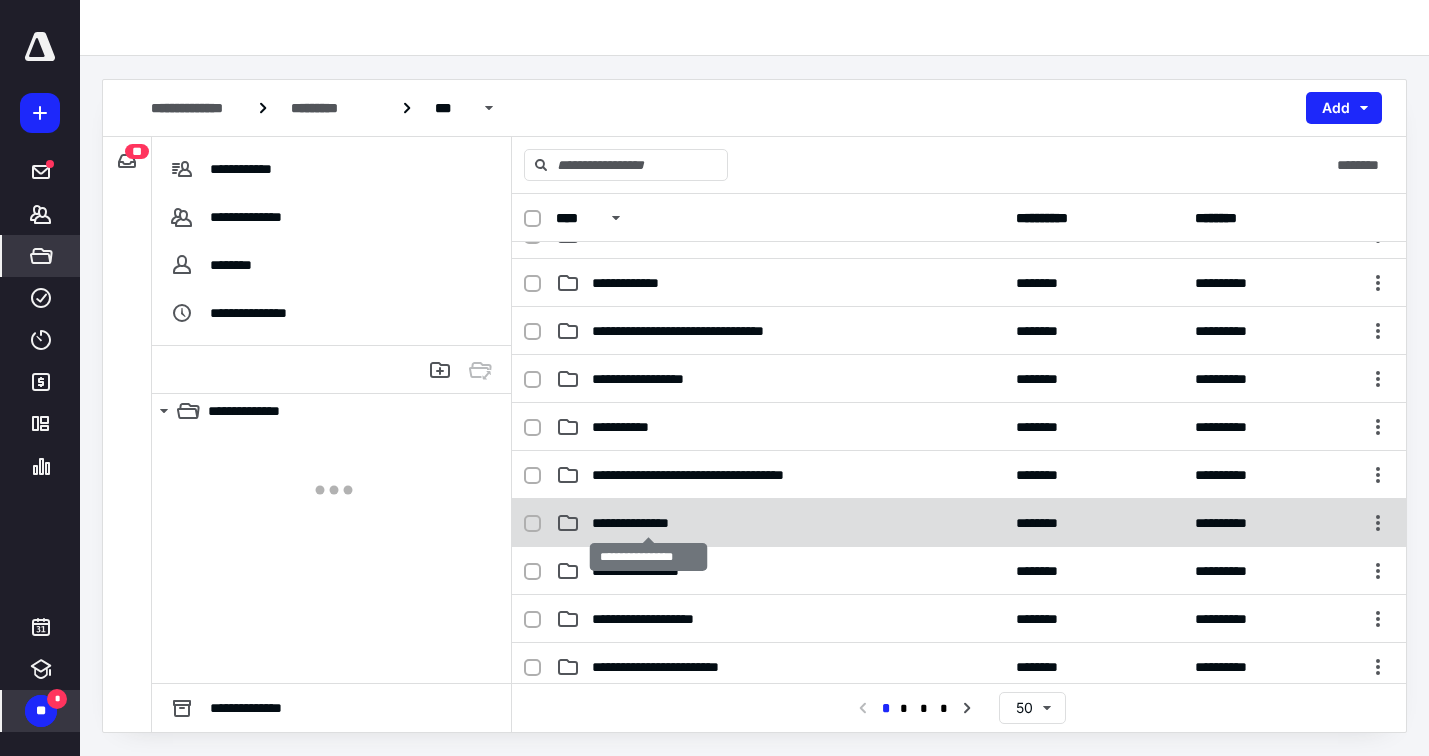 click on "**********" at bounding box center (648, 523) 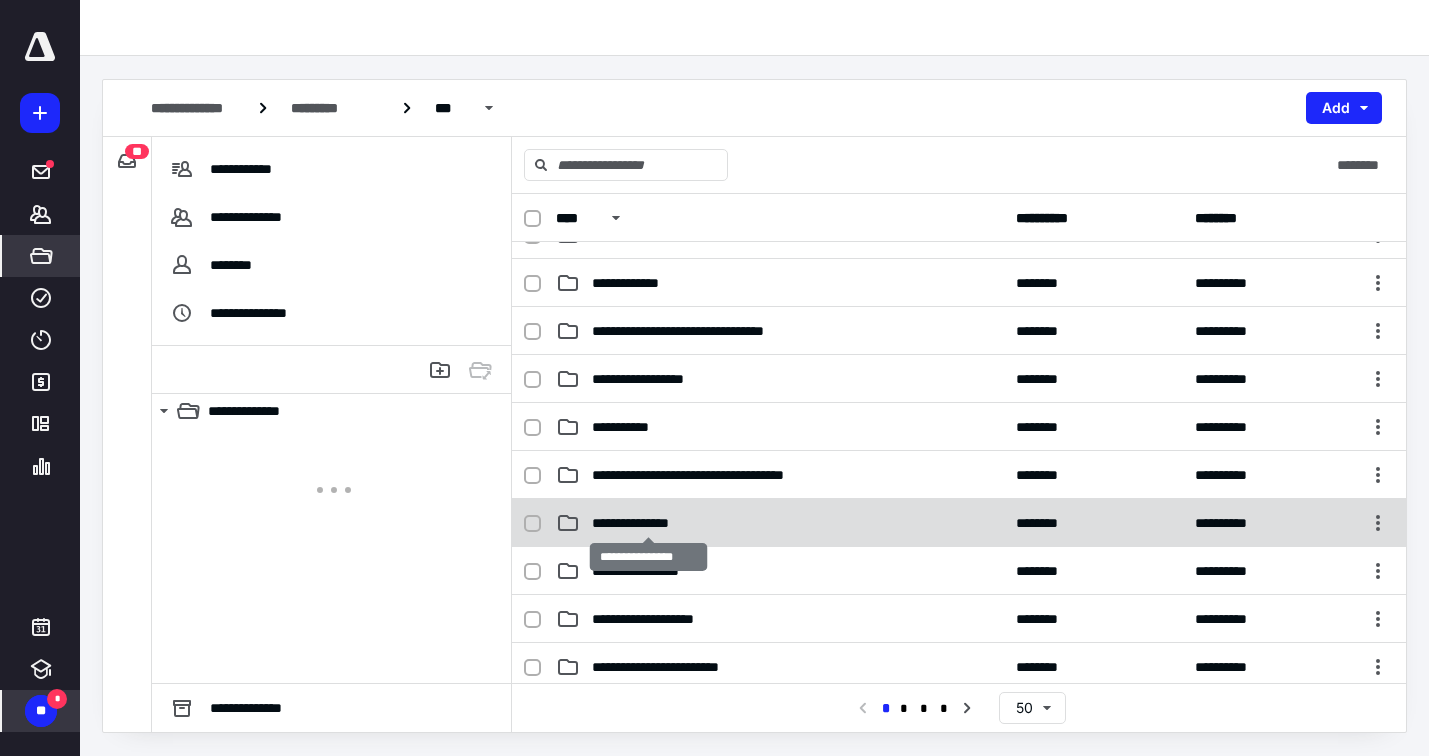 checkbox on "true" 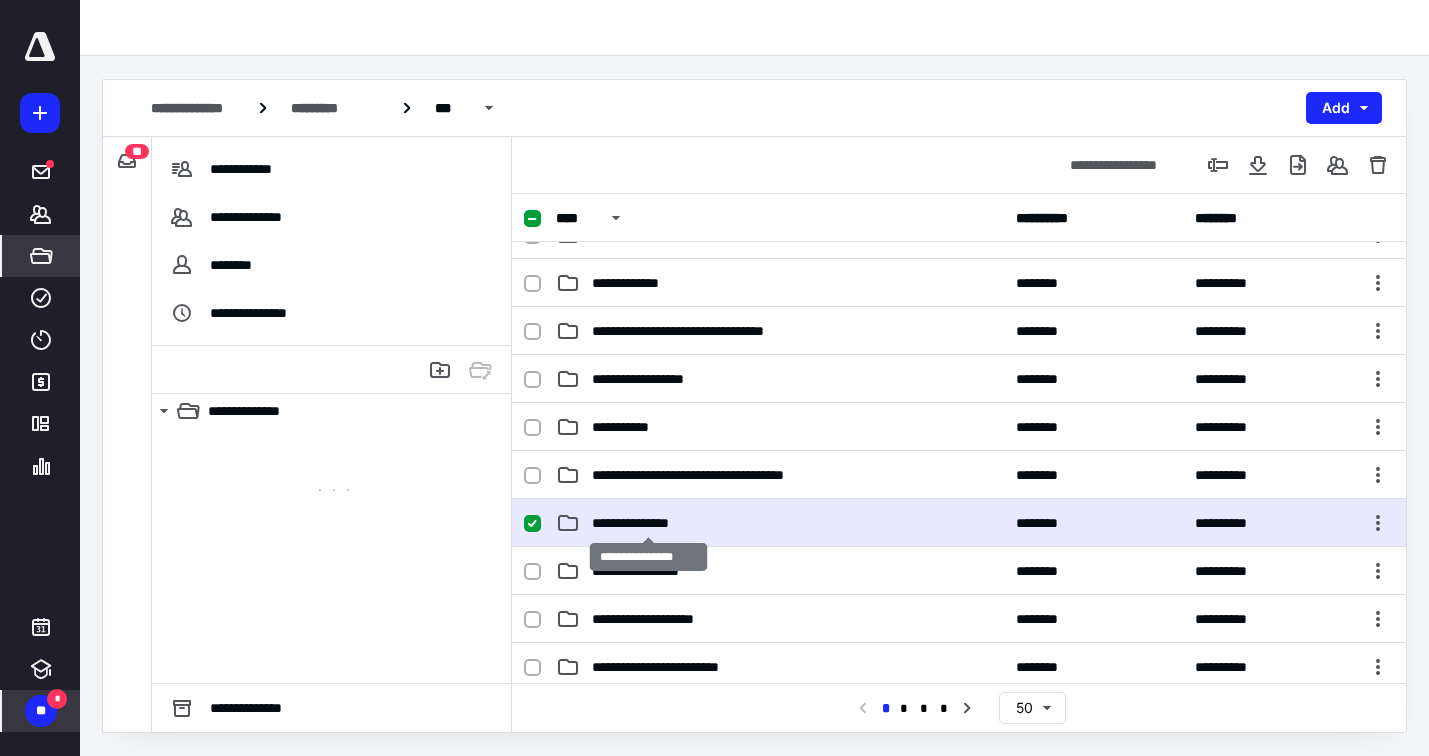 click on "**********" at bounding box center (648, 523) 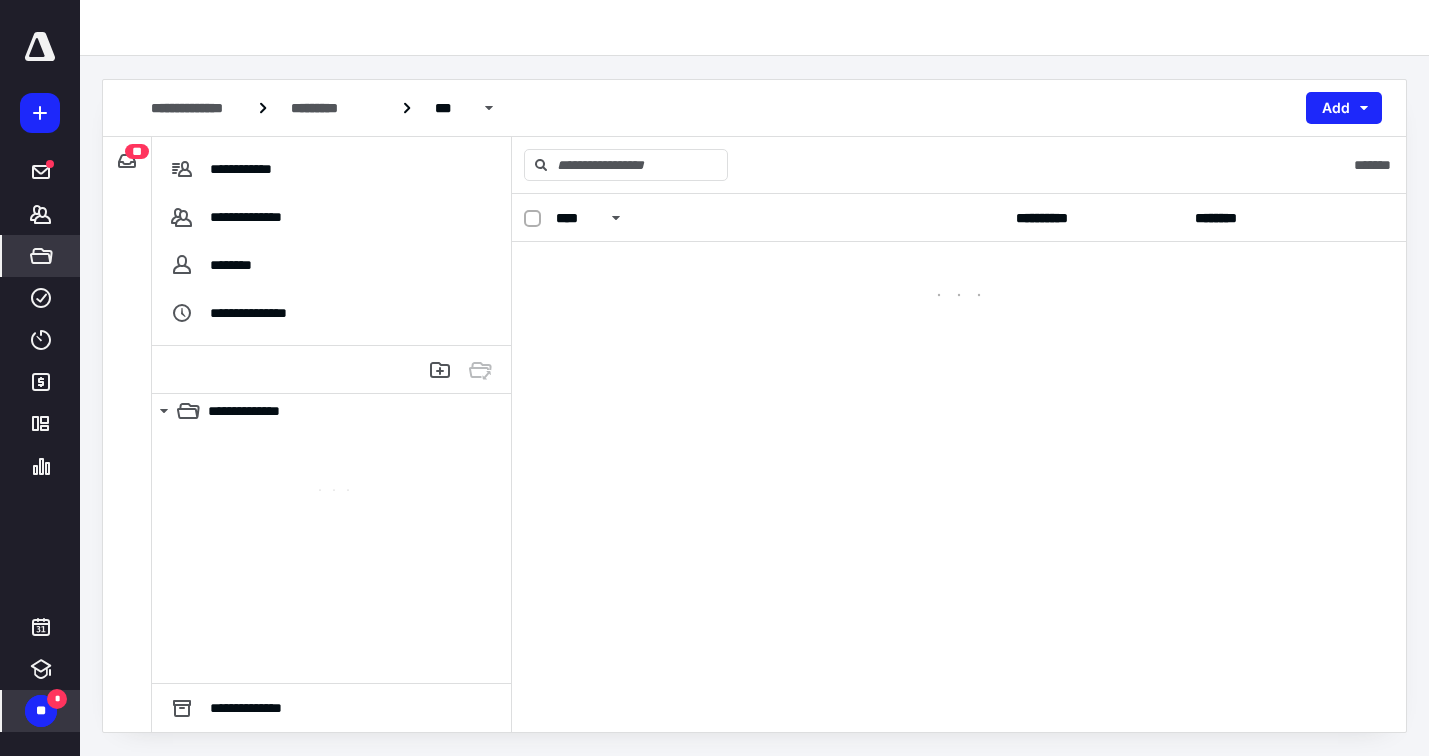 scroll, scrollTop: 0, scrollLeft: 0, axis: both 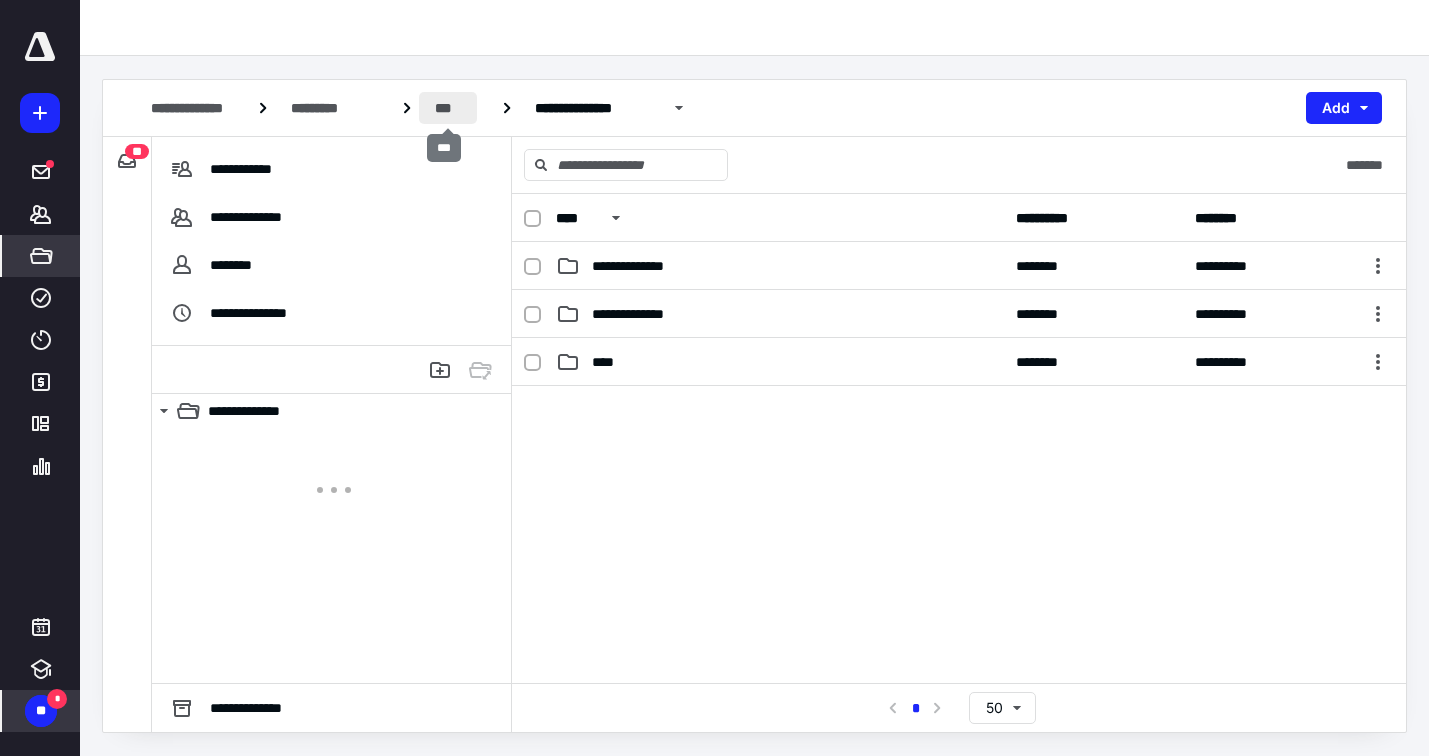 click on "***" at bounding box center (447, 108) 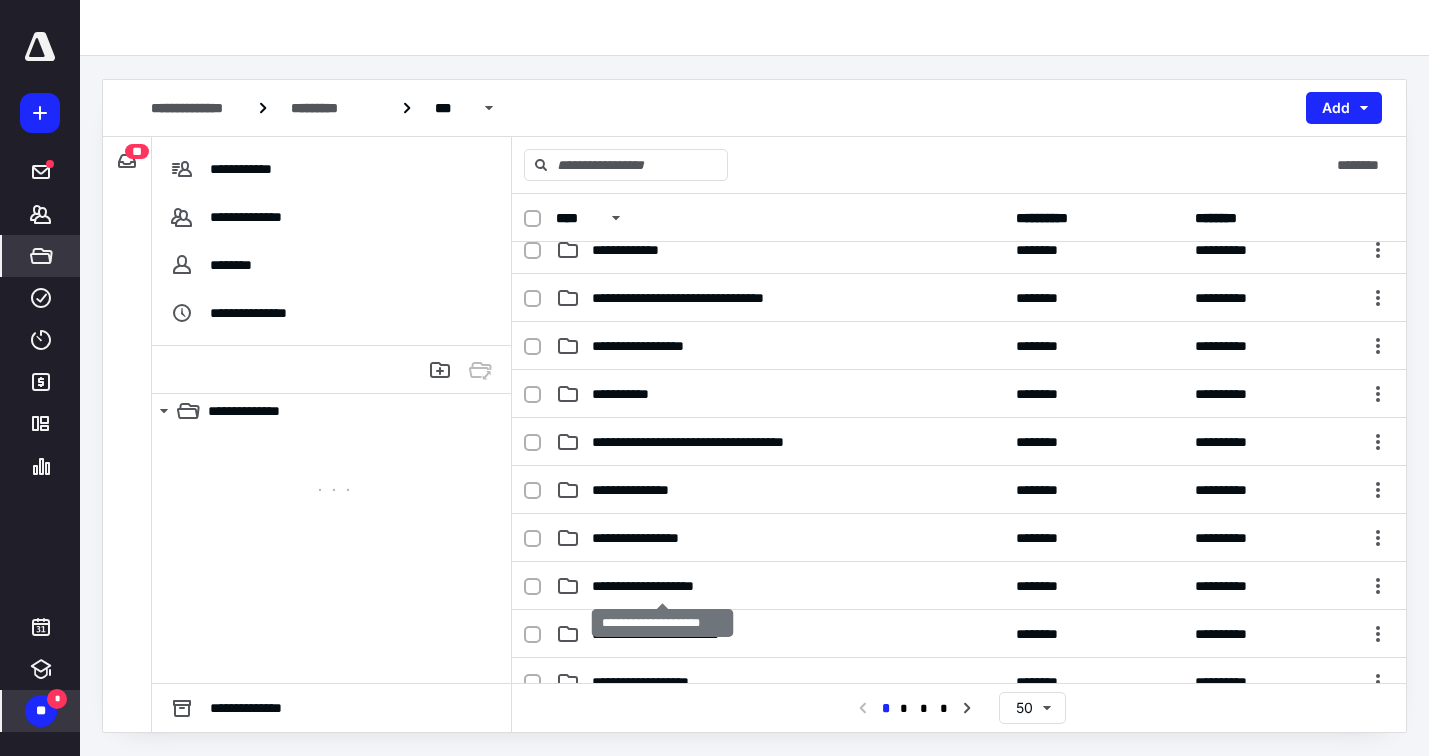 scroll, scrollTop: 1457, scrollLeft: 0, axis: vertical 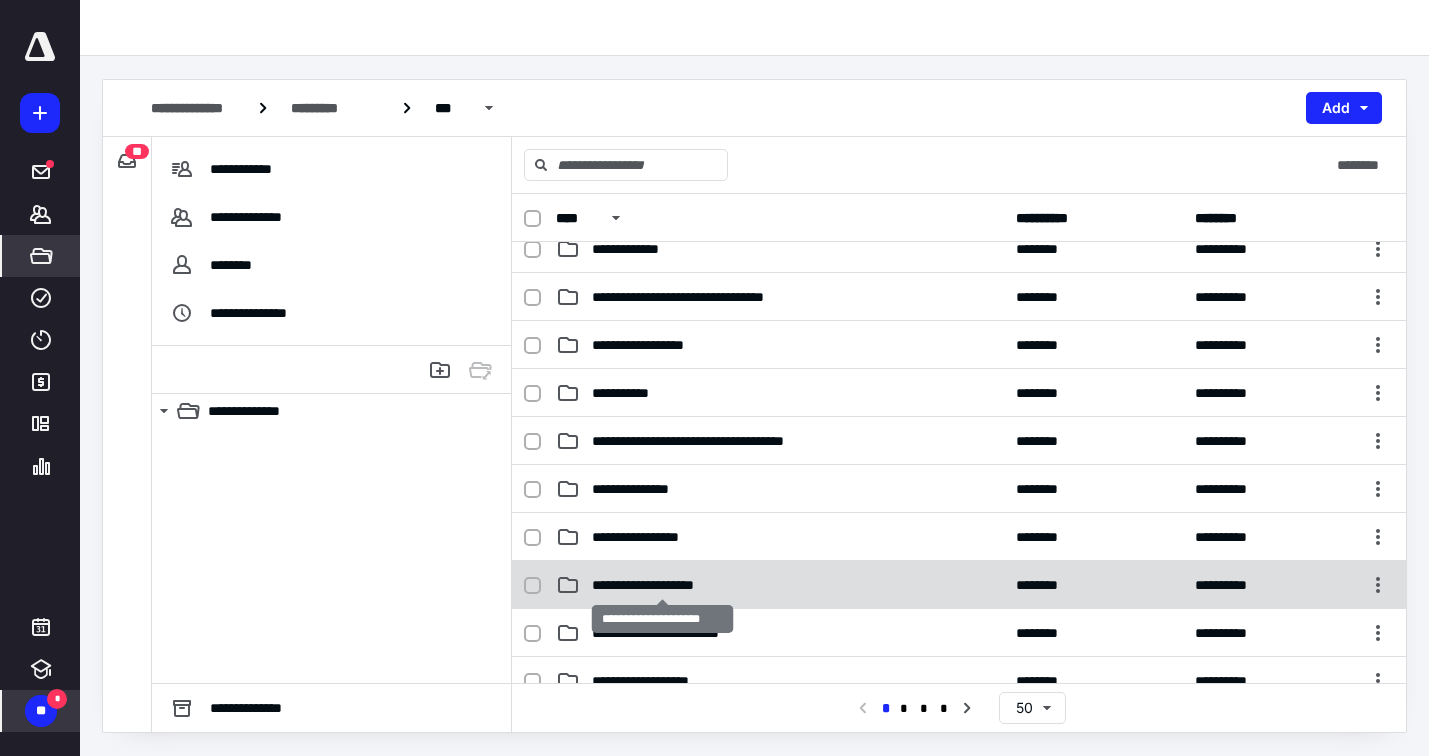 click on "**********" at bounding box center (662, 585) 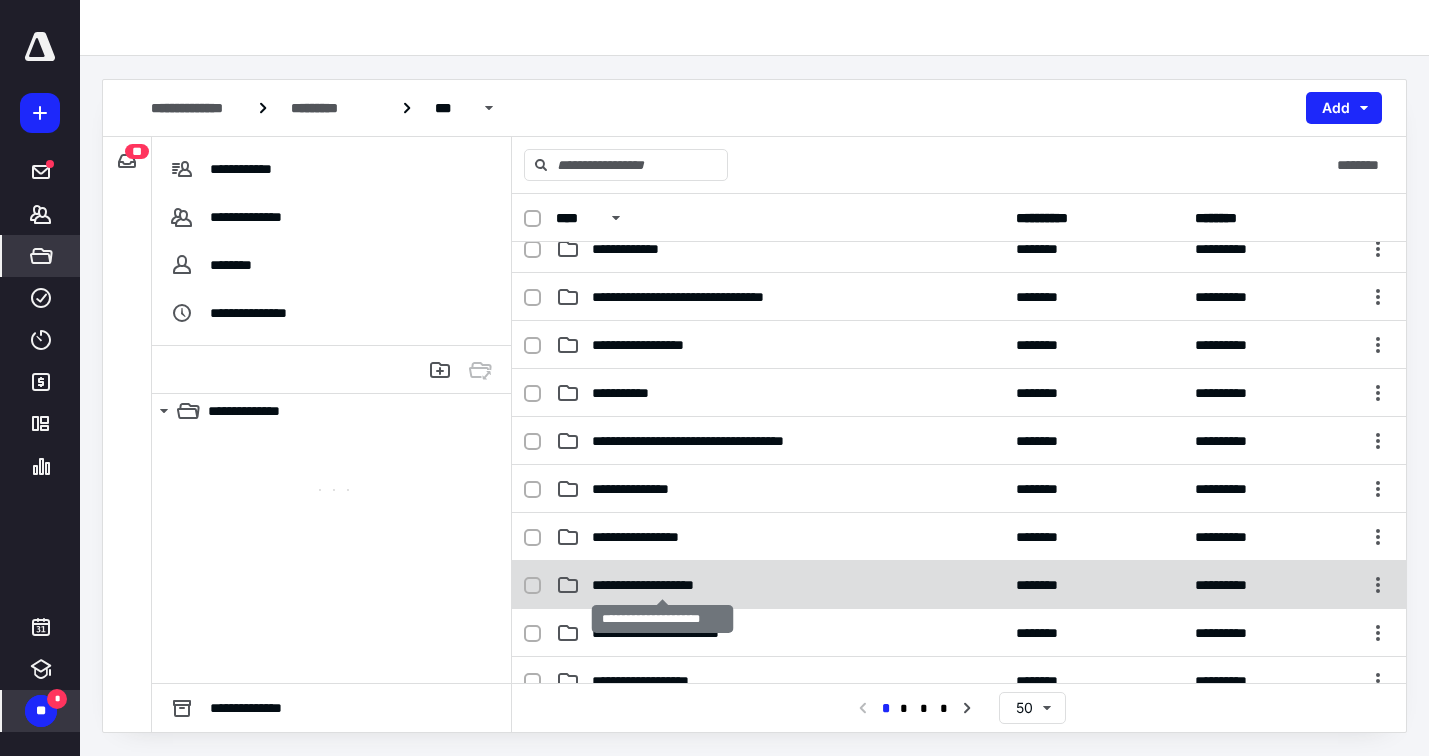 checkbox on "true" 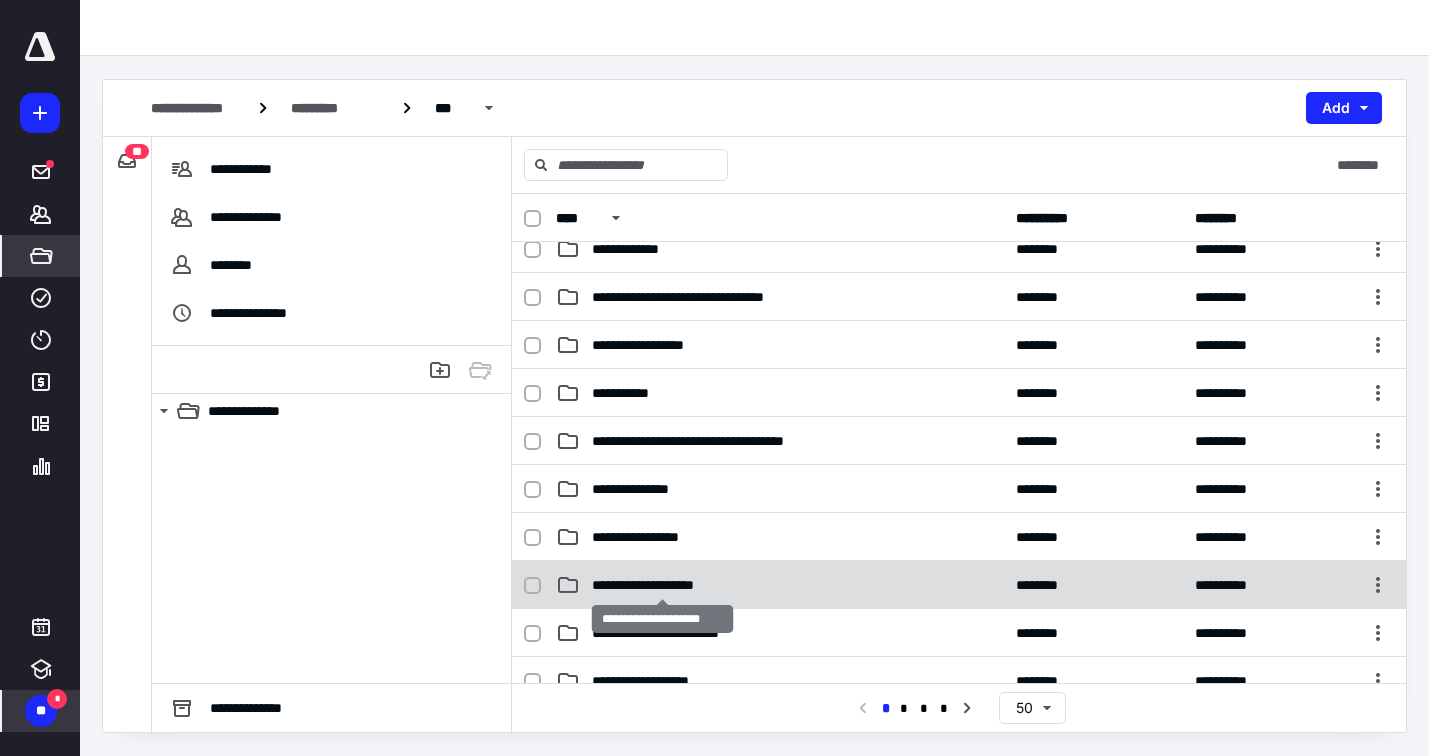 click on "**********" at bounding box center (662, 585) 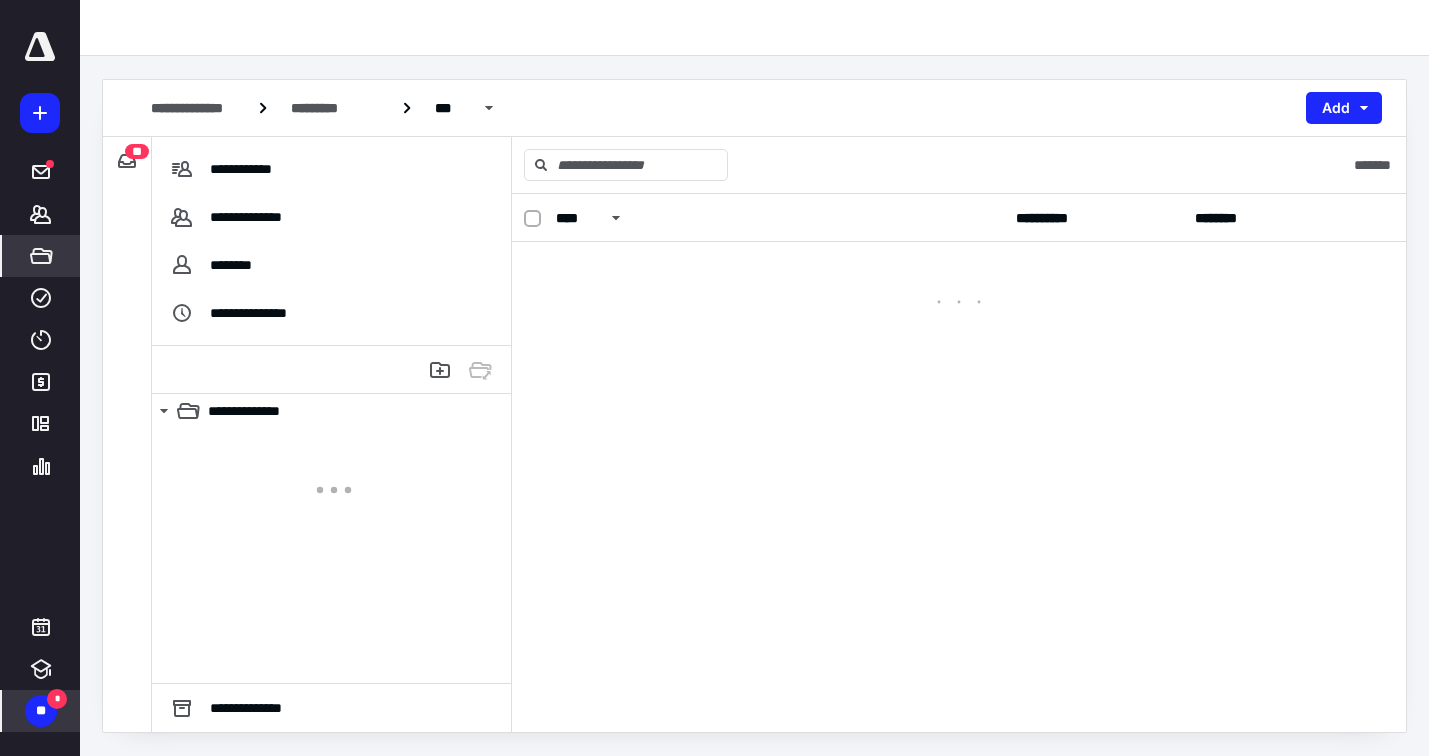 scroll, scrollTop: 0, scrollLeft: 0, axis: both 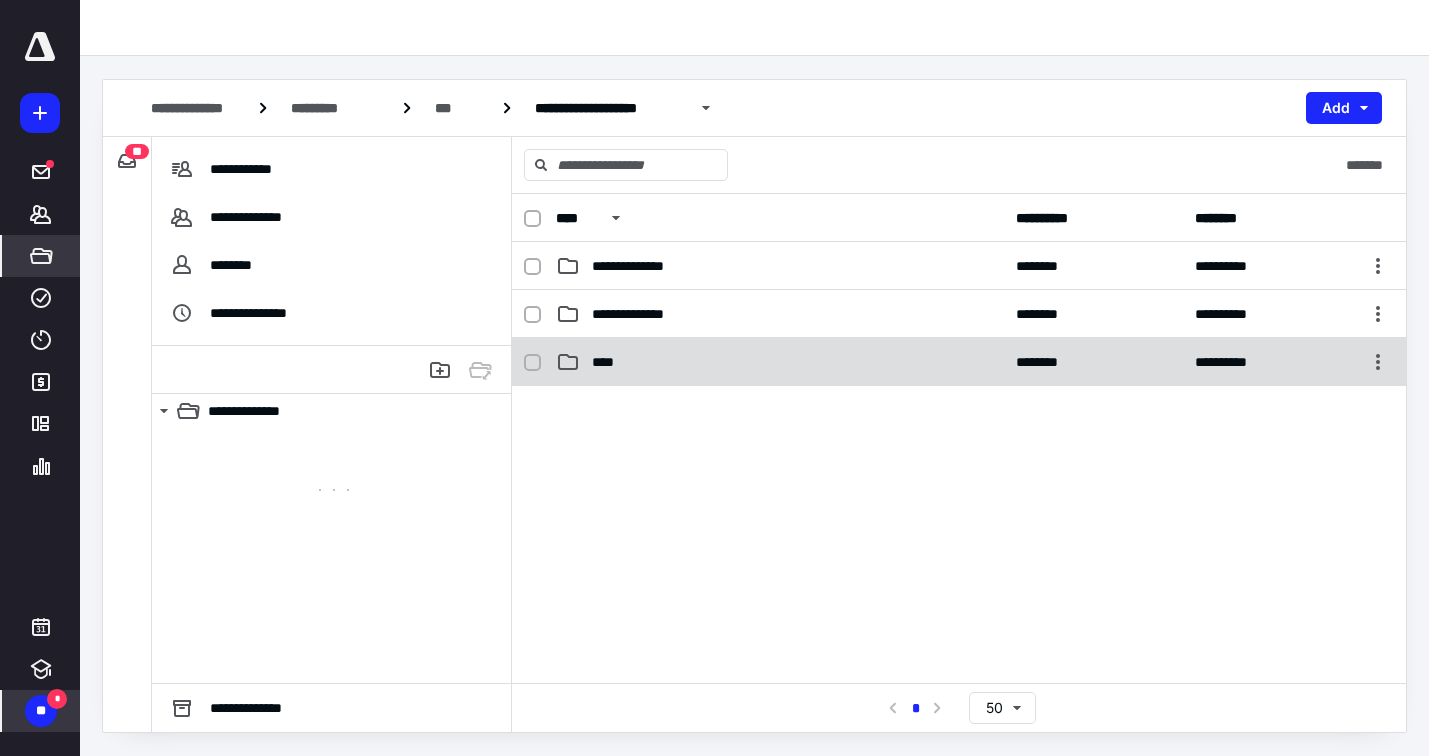 click on "****" at bounding box center (610, 362) 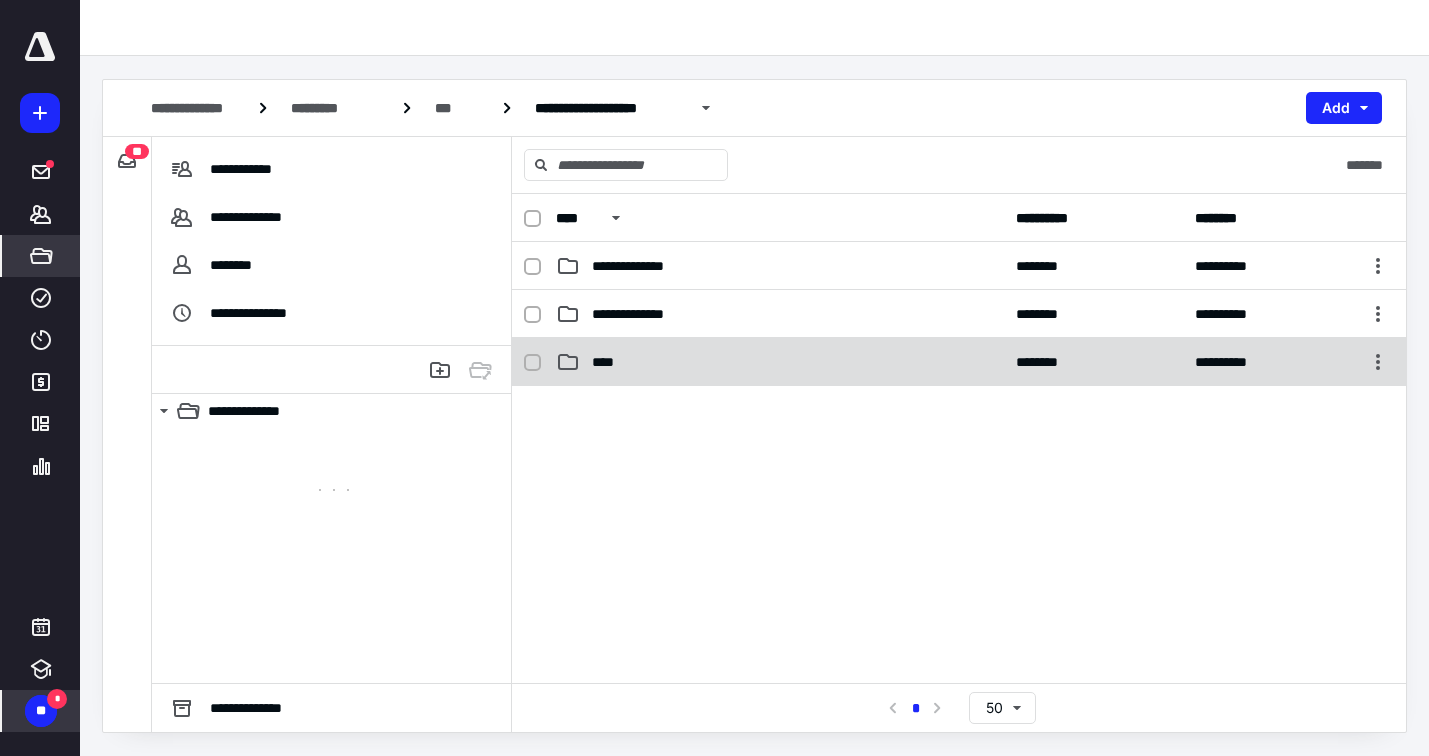 checkbox on "true" 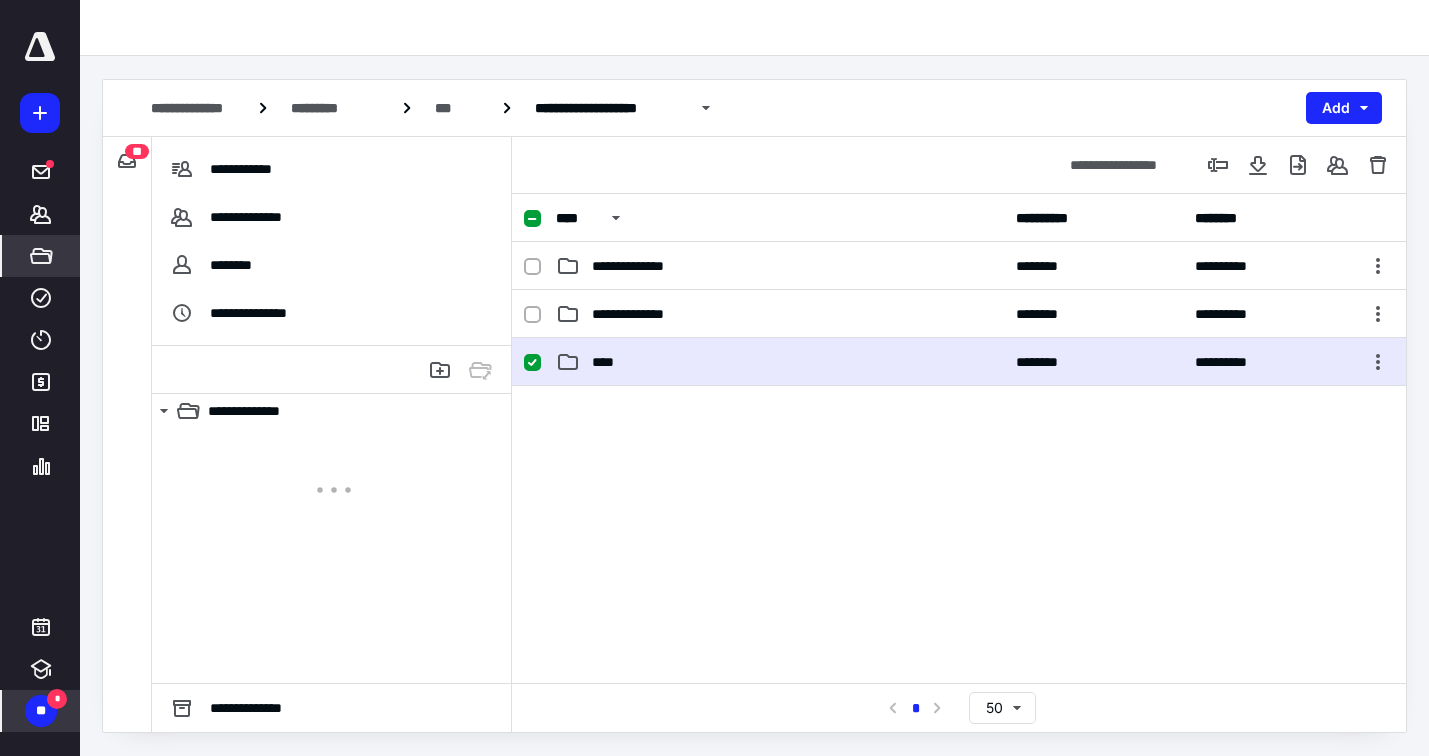 click on "****" at bounding box center [610, 362] 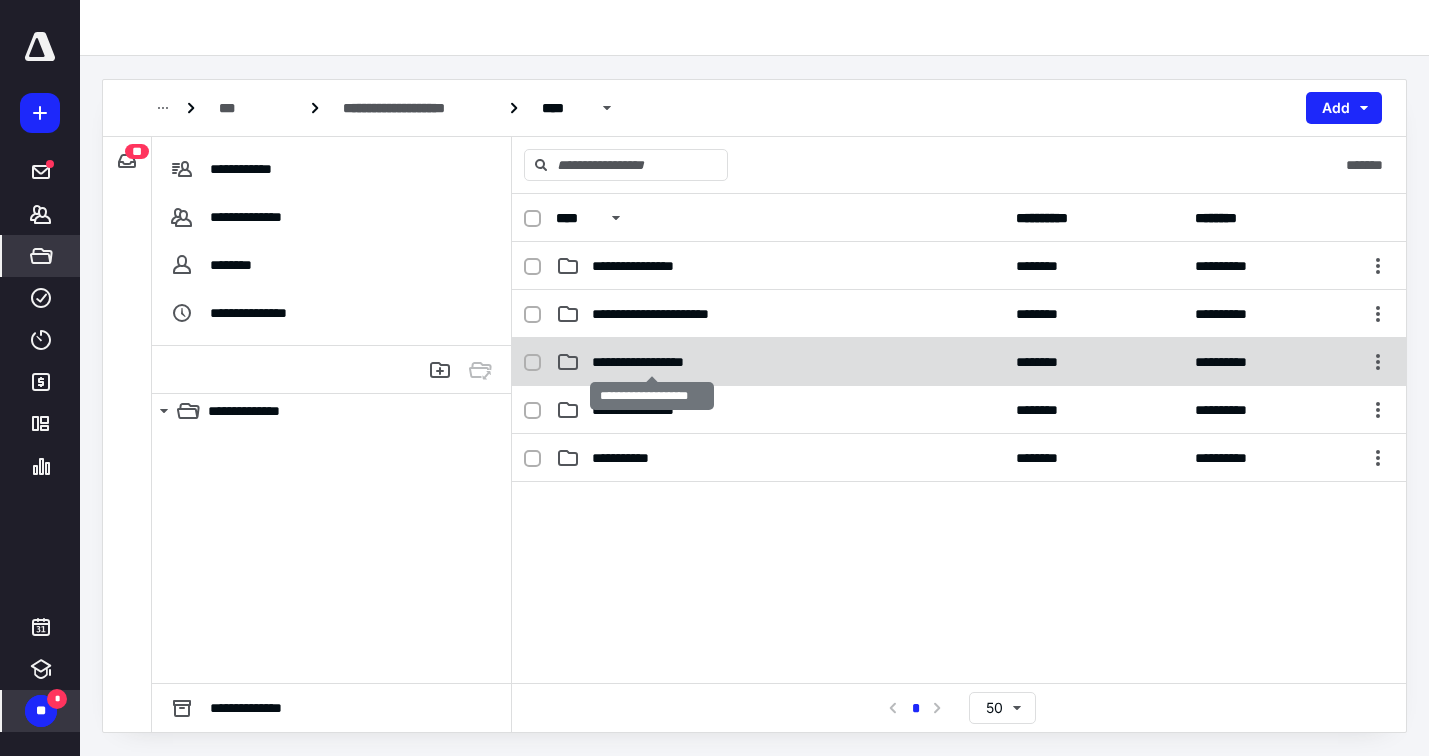 click on "**********" at bounding box center [652, 362] 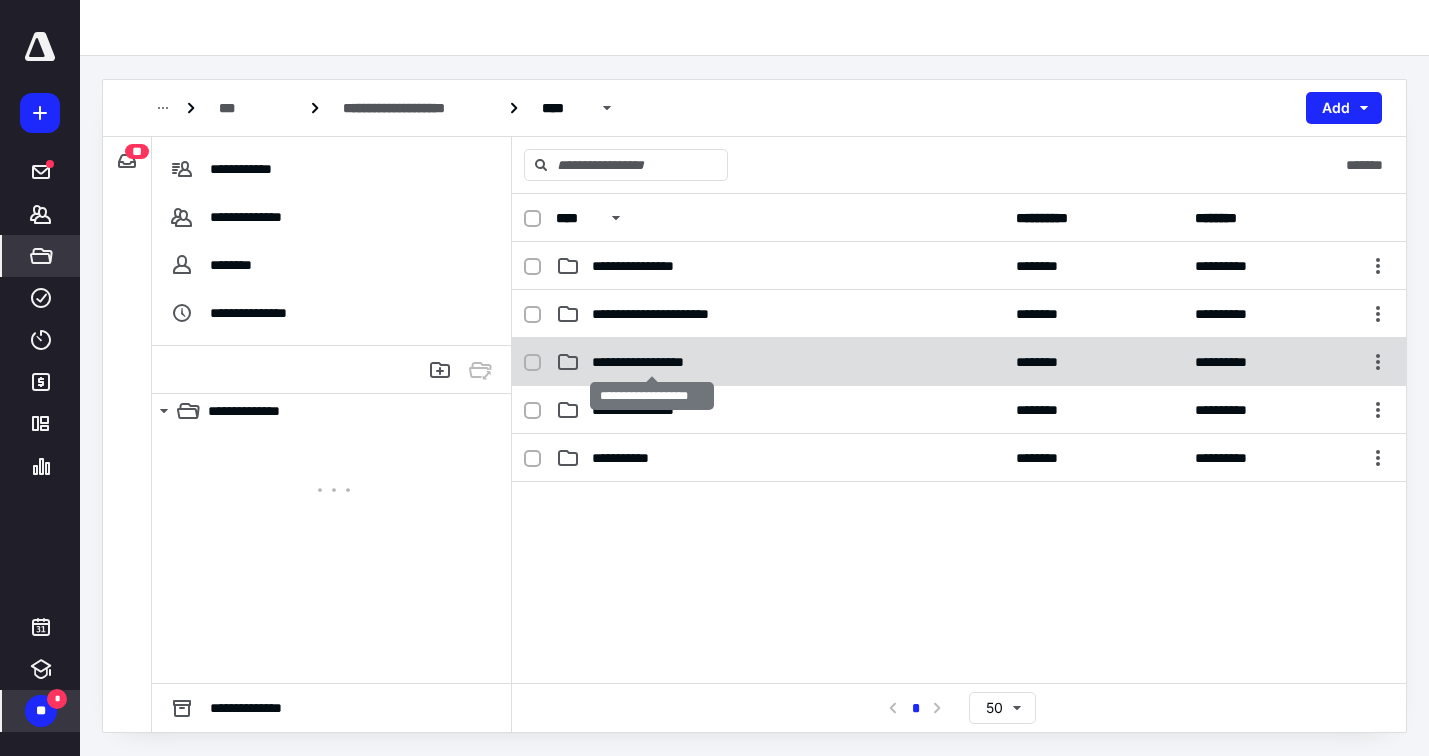 checkbox on "true" 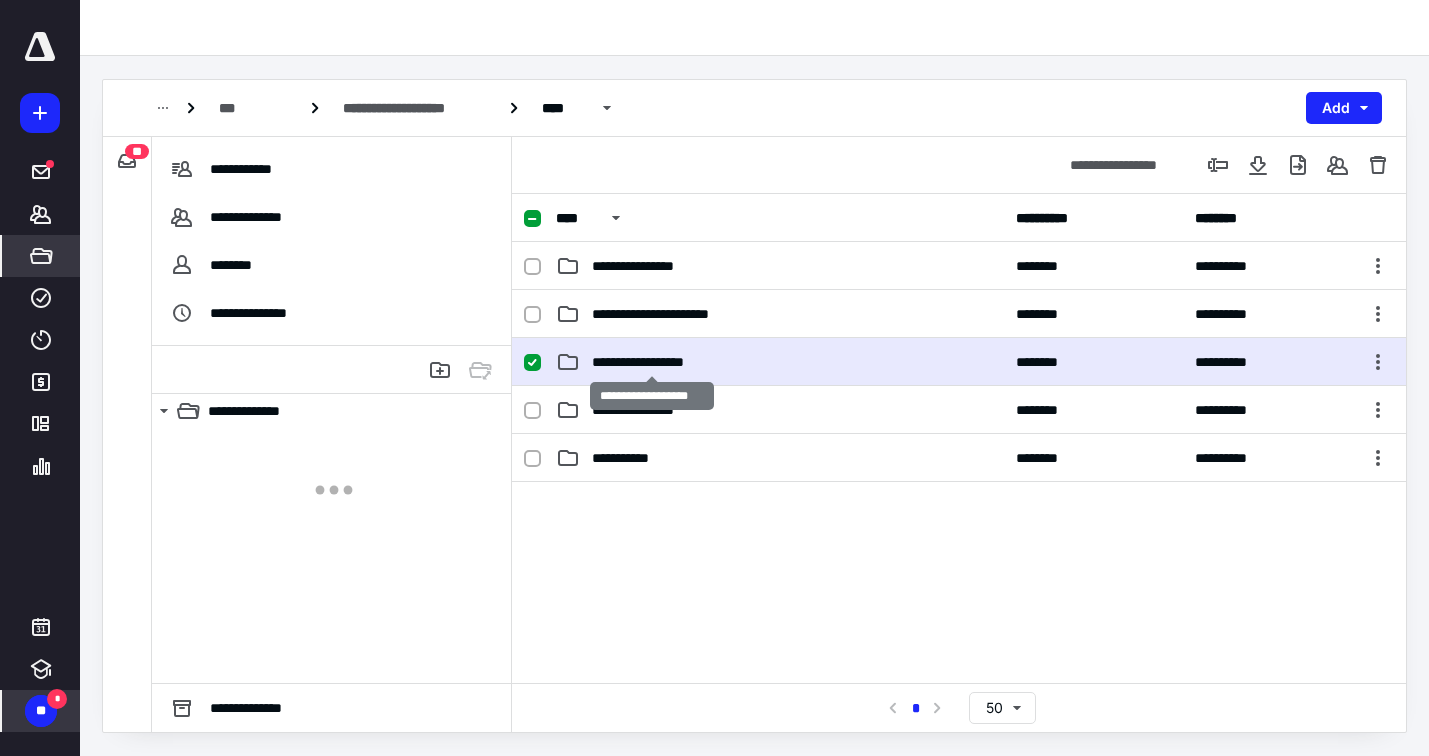 click on "**********" at bounding box center (652, 362) 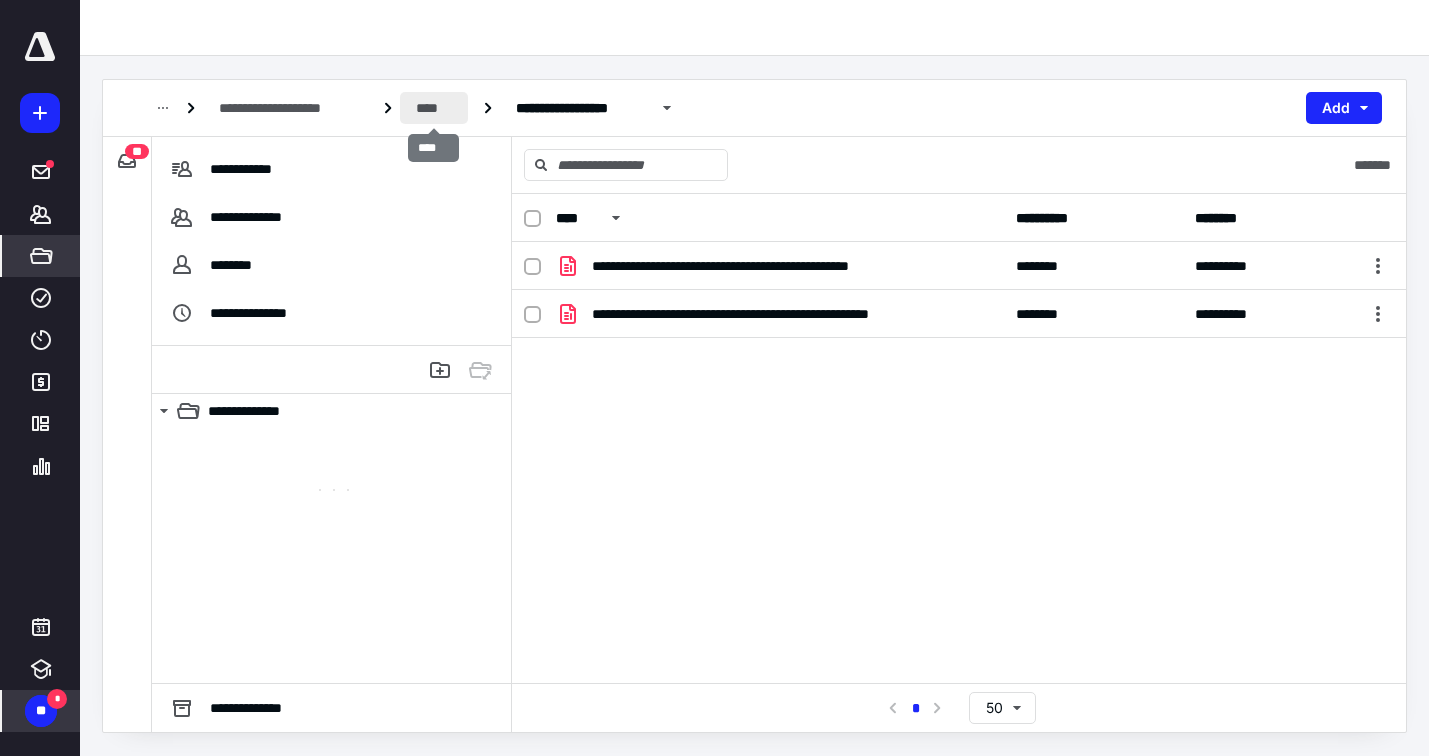 click on "****" at bounding box center [434, 108] 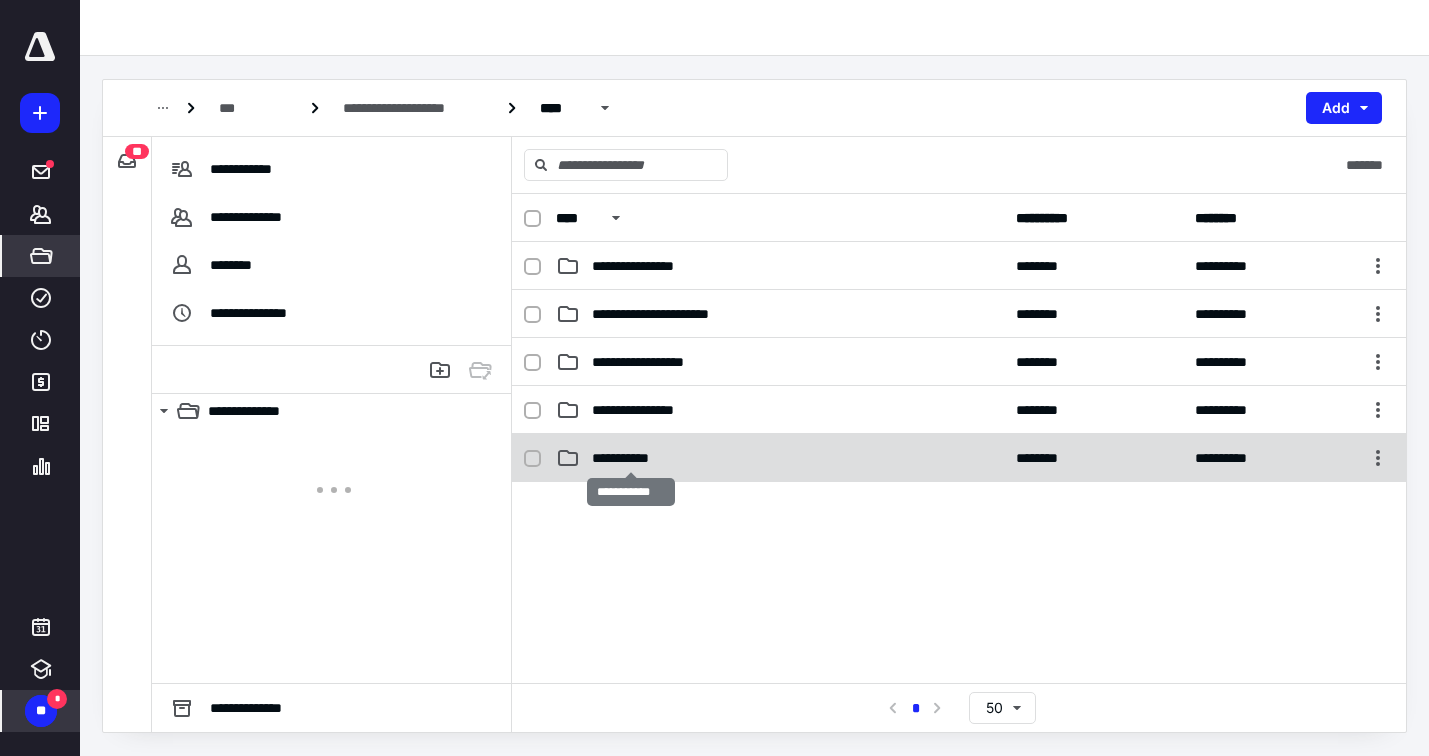 click on "**********" at bounding box center [631, 458] 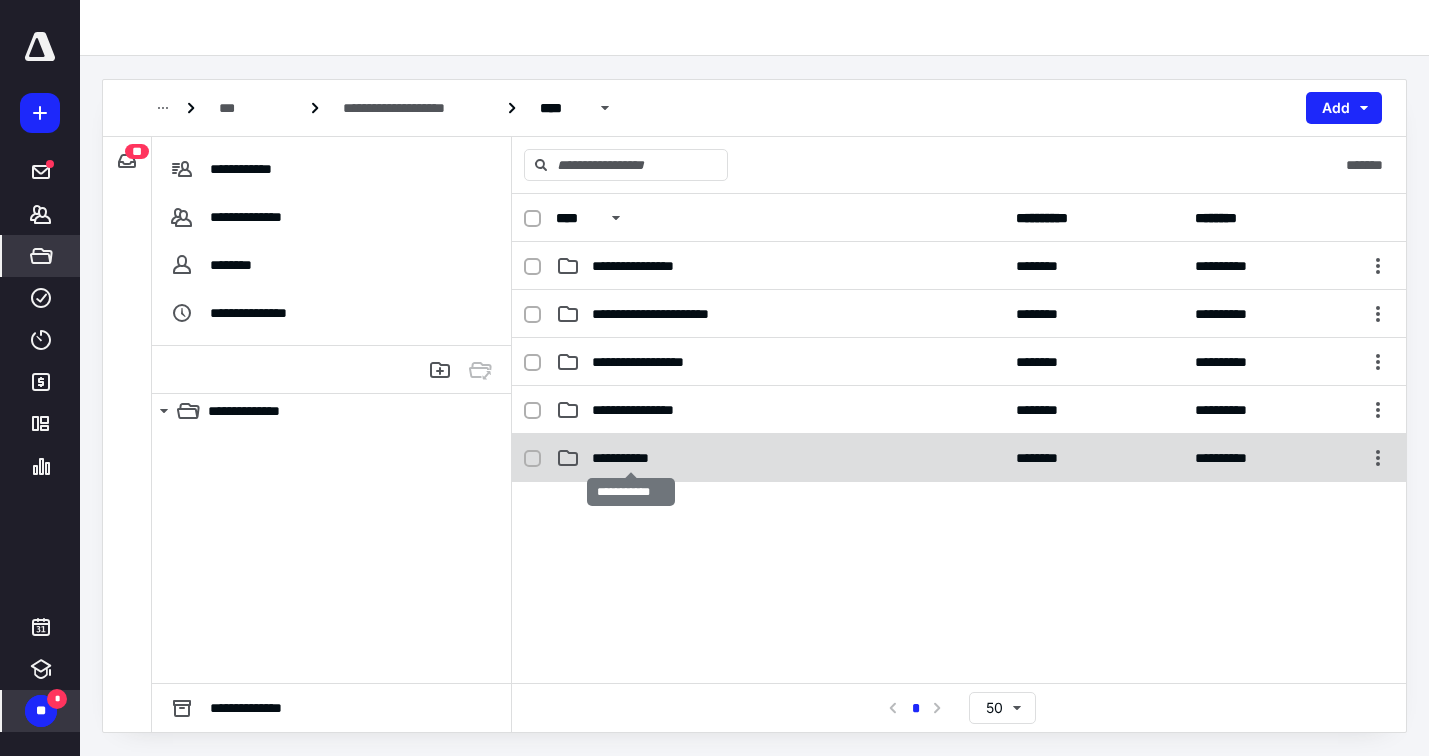 checkbox on "true" 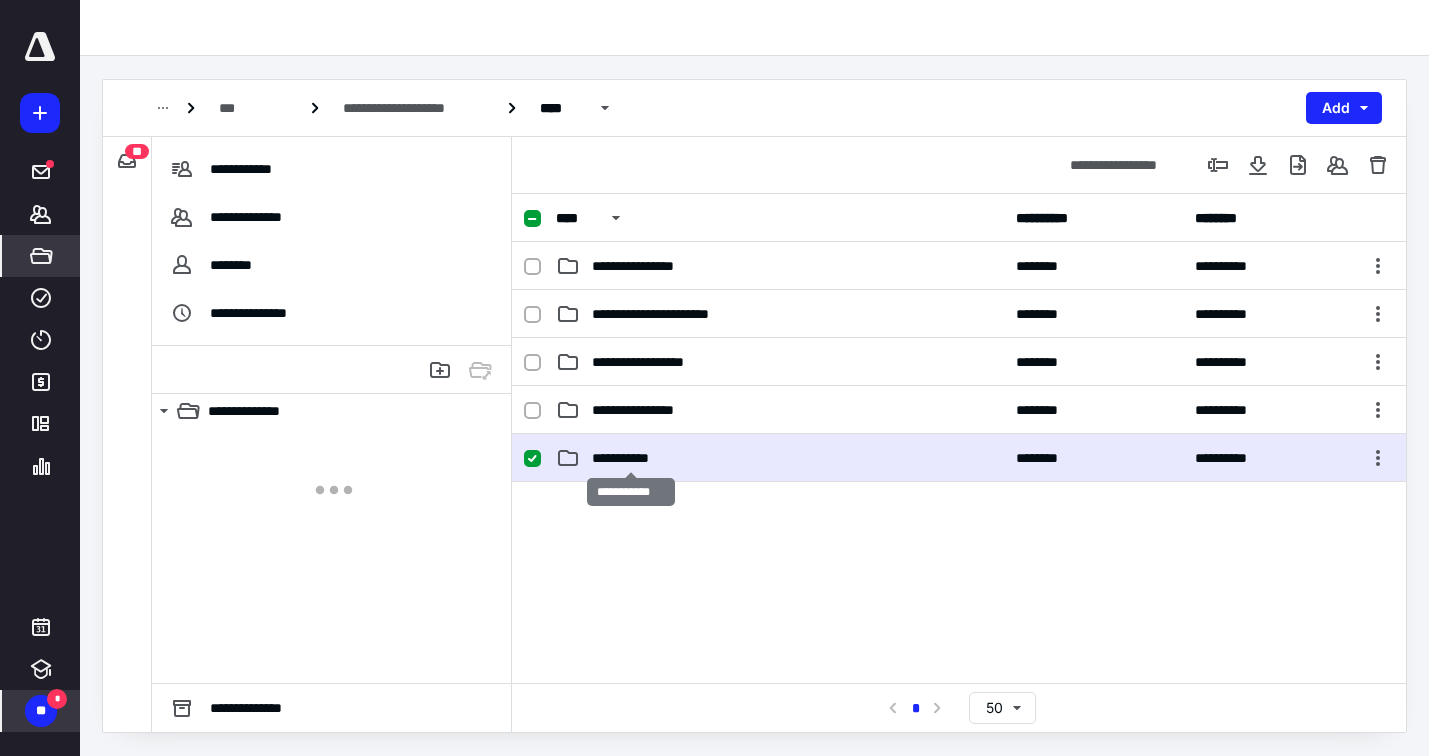 click on "**********" at bounding box center [631, 458] 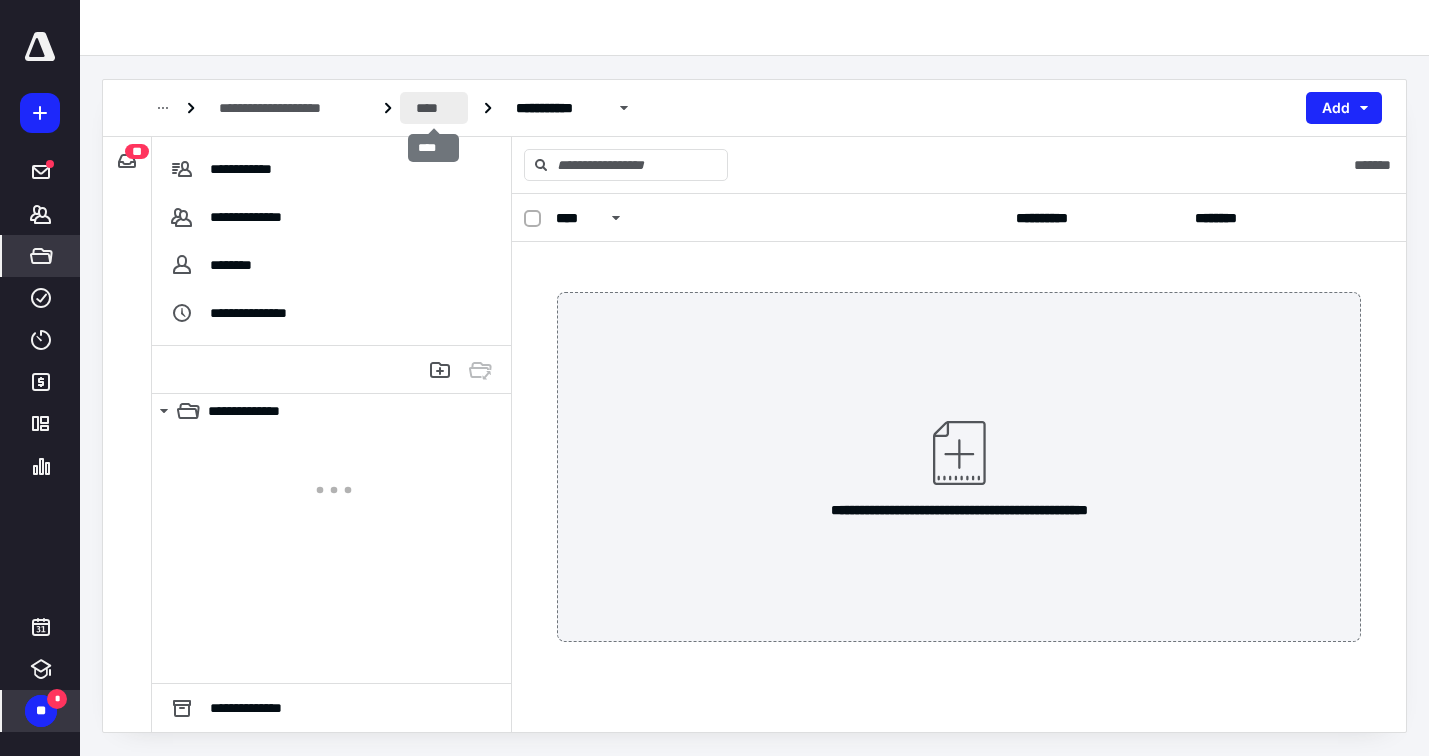 click on "****" at bounding box center (434, 108) 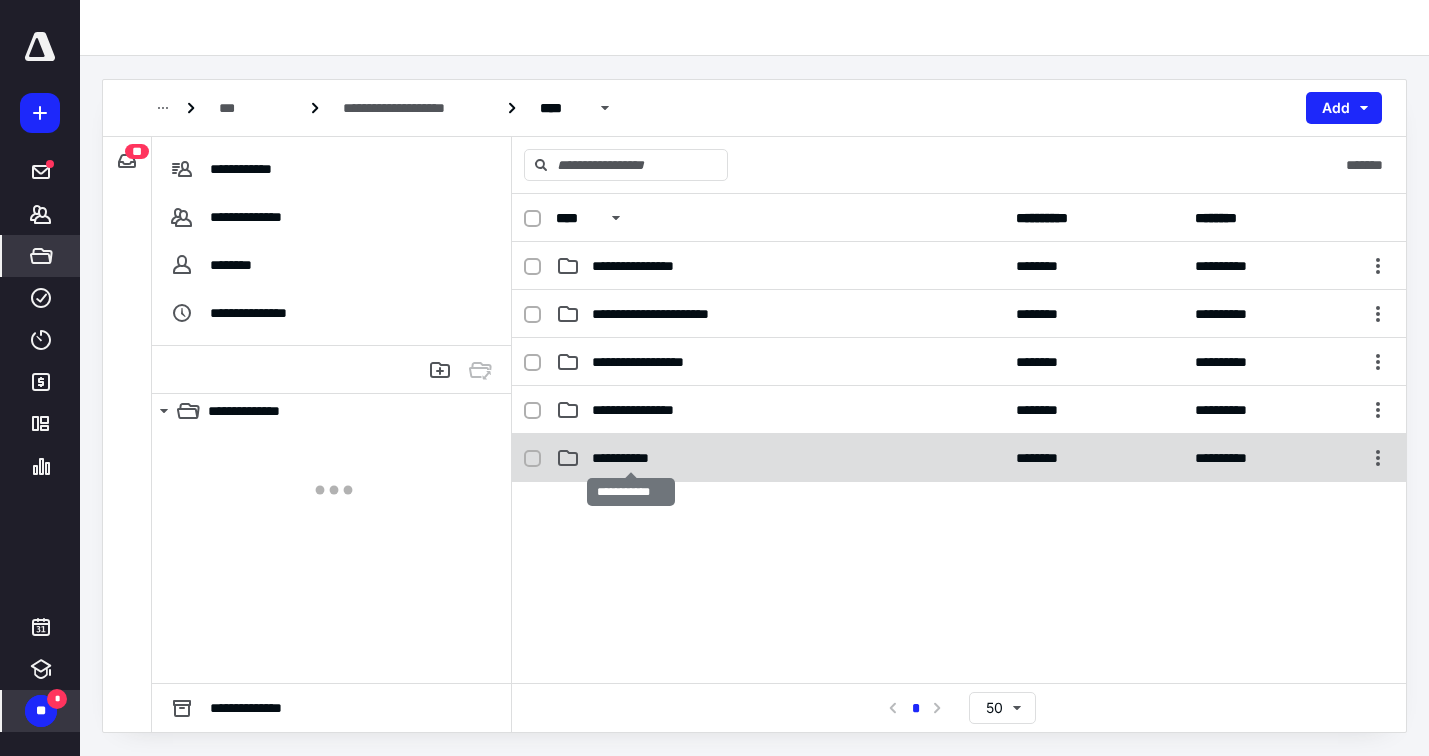 click on "**********" at bounding box center (631, 458) 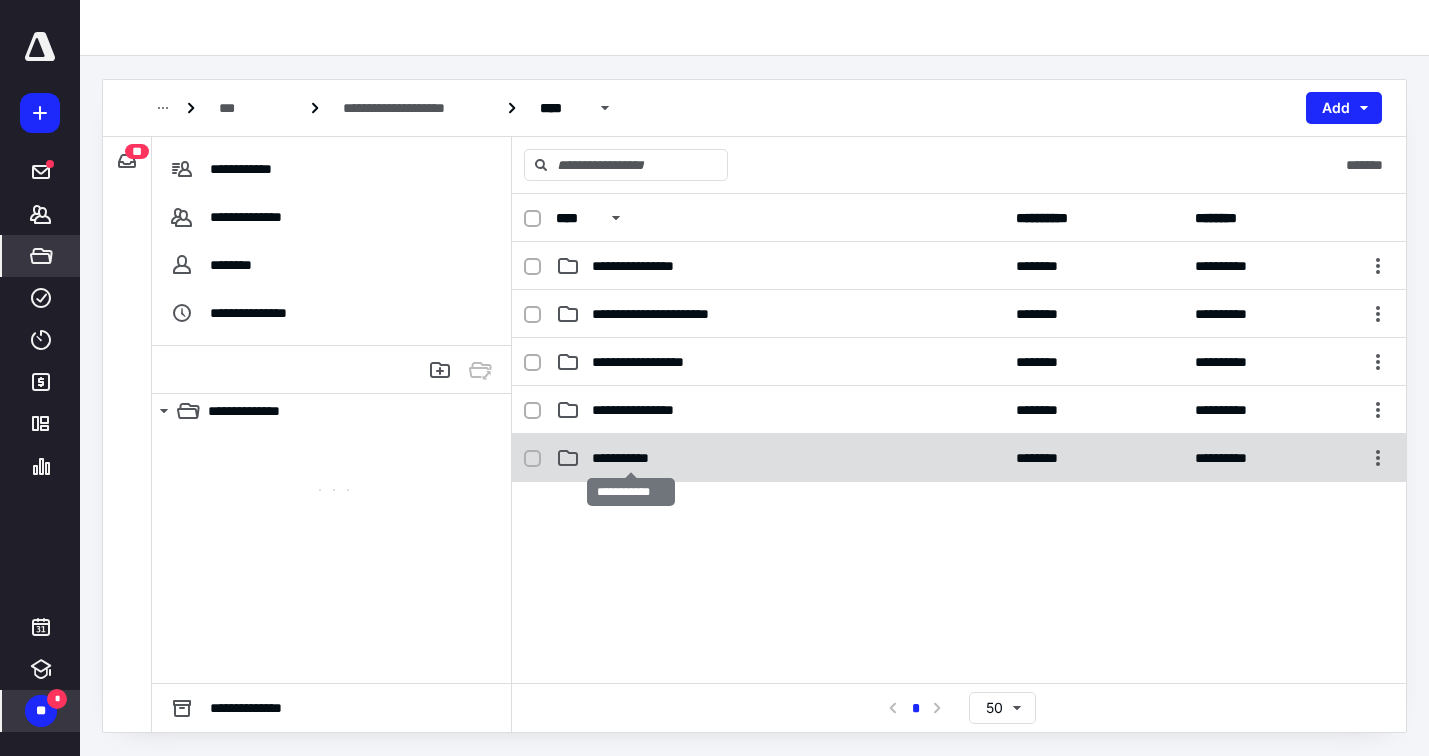 checkbox on "true" 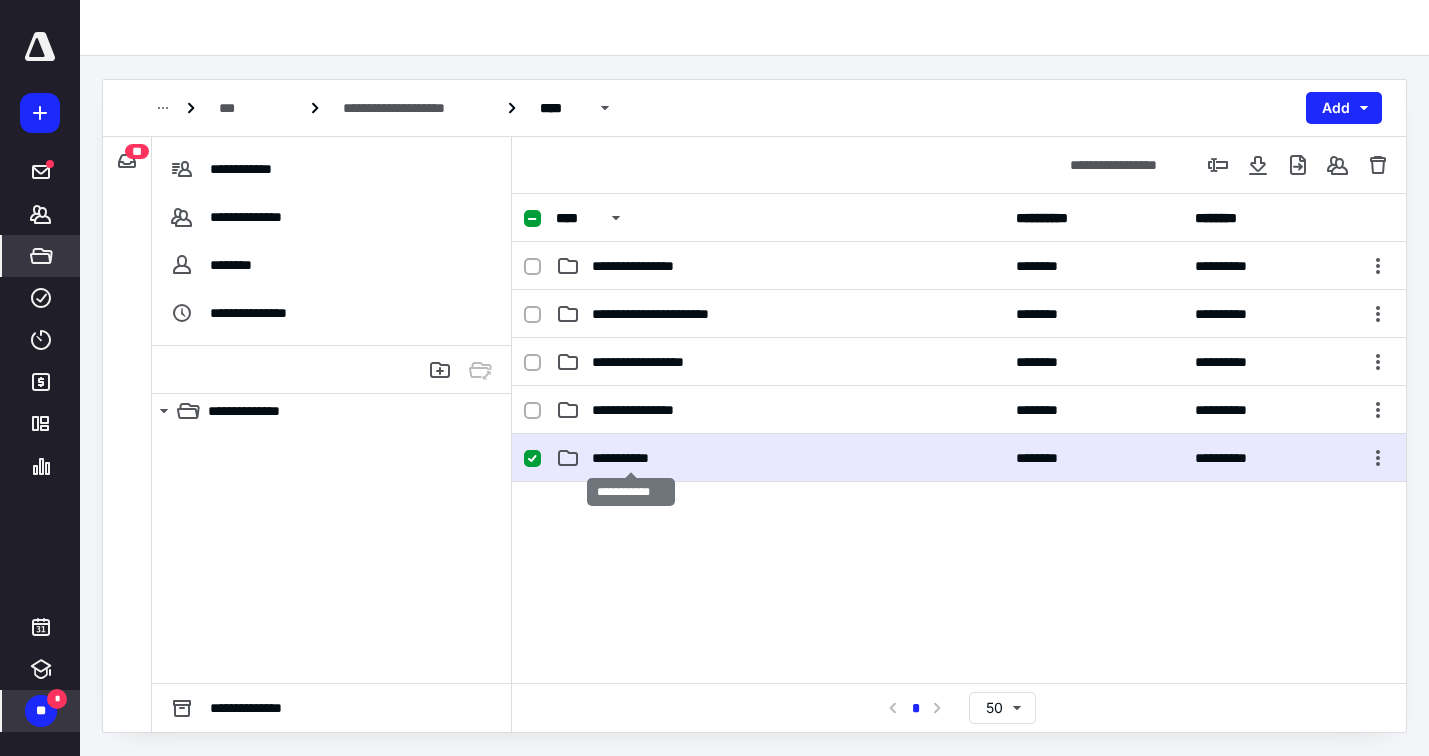 click on "**********" at bounding box center [631, 458] 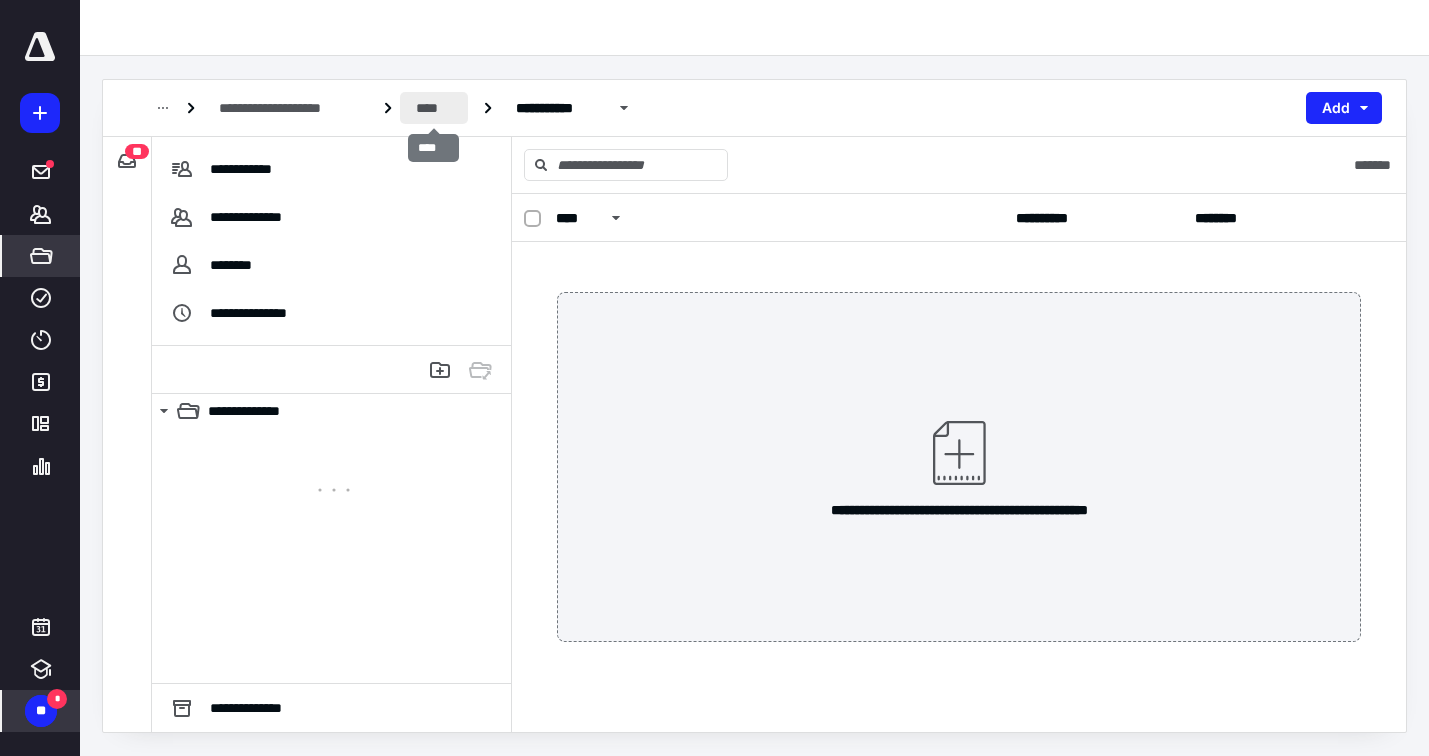 click on "****" at bounding box center (434, 108) 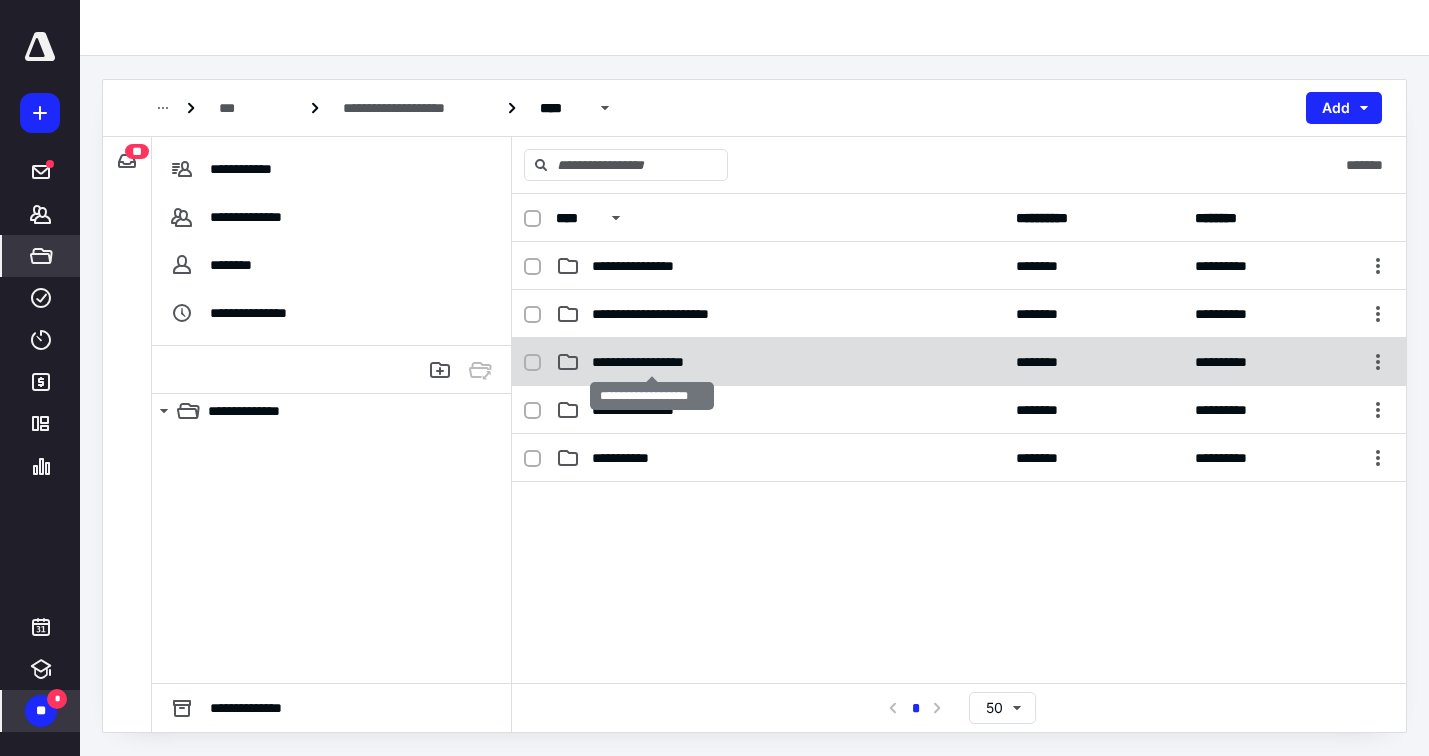 click on "**********" at bounding box center [652, 362] 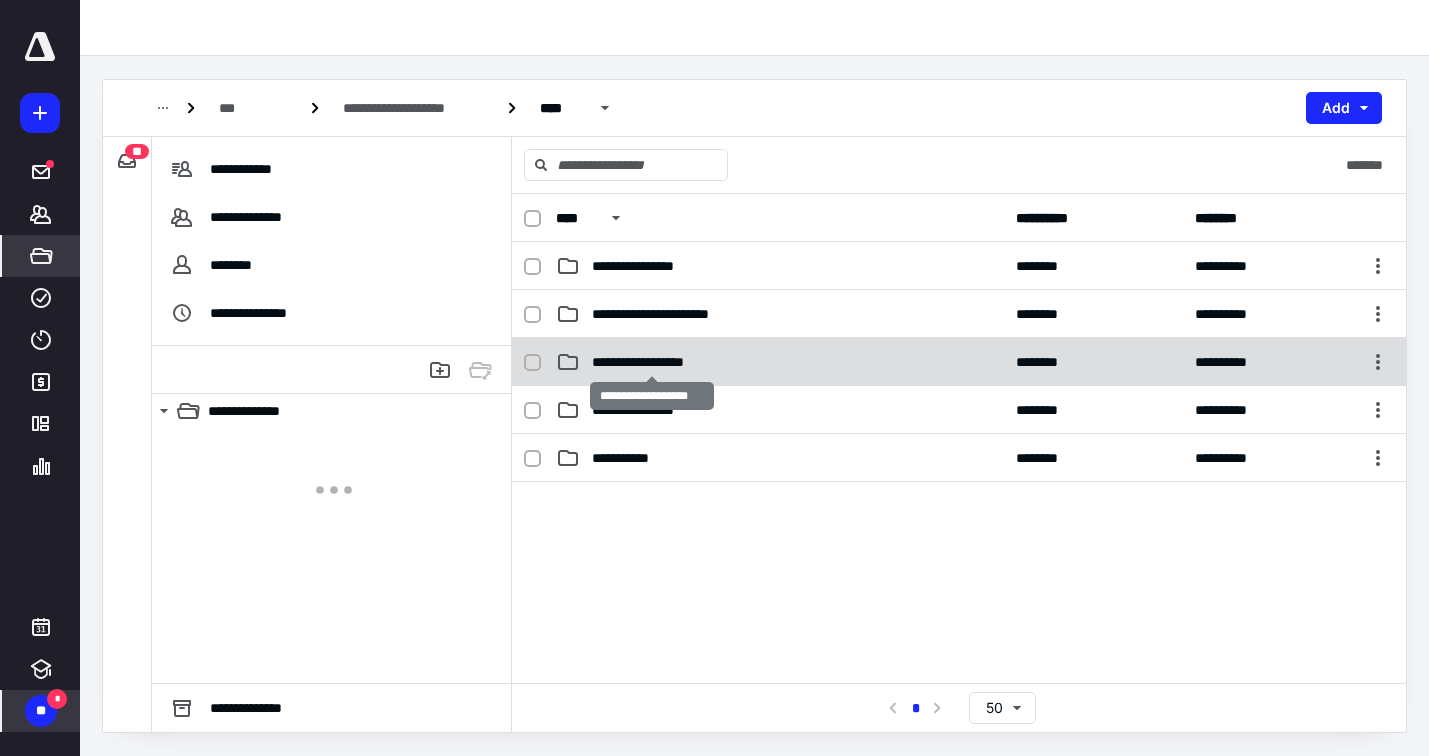 checkbox on "true" 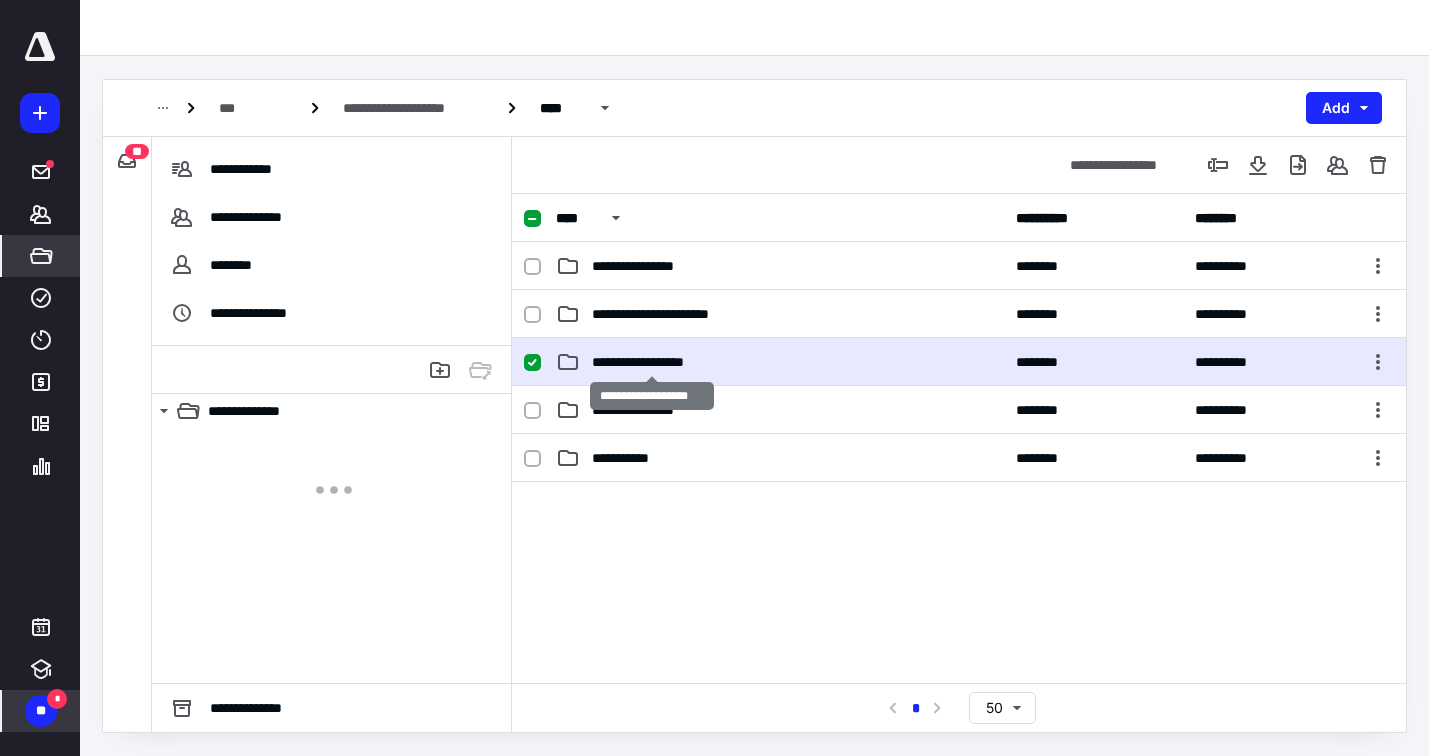 click on "**********" at bounding box center [652, 362] 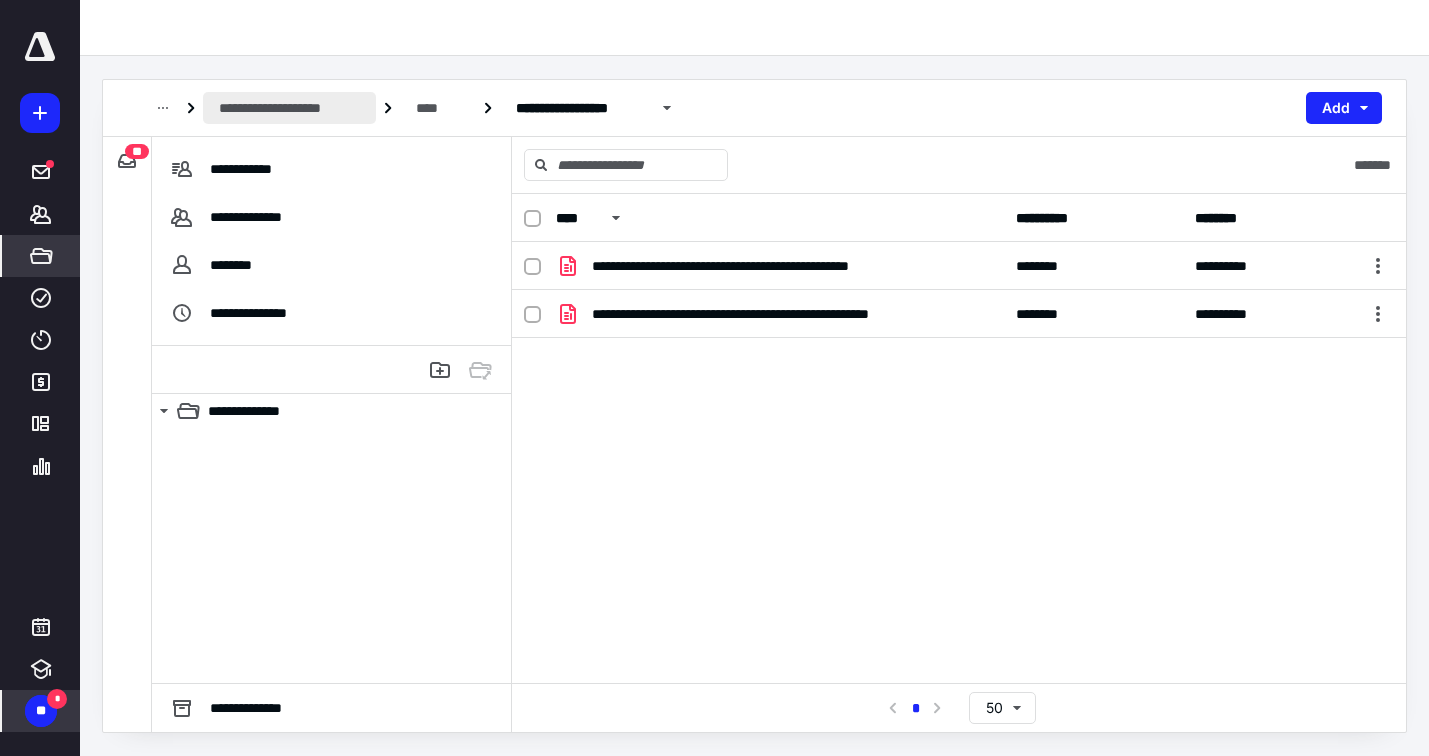 click on "**********" at bounding box center [289, 108] 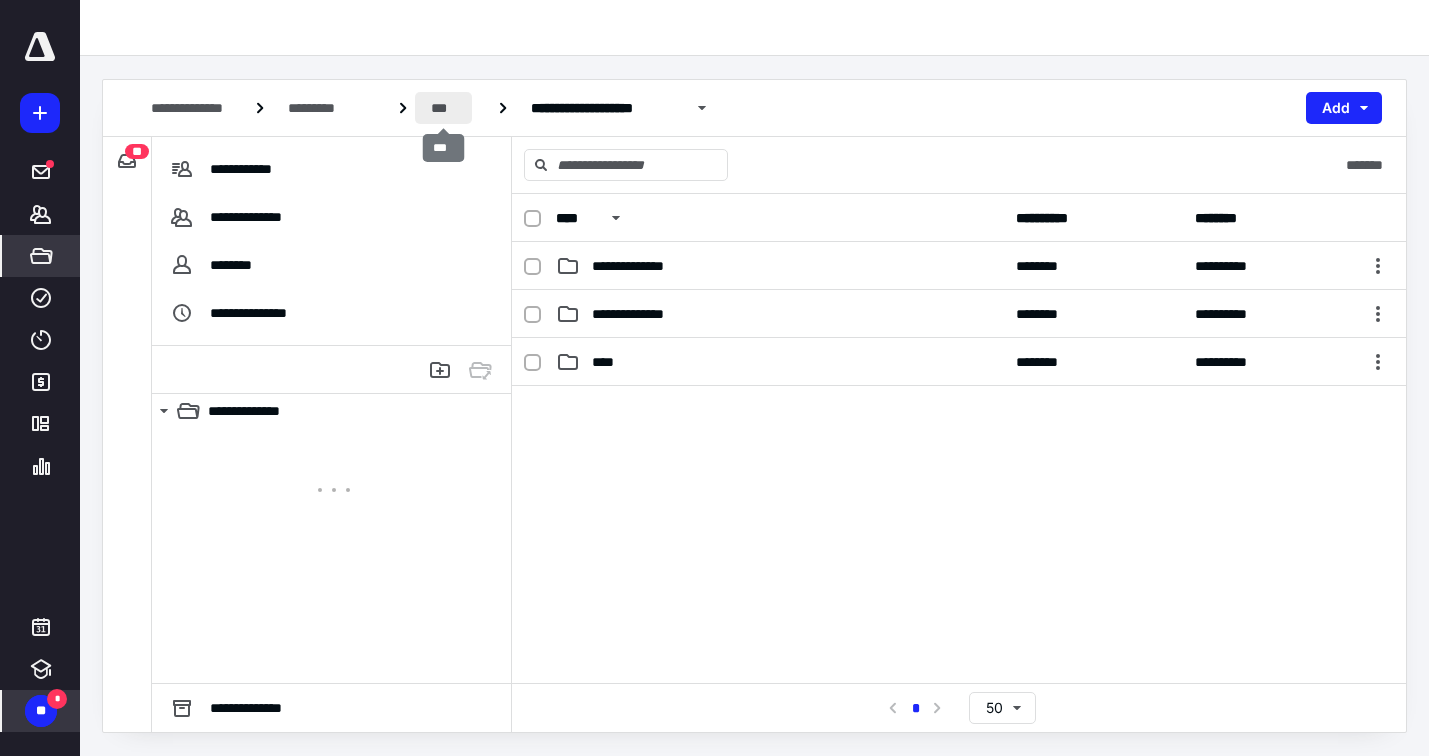 click on "***" at bounding box center (443, 108) 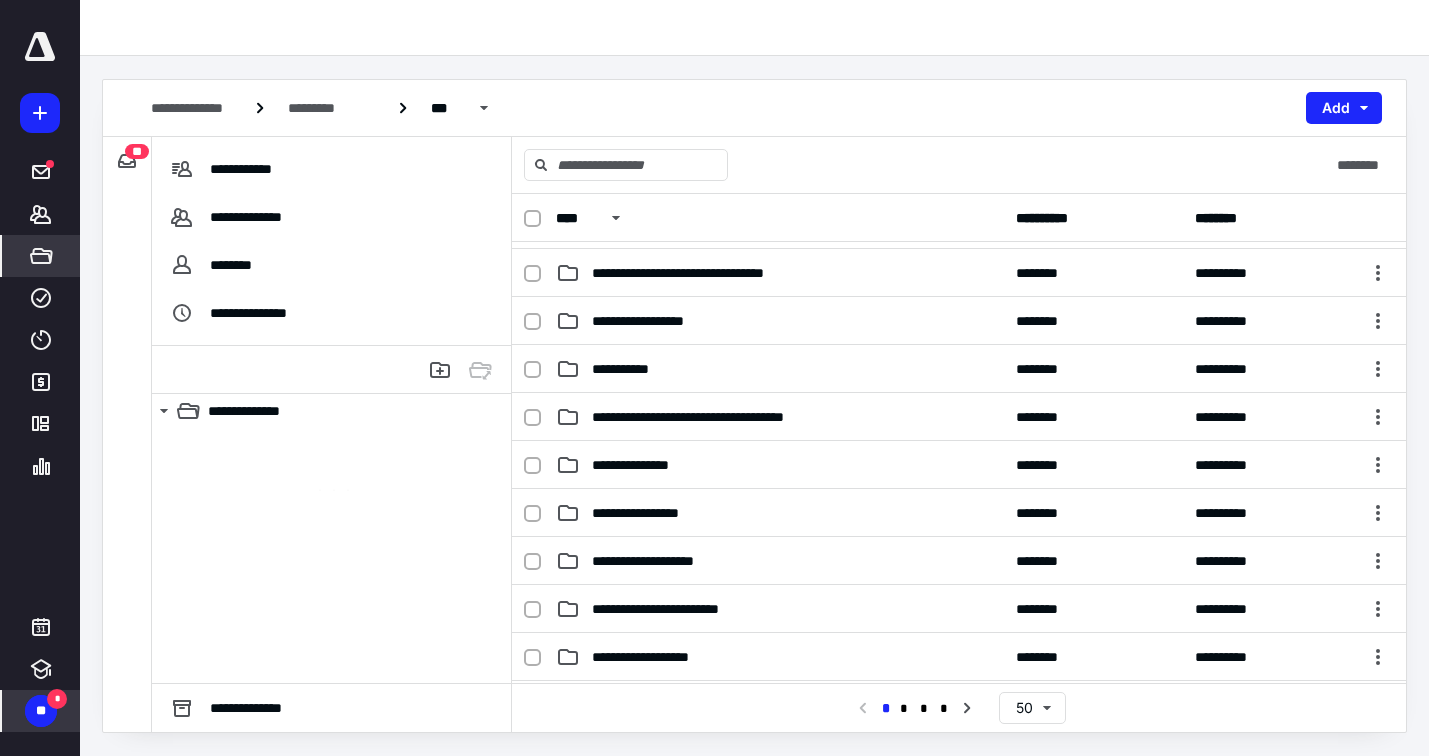 scroll, scrollTop: 1491, scrollLeft: 0, axis: vertical 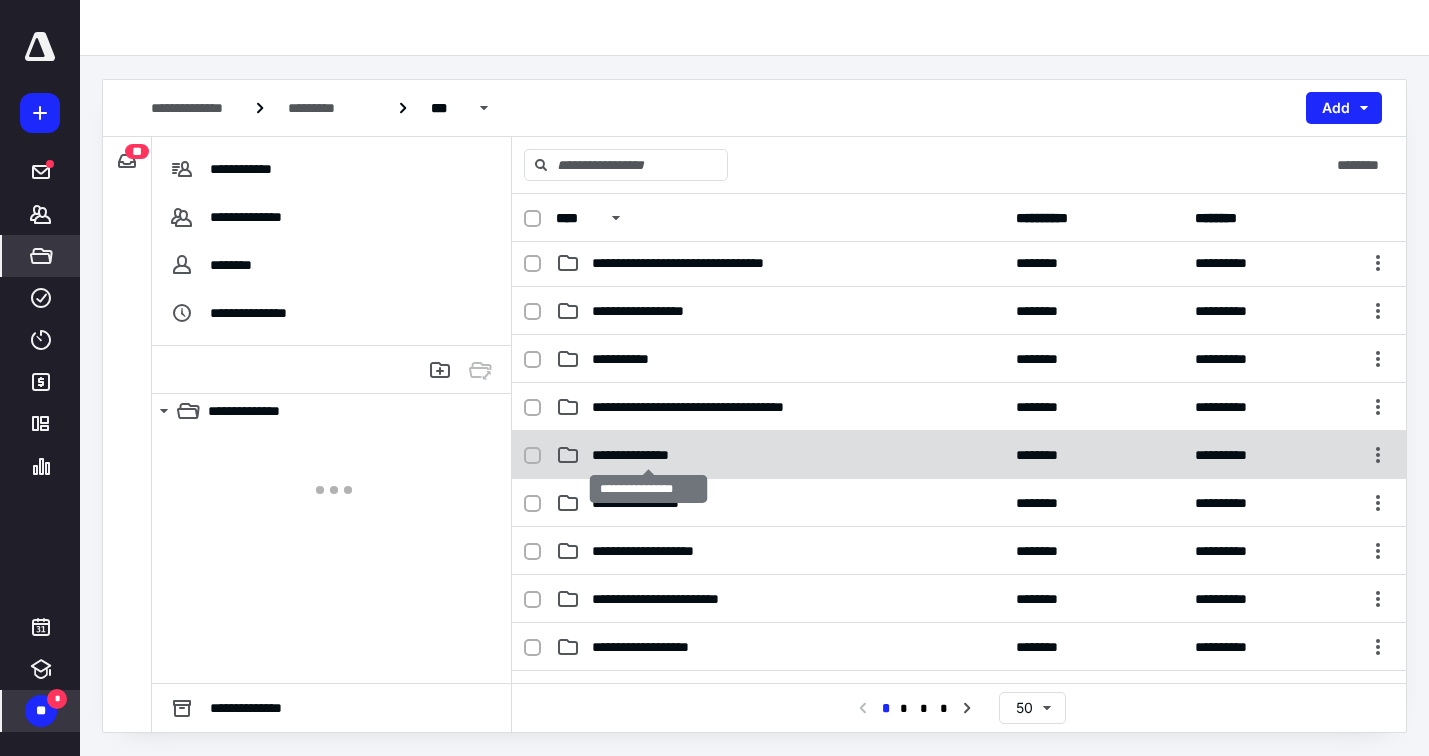 click on "**********" at bounding box center [648, 455] 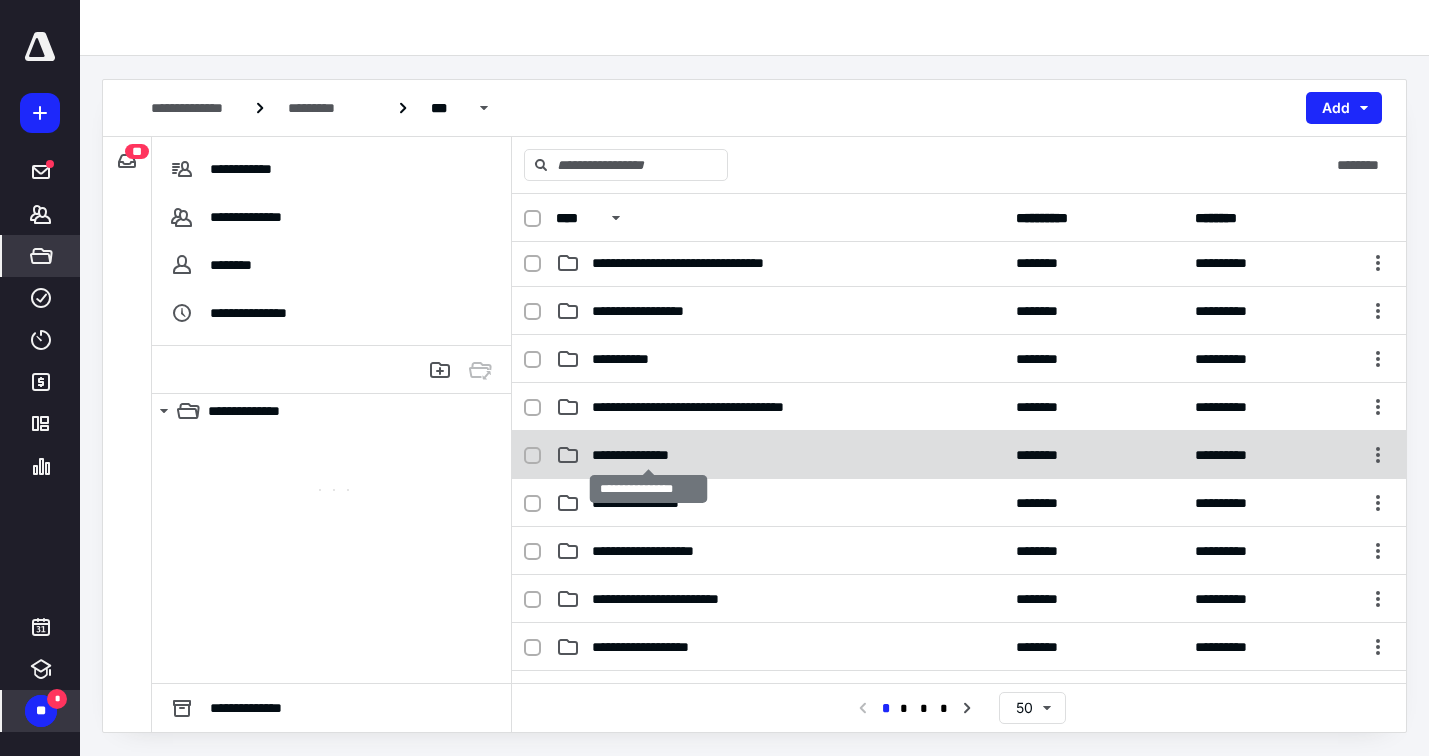 checkbox on "true" 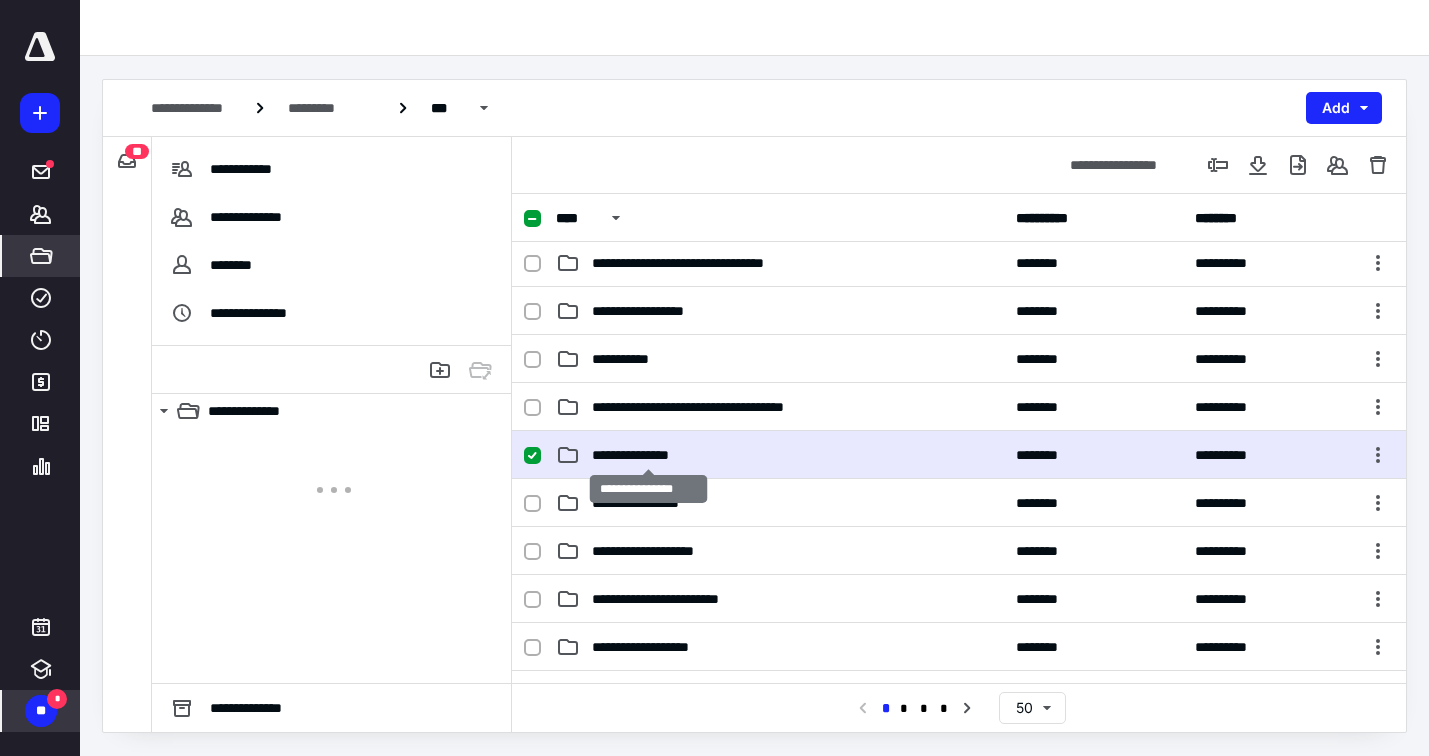 click on "**********" at bounding box center (648, 455) 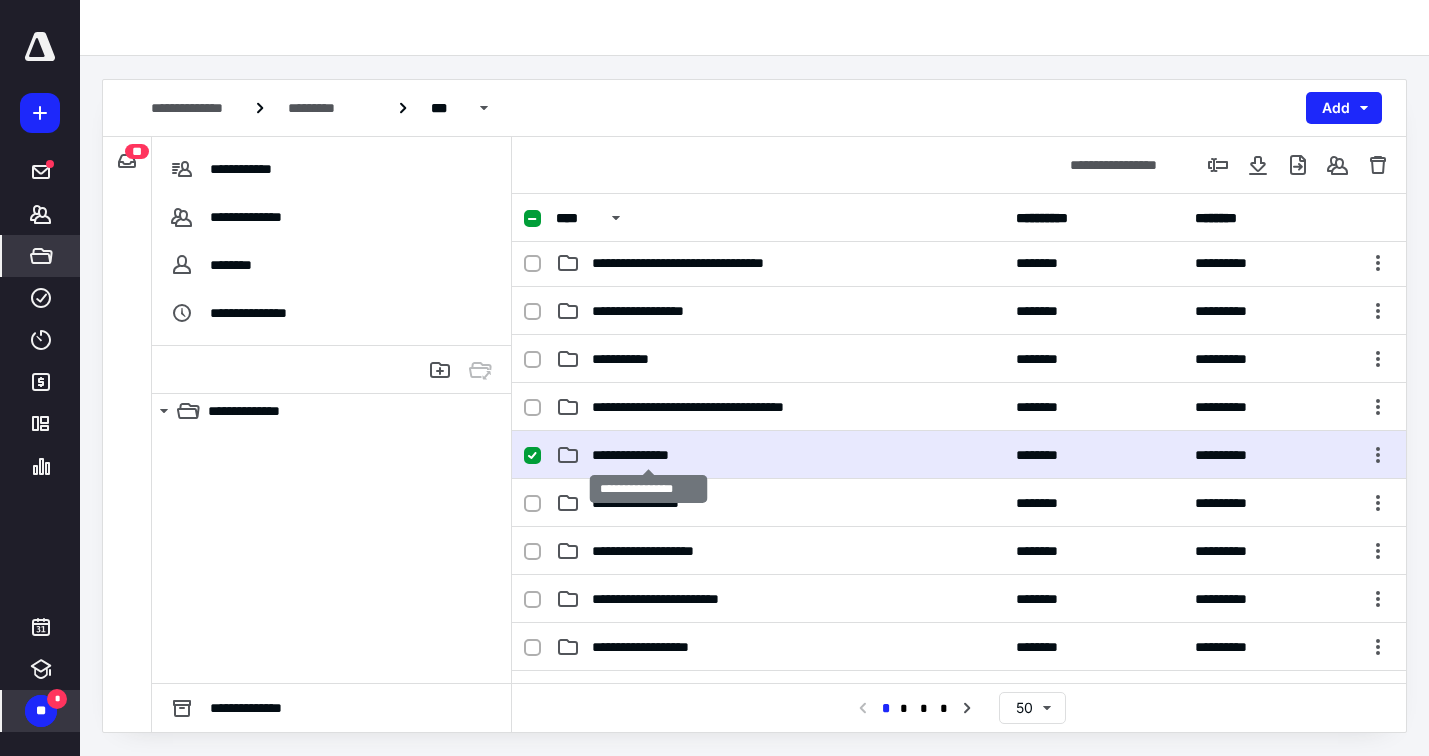 scroll, scrollTop: 0, scrollLeft: 0, axis: both 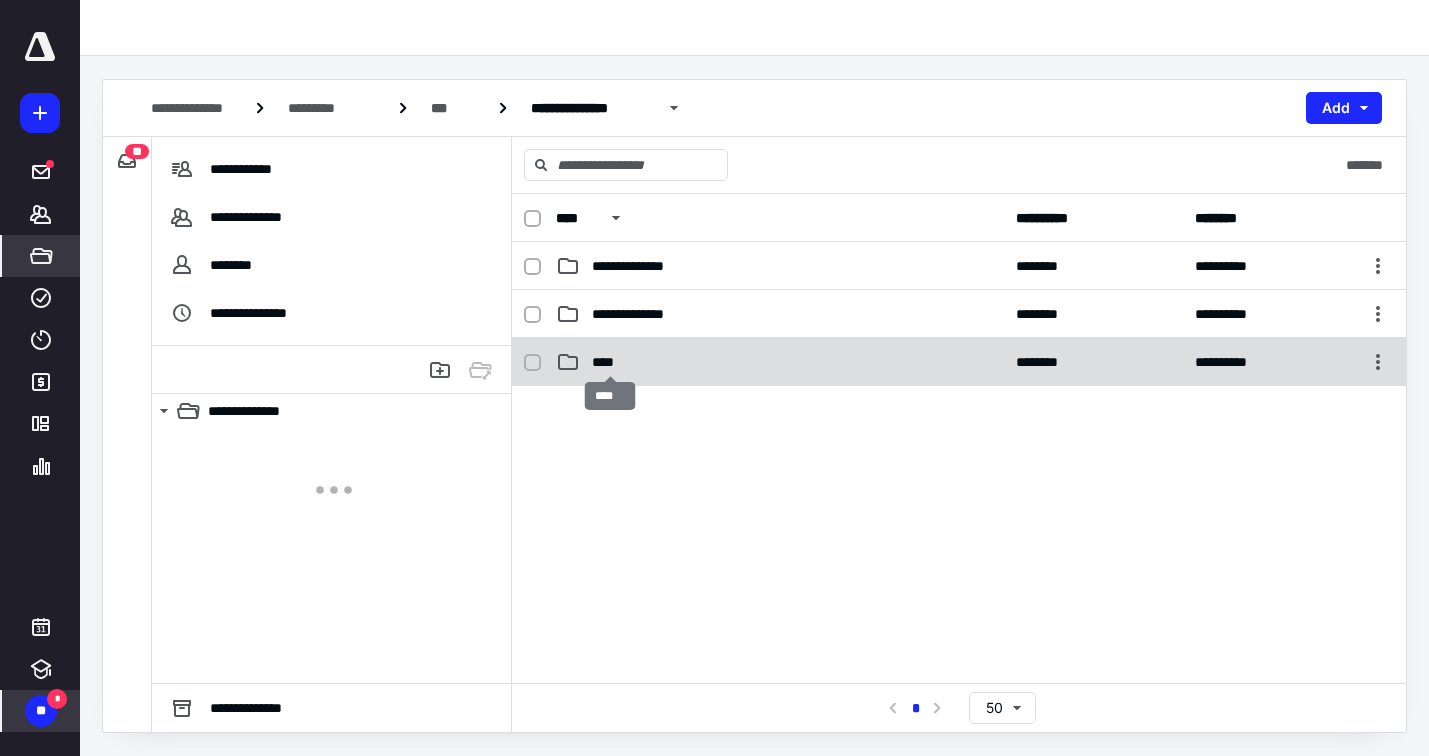 click on "****" at bounding box center [610, 362] 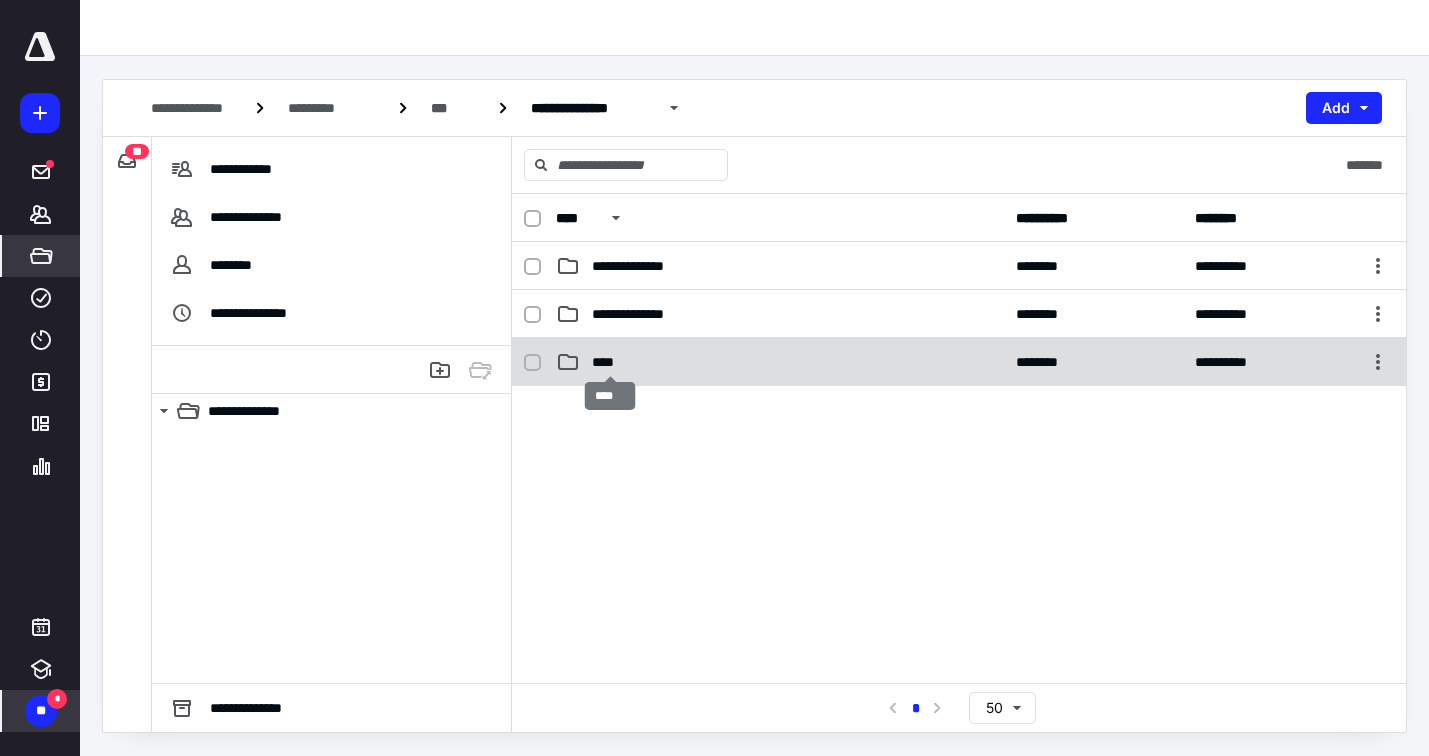 checkbox on "true" 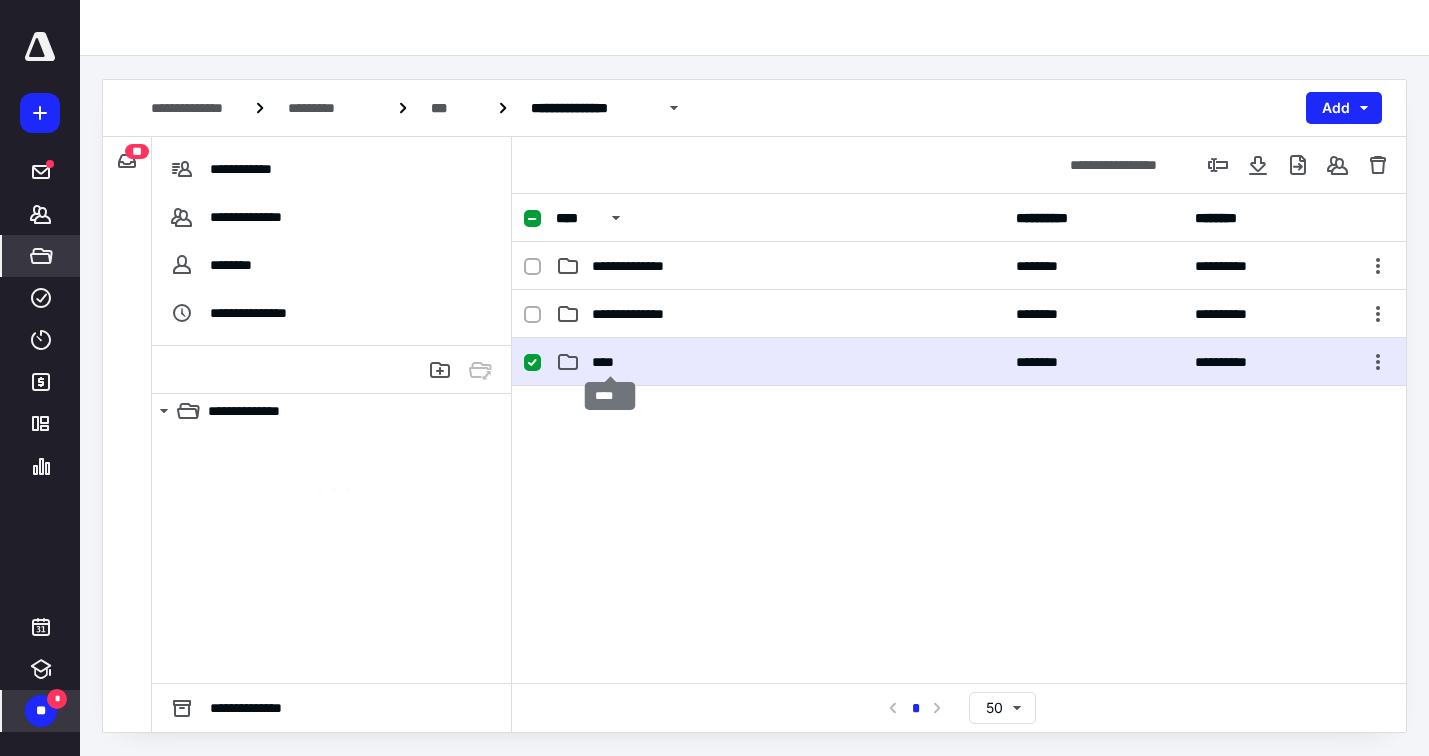 click on "****" at bounding box center (610, 362) 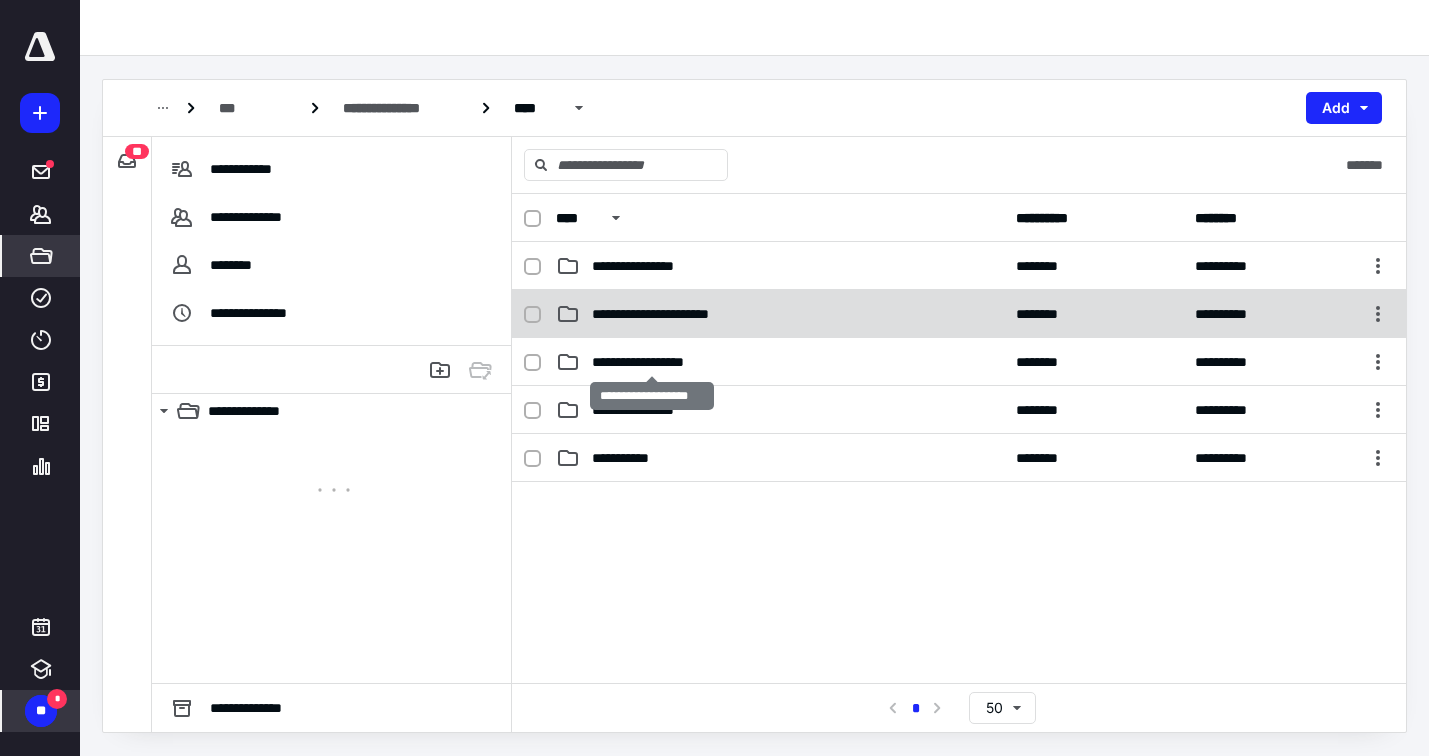 click on "**********" at bounding box center (652, 362) 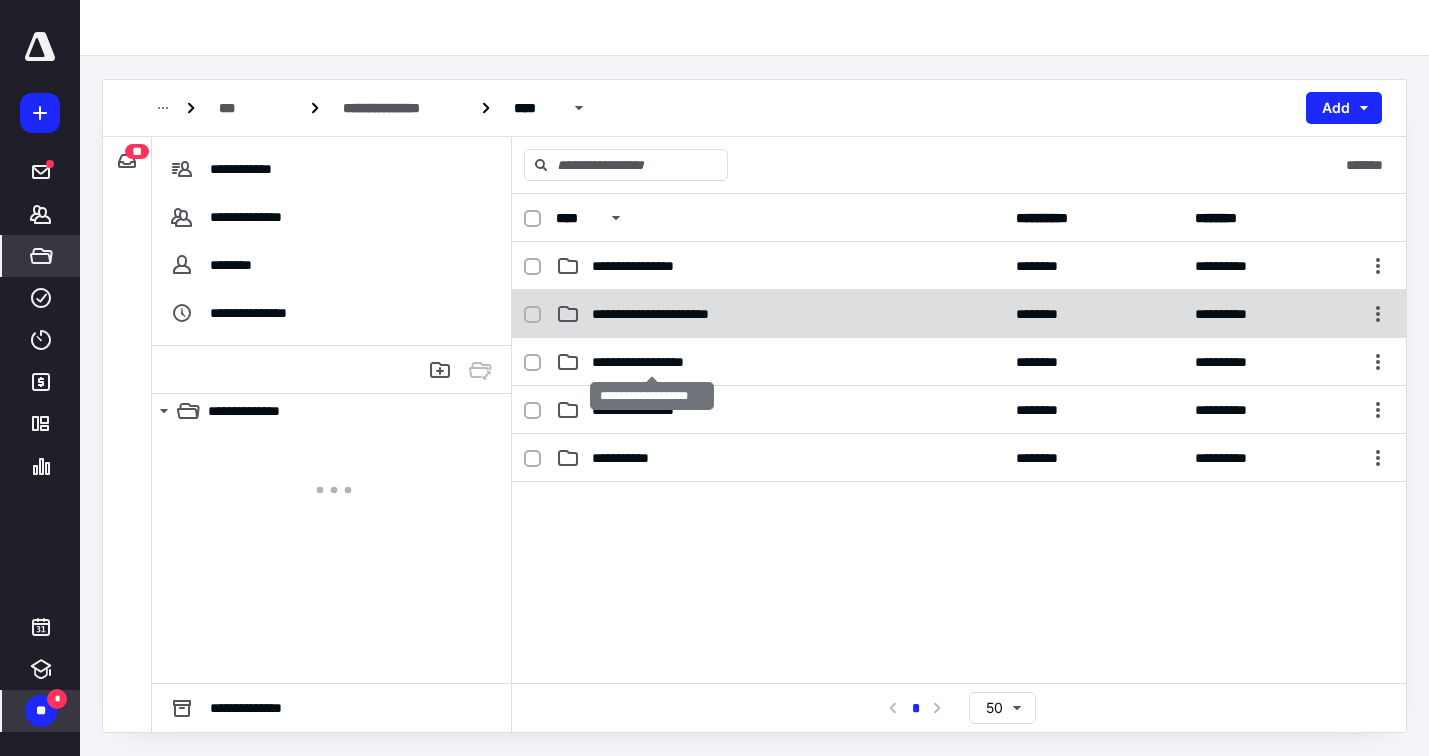 checkbox on "true" 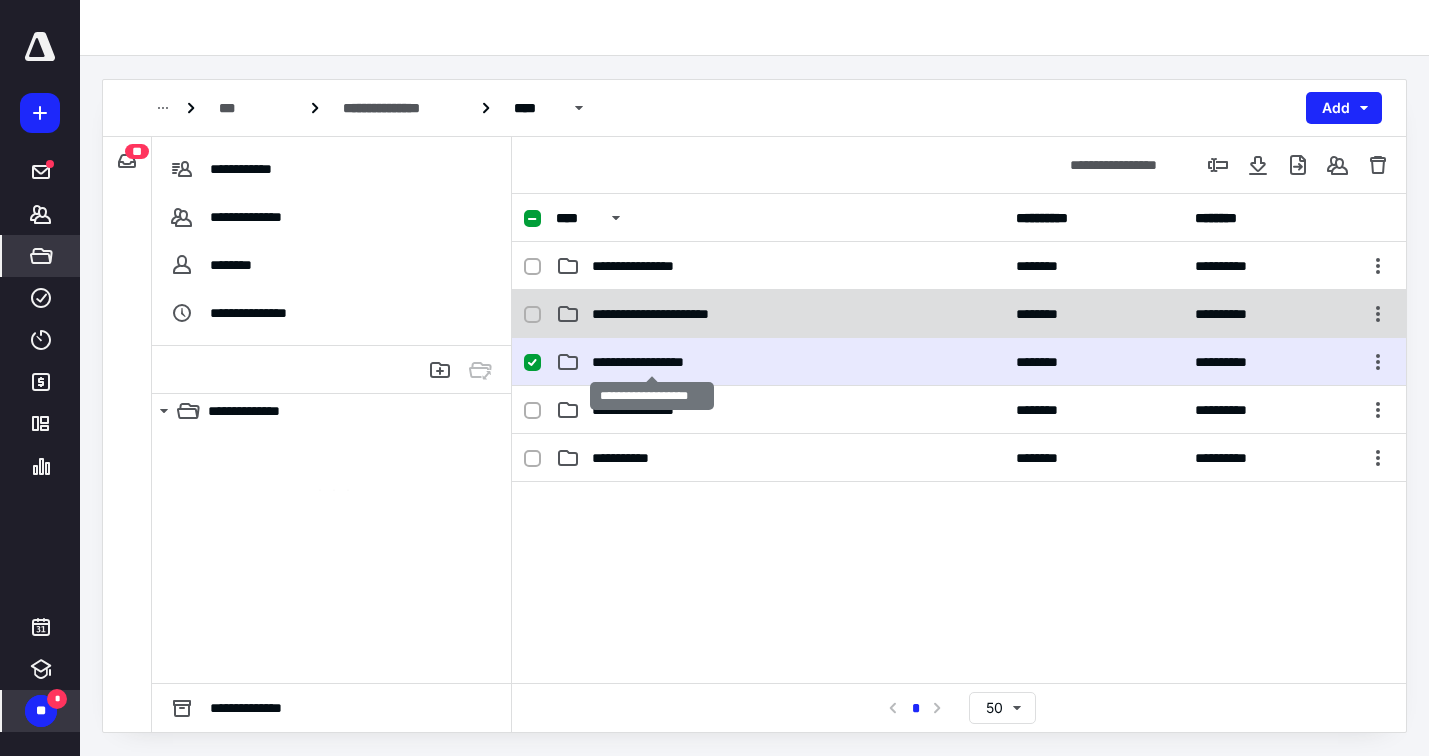 click on "**********" at bounding box center [652, 362] 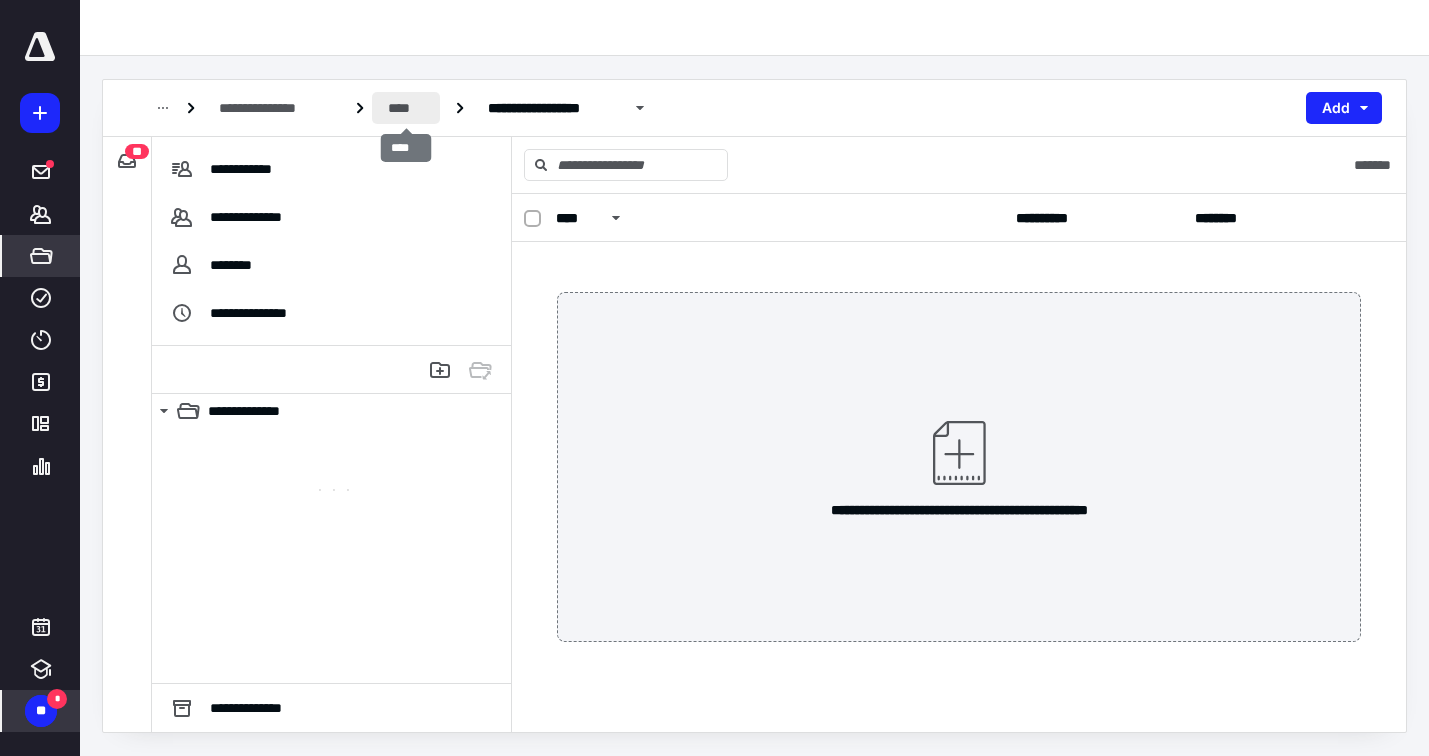 click on "****" at bounding box center (406, 108) 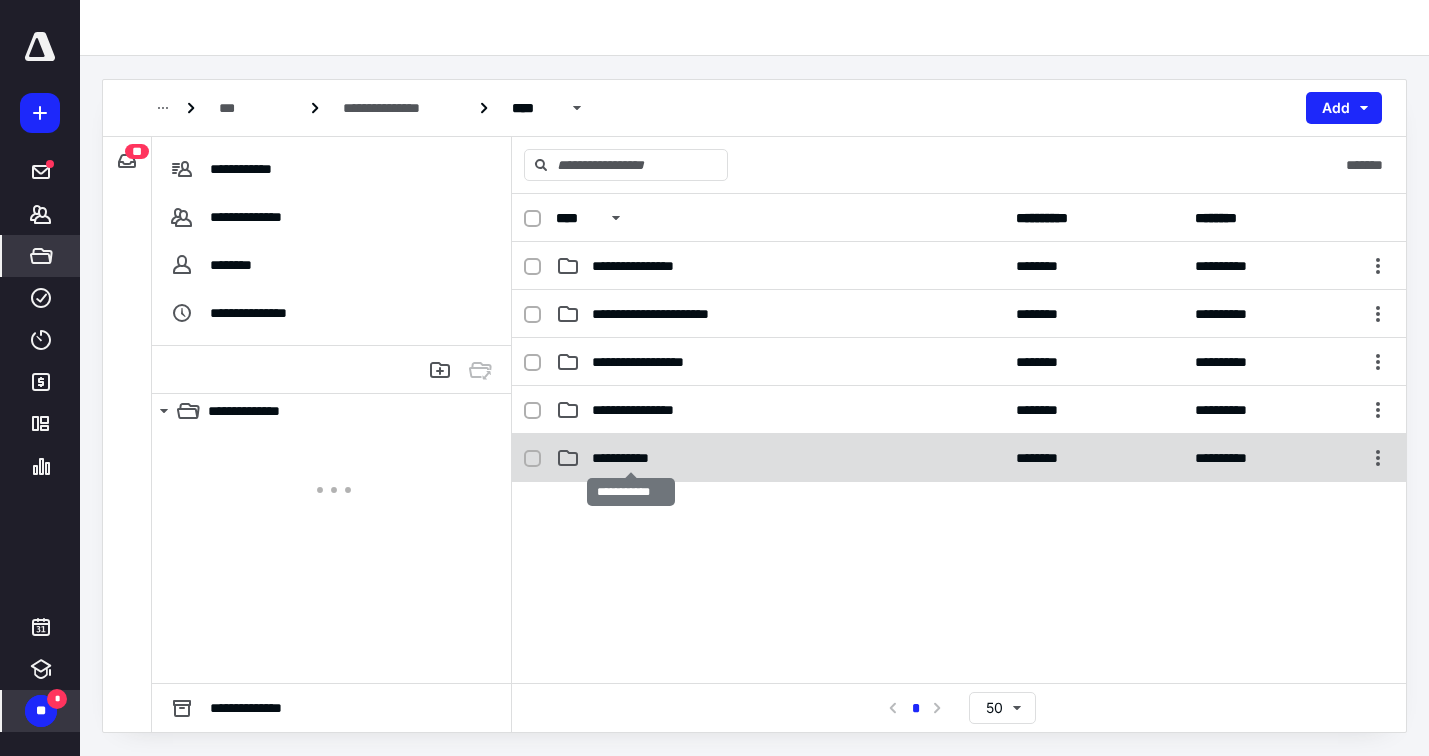 click on "**********" at bounding box center (631, 458) 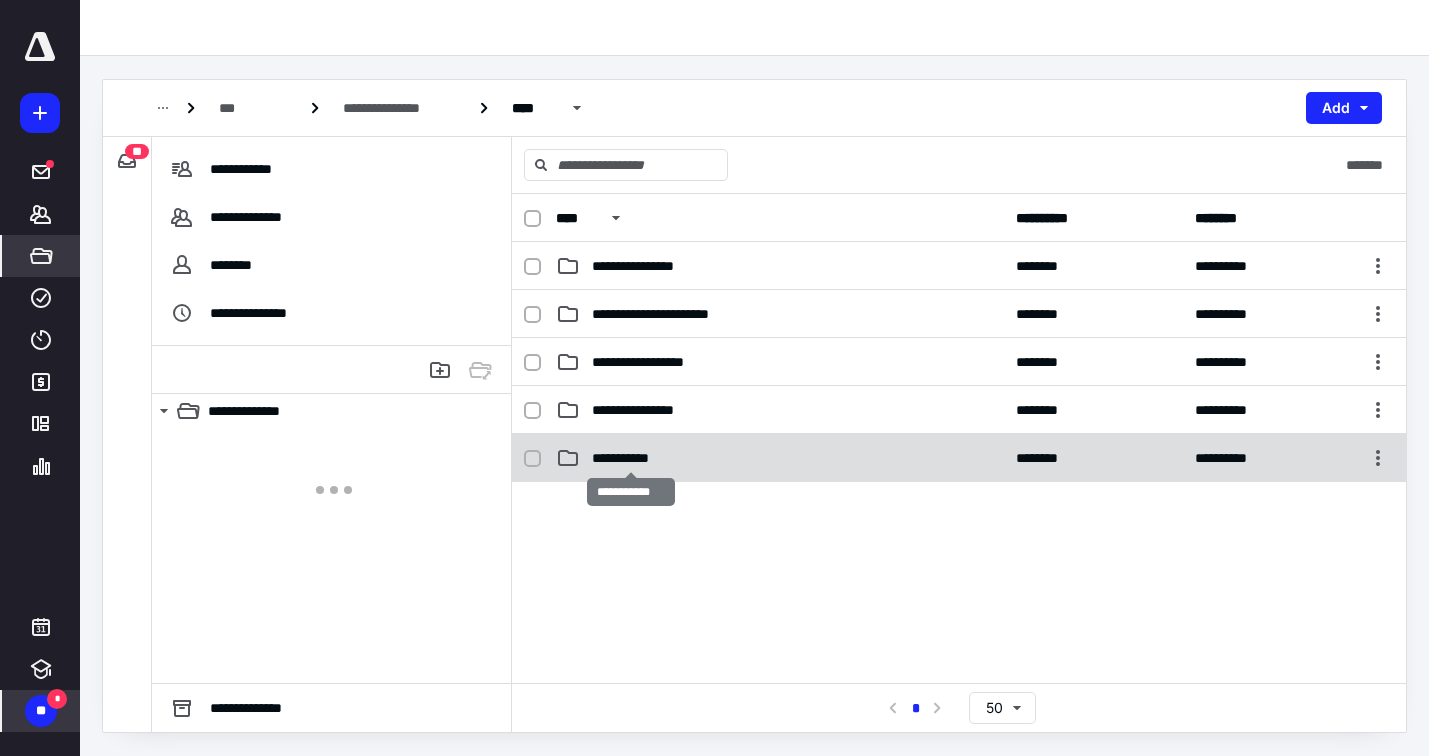 checkbox on "true" 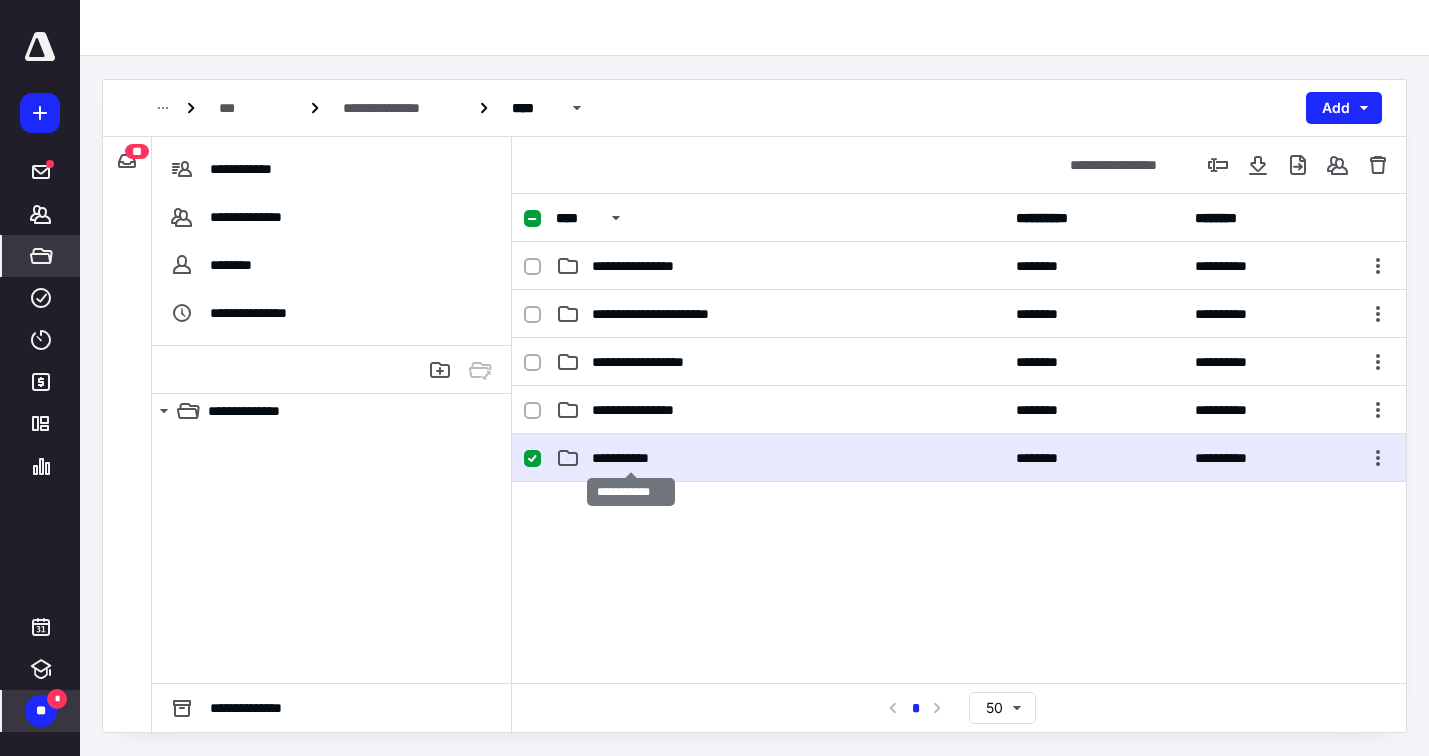 click on "**********" at bounding box center [631, 458] 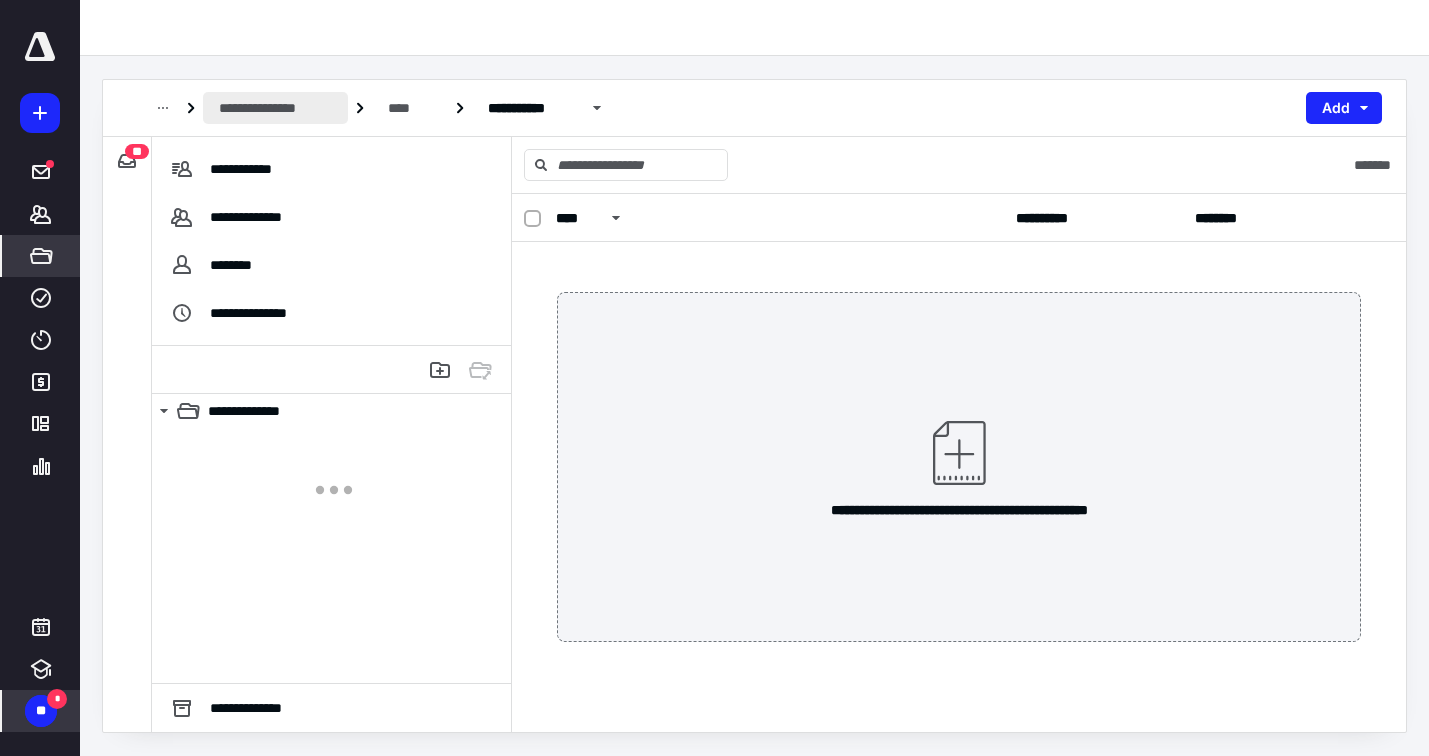 click on "**********" at bounding box center [275, 108] 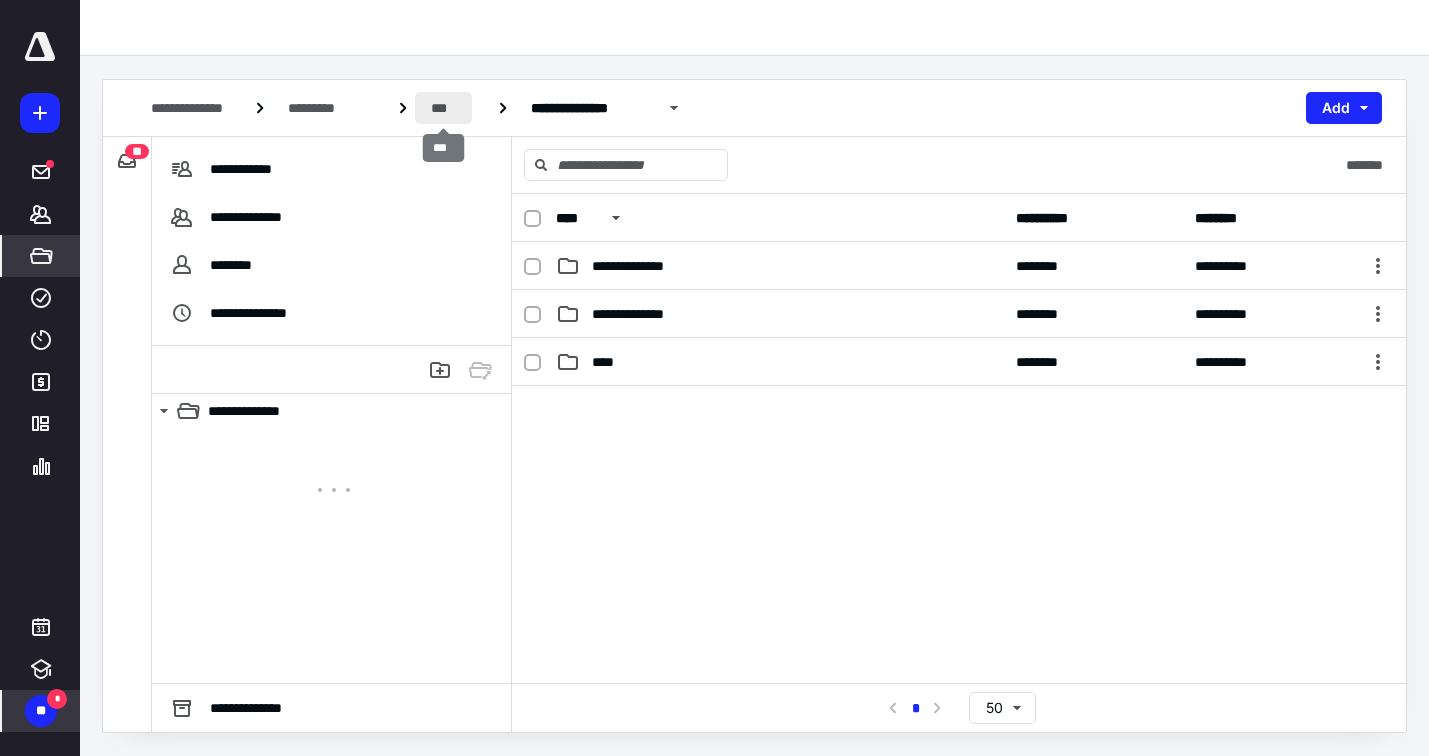 click on "***" at bounding box center (443, 108) 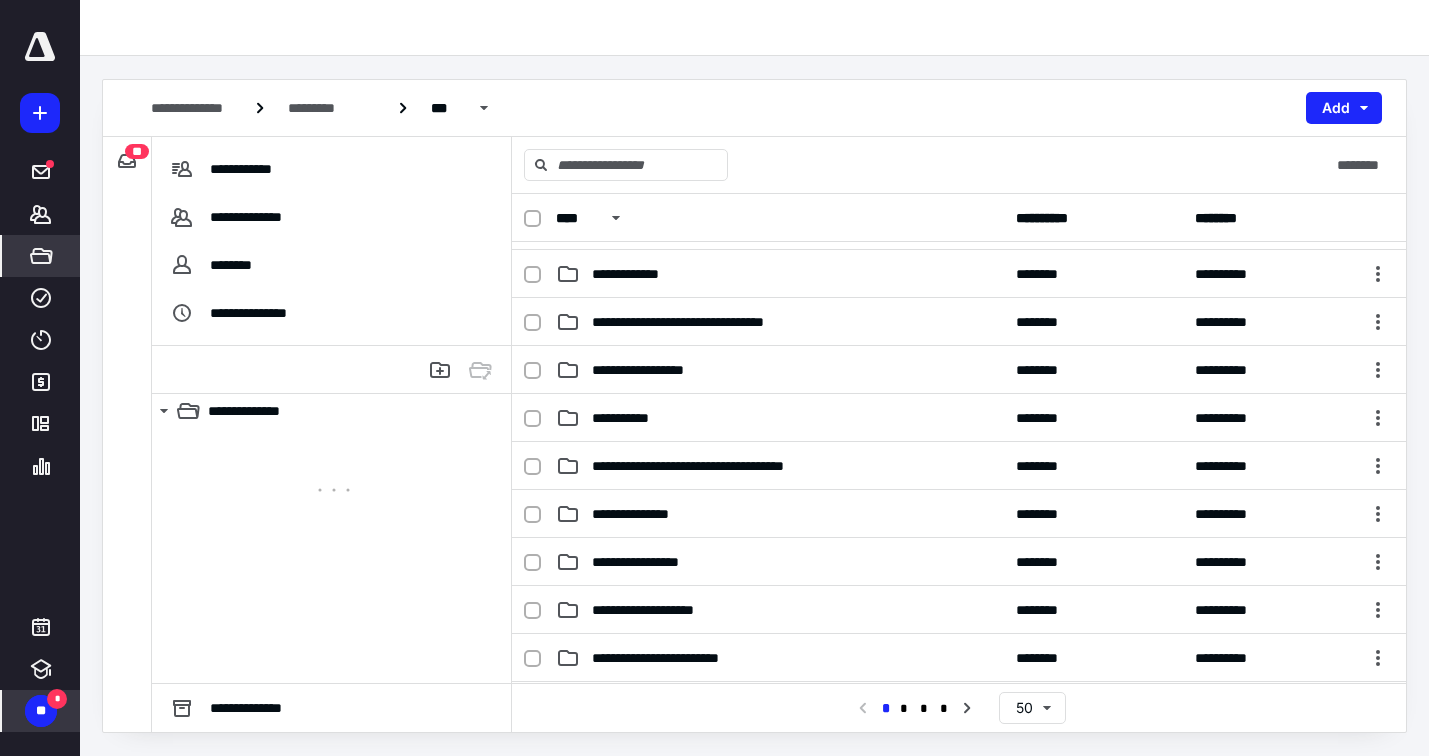 scroll, scrollTop: 1445, scrollLeft: 0, axis: vertical 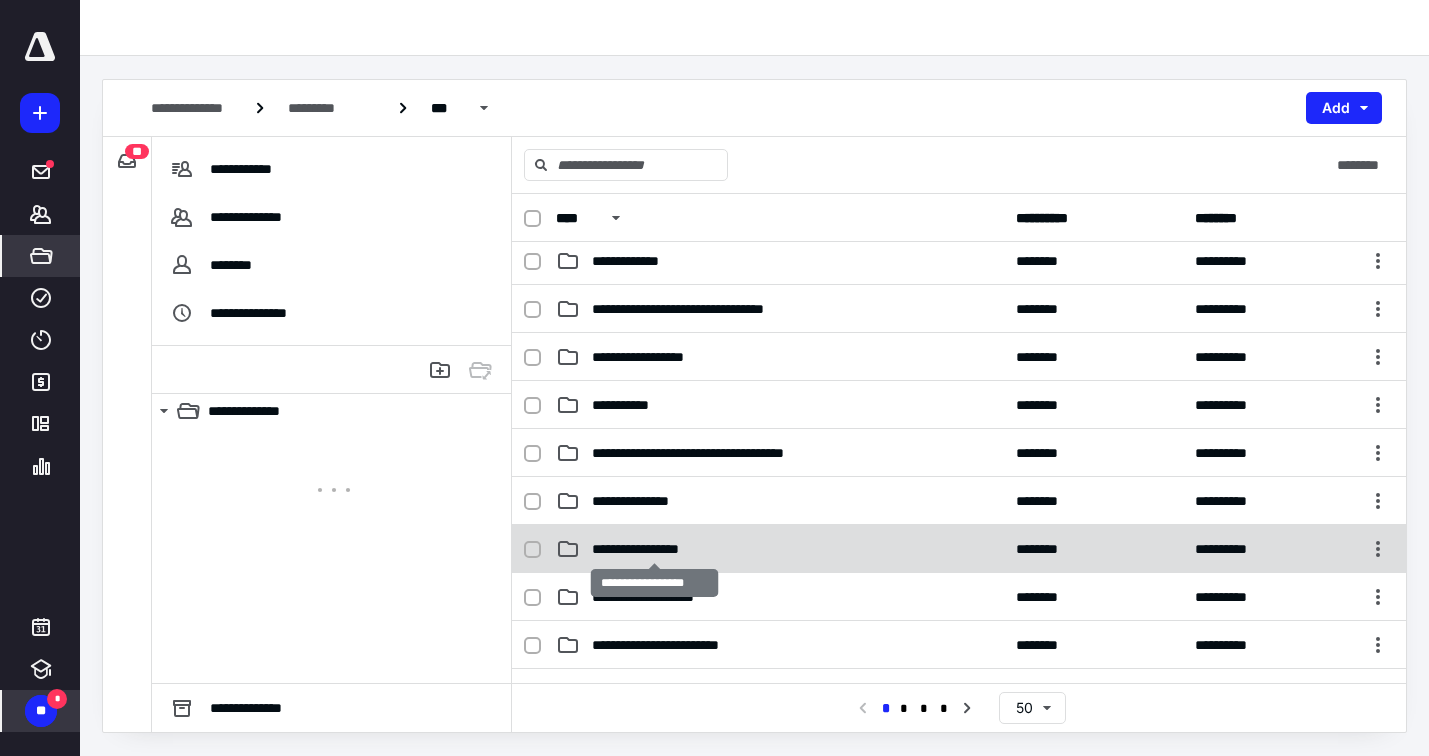 click on "**********" at bounding box center [654, 549] 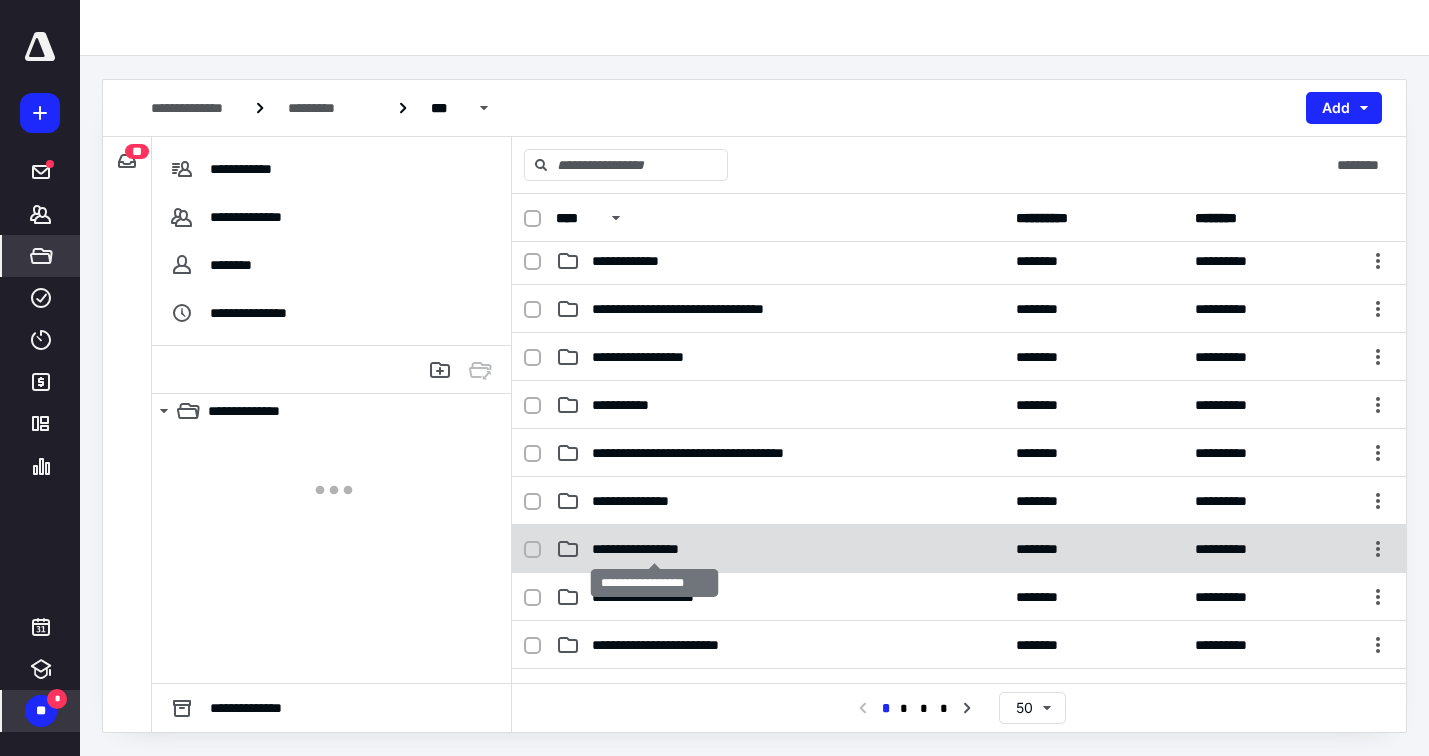 checkbox on "true" 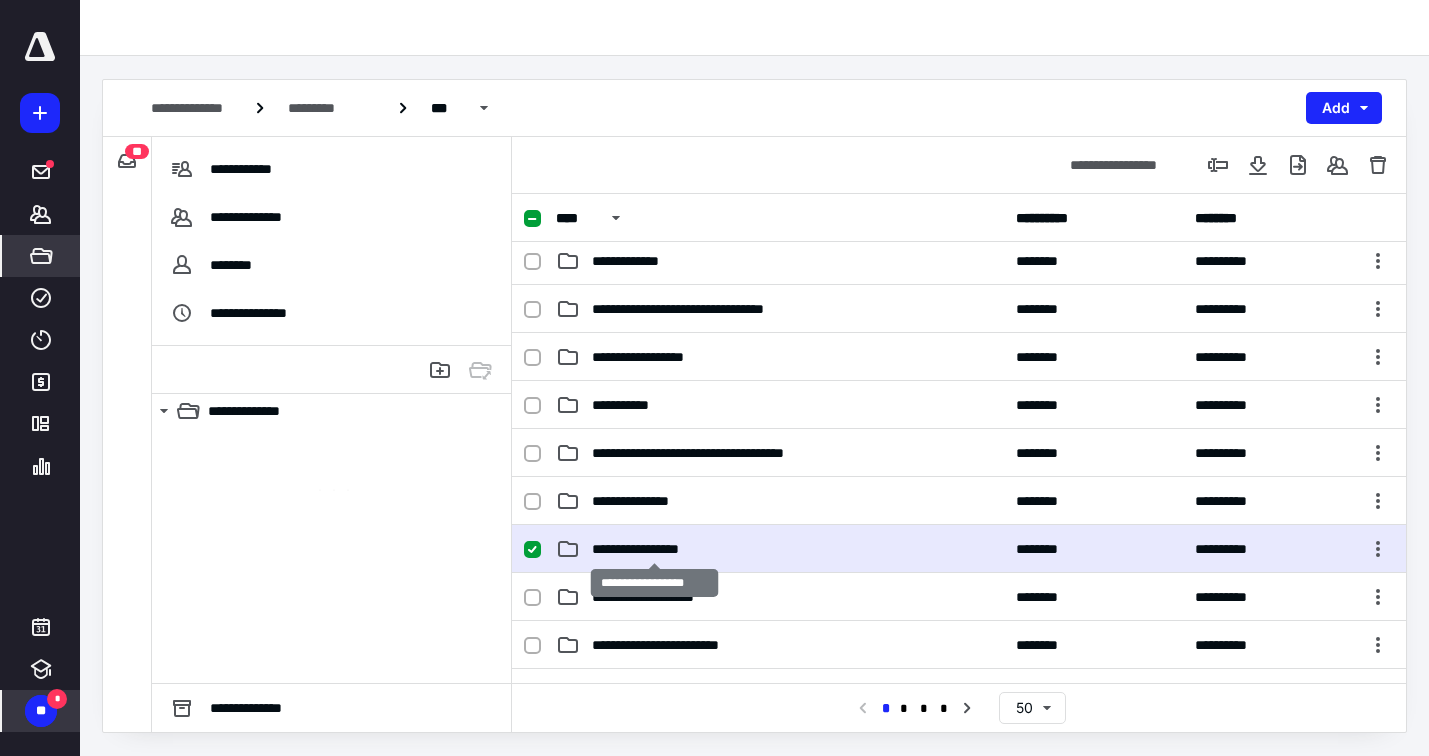 click on "**********" at bounding box center [654, 549] 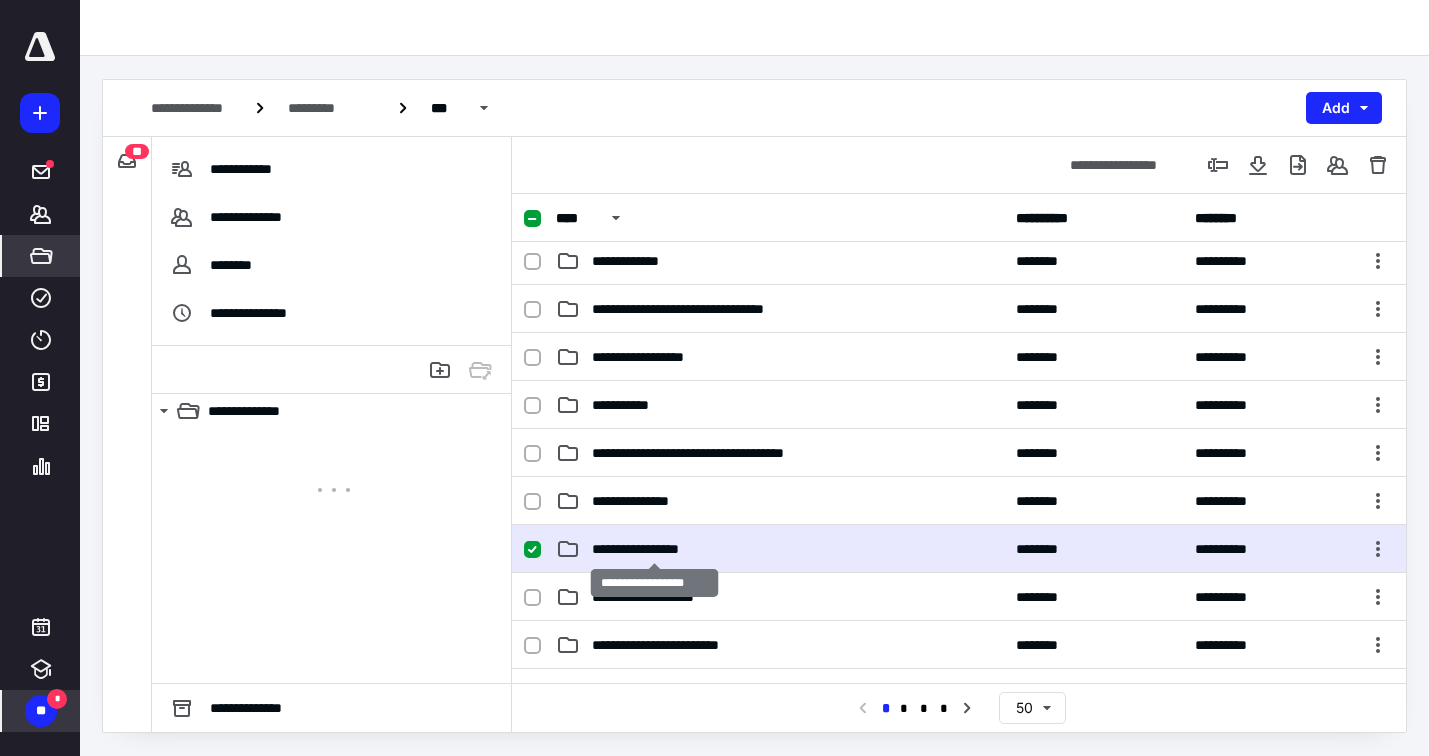 scroll, scrollTop: 0, scrollLeft: 0, axis: both 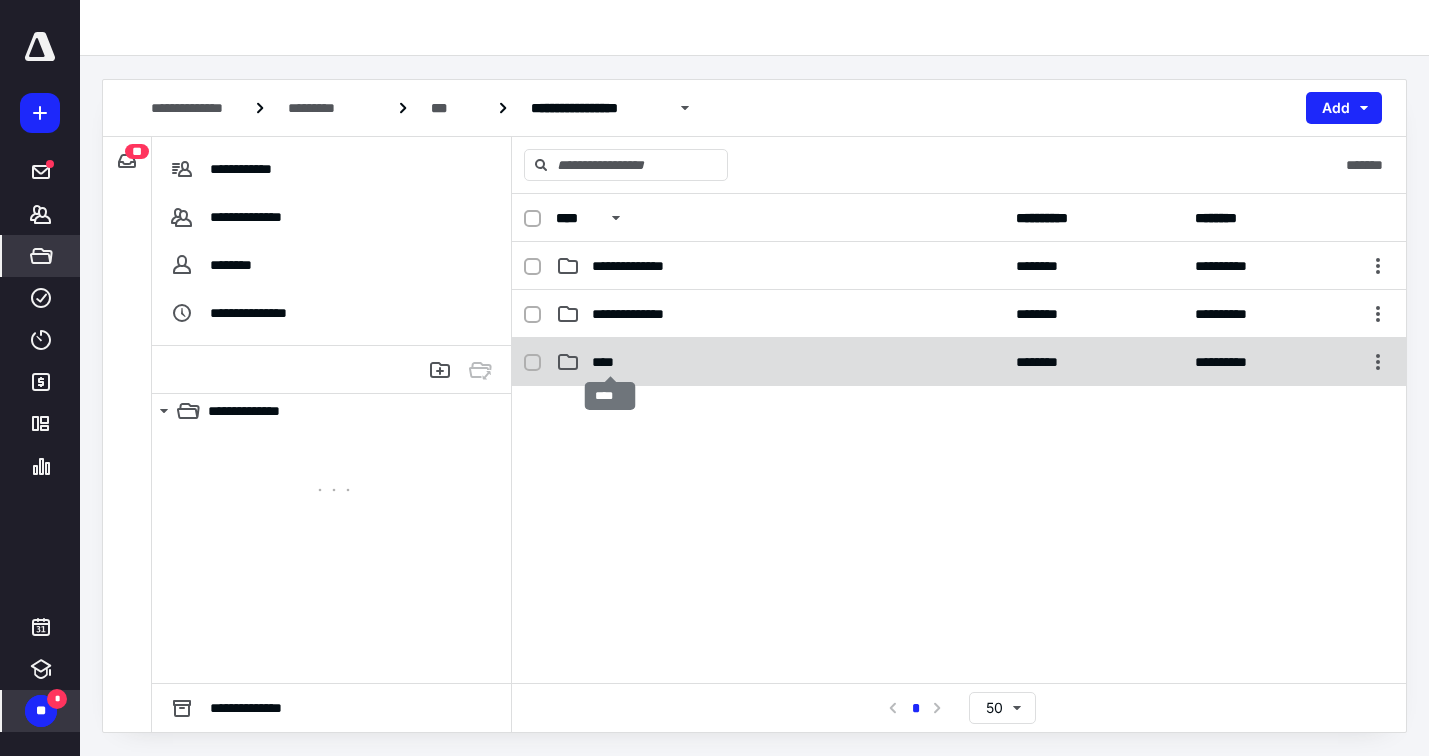click on "****" at bounding box center (610, 362) 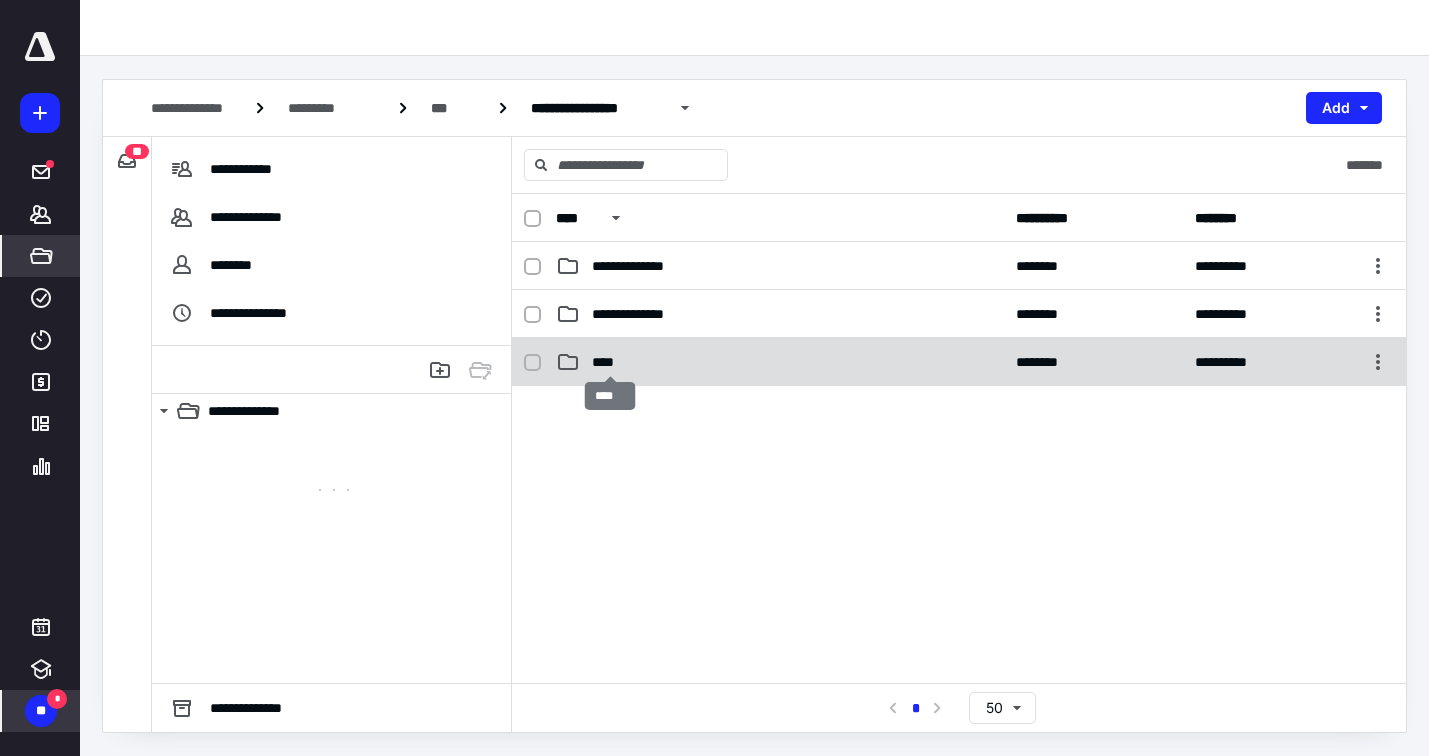checkbox on "true" 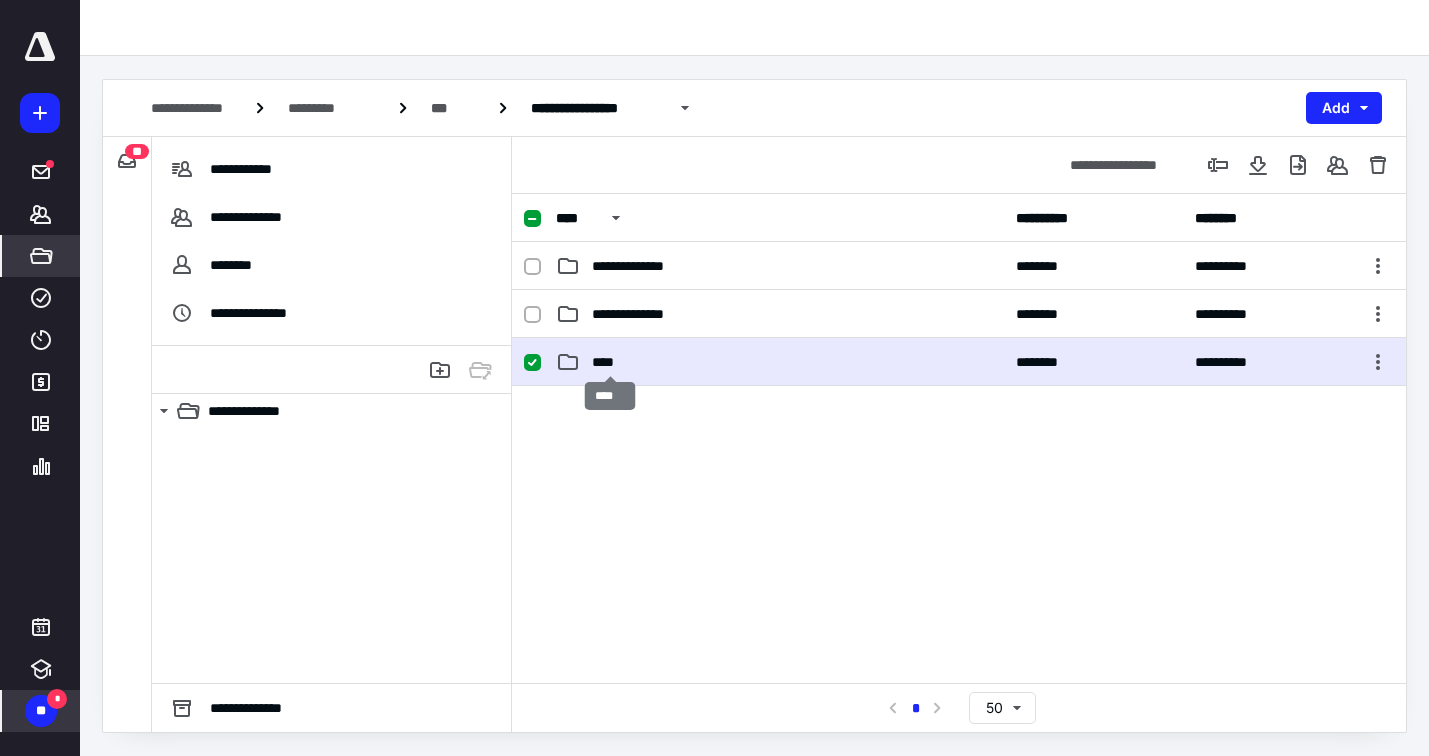 click on "****" at bounding box center [610, 362] 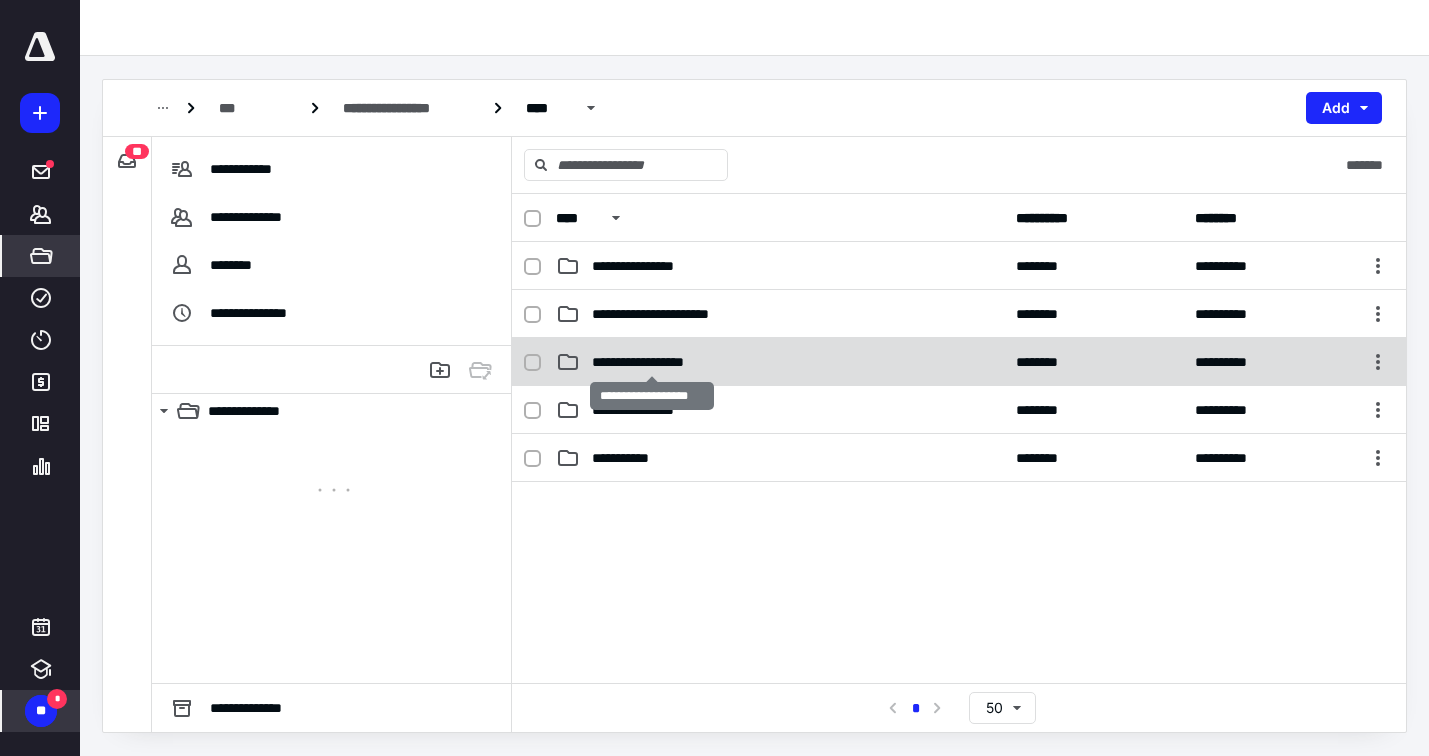 click on "**********" at bounding box center [652, 362] 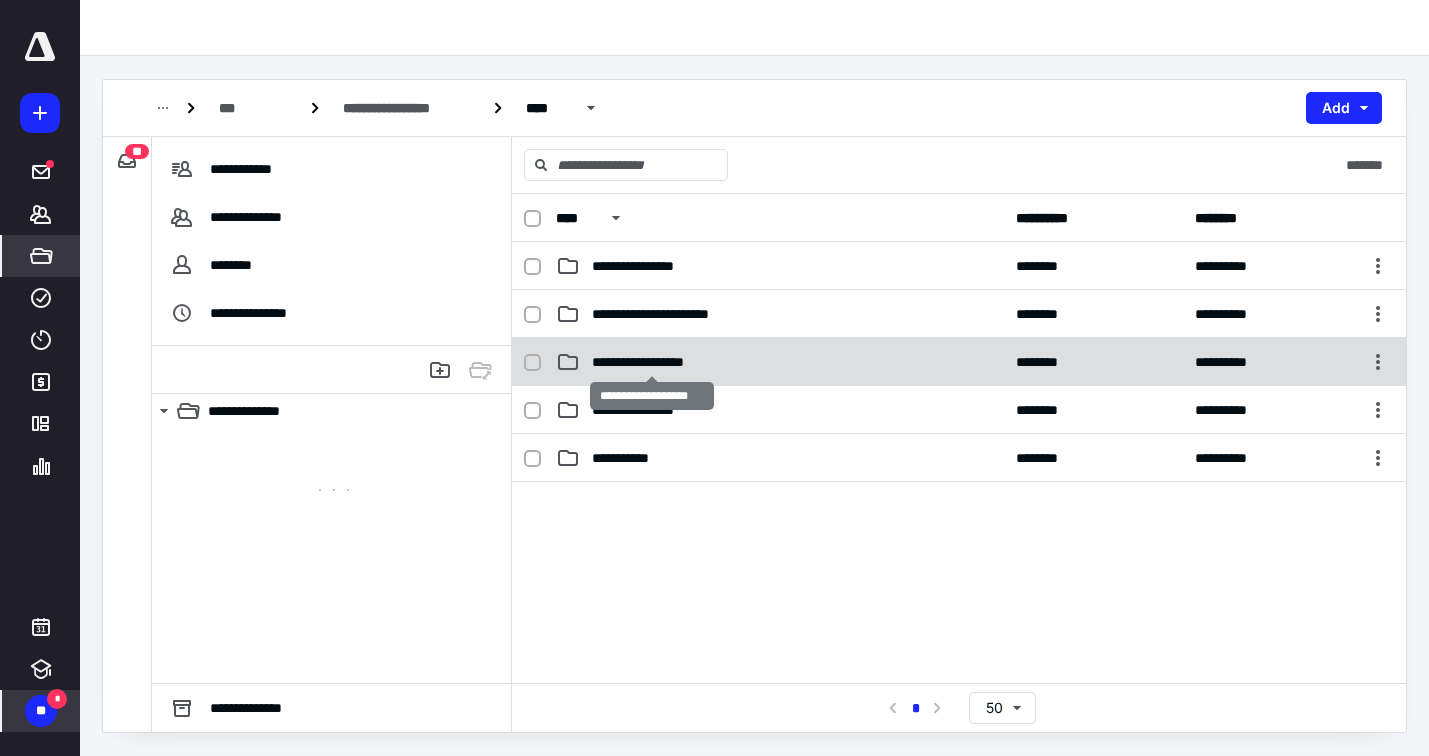 checkbox on "true" 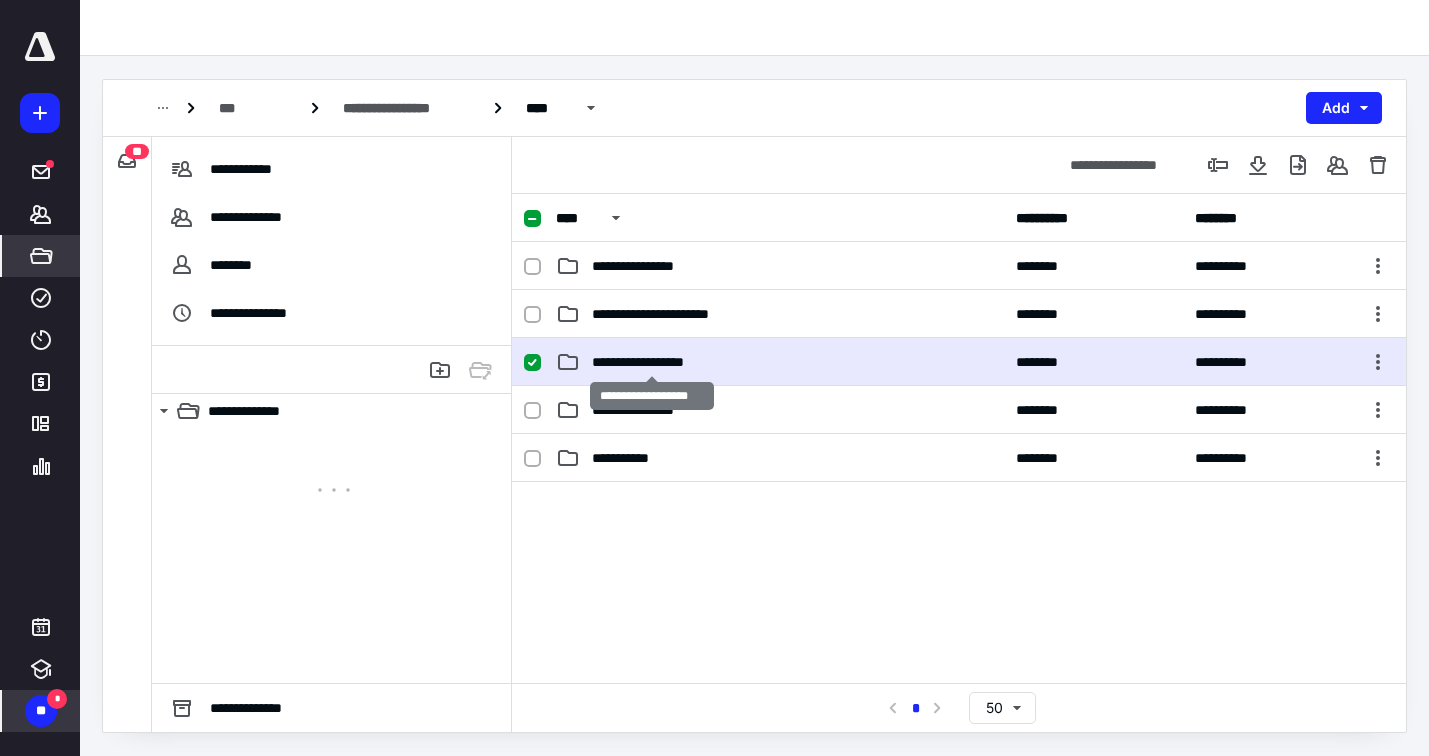 click on "**********" at bounding box center [652, 362] 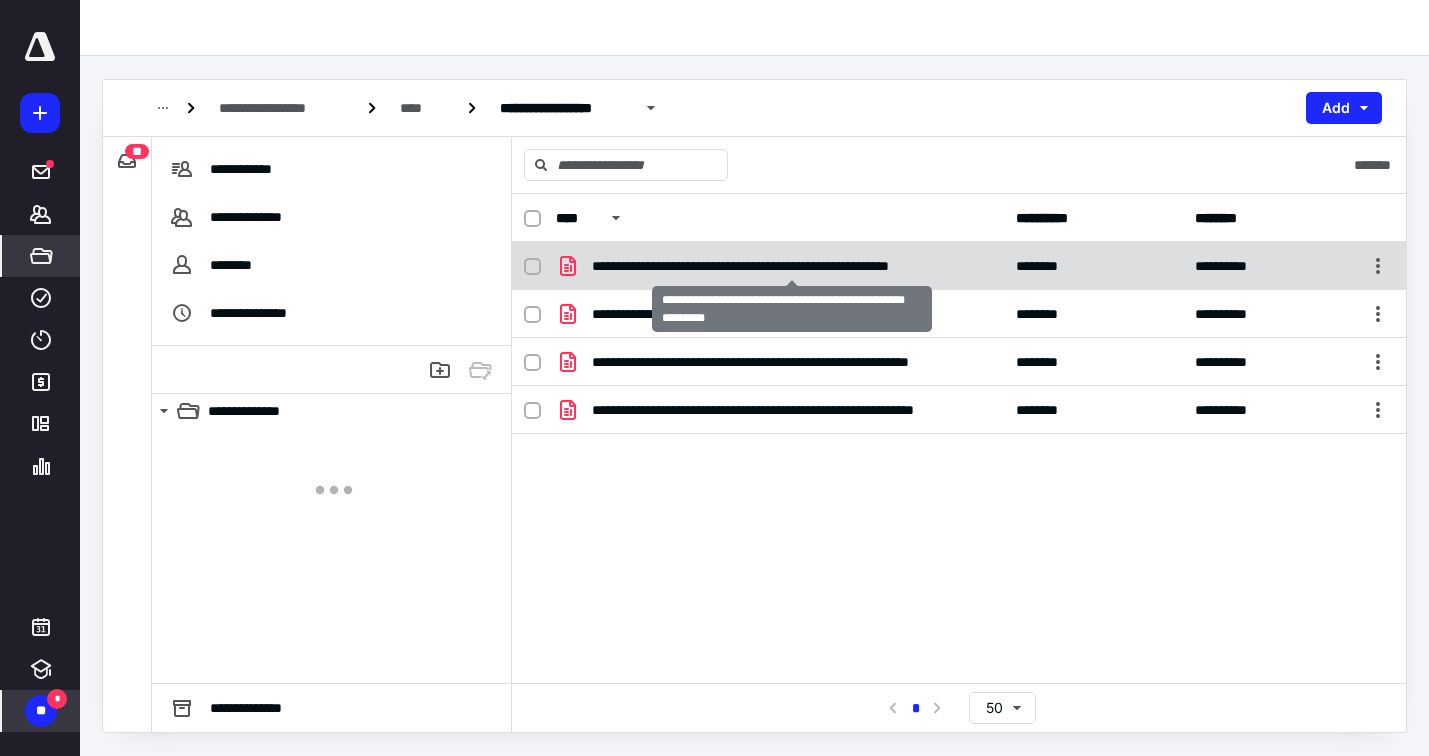 click on "**********" at bounding box center (792, 266) 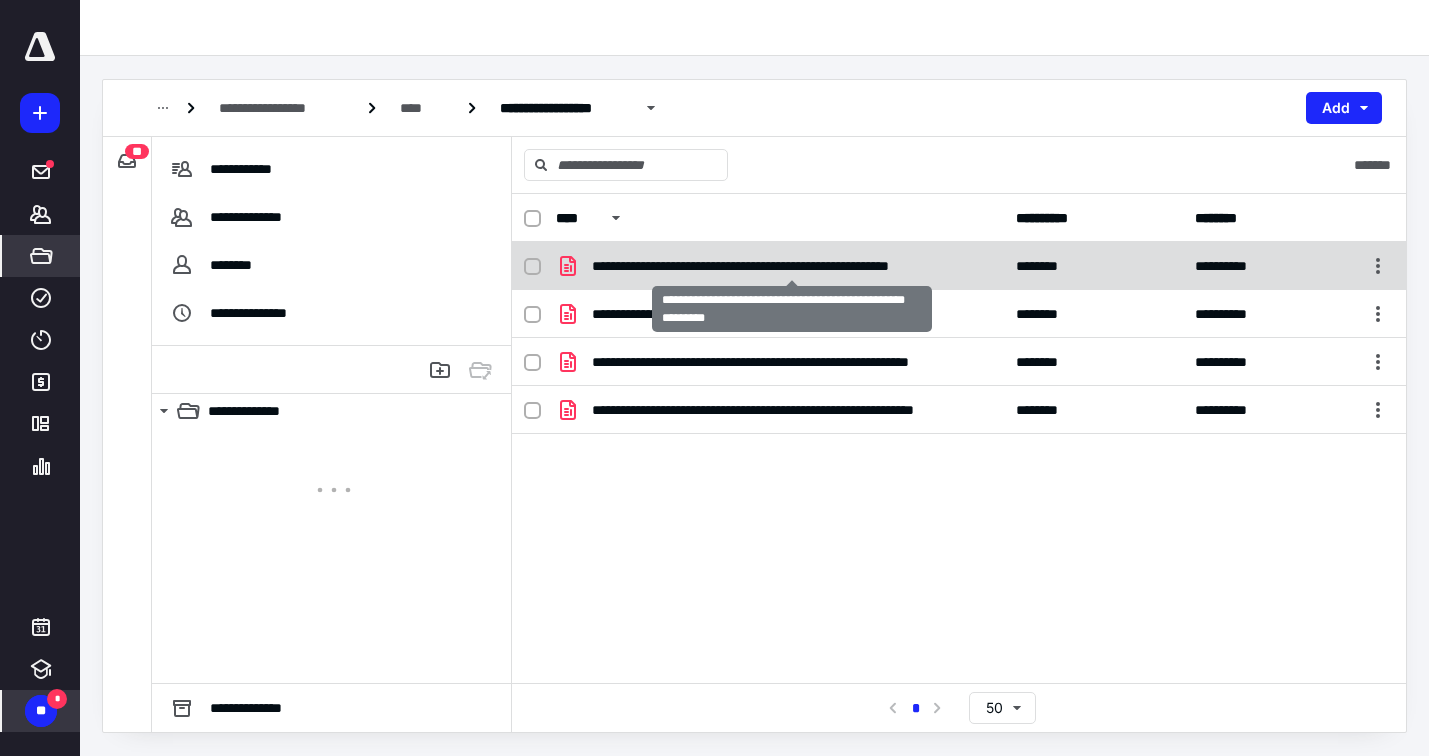 checkbox on "true" 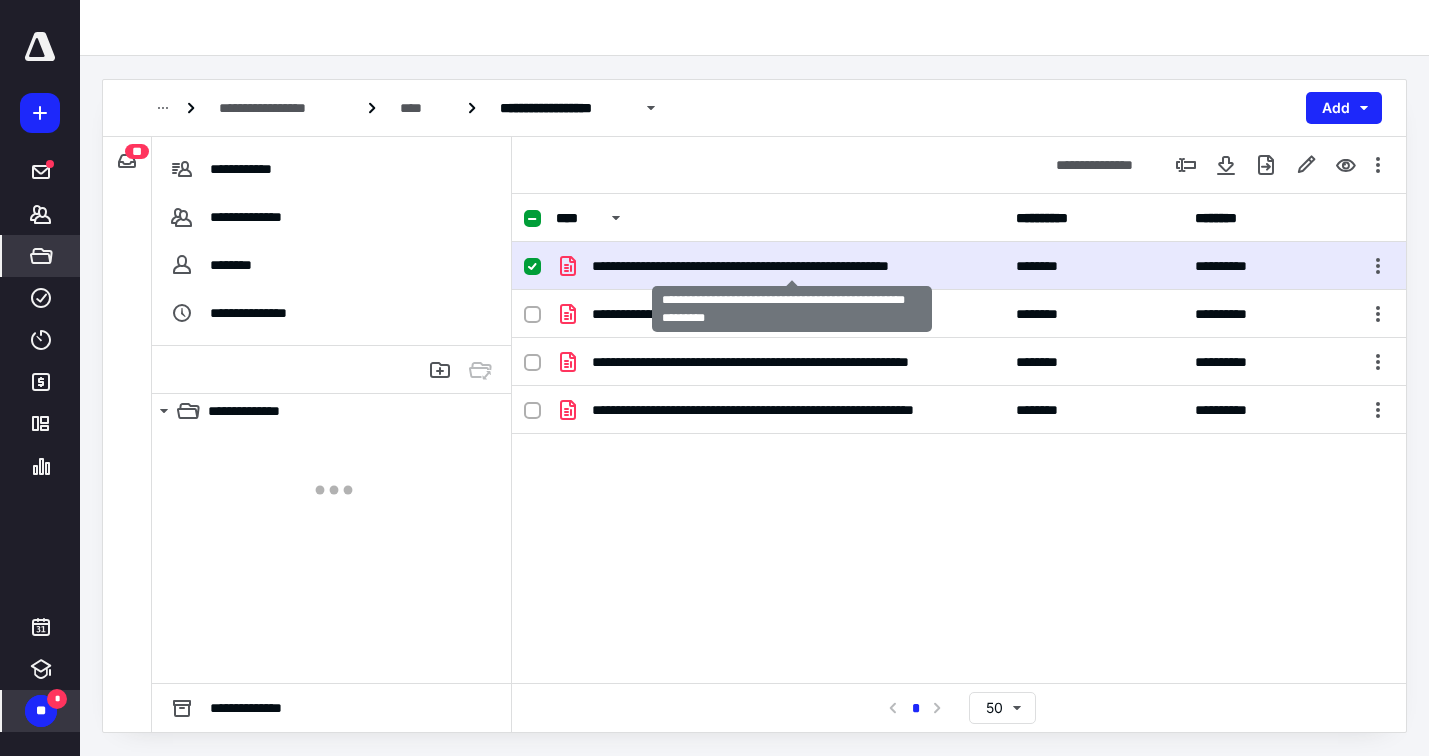 click on "**********" at bounding box center [792, 266] 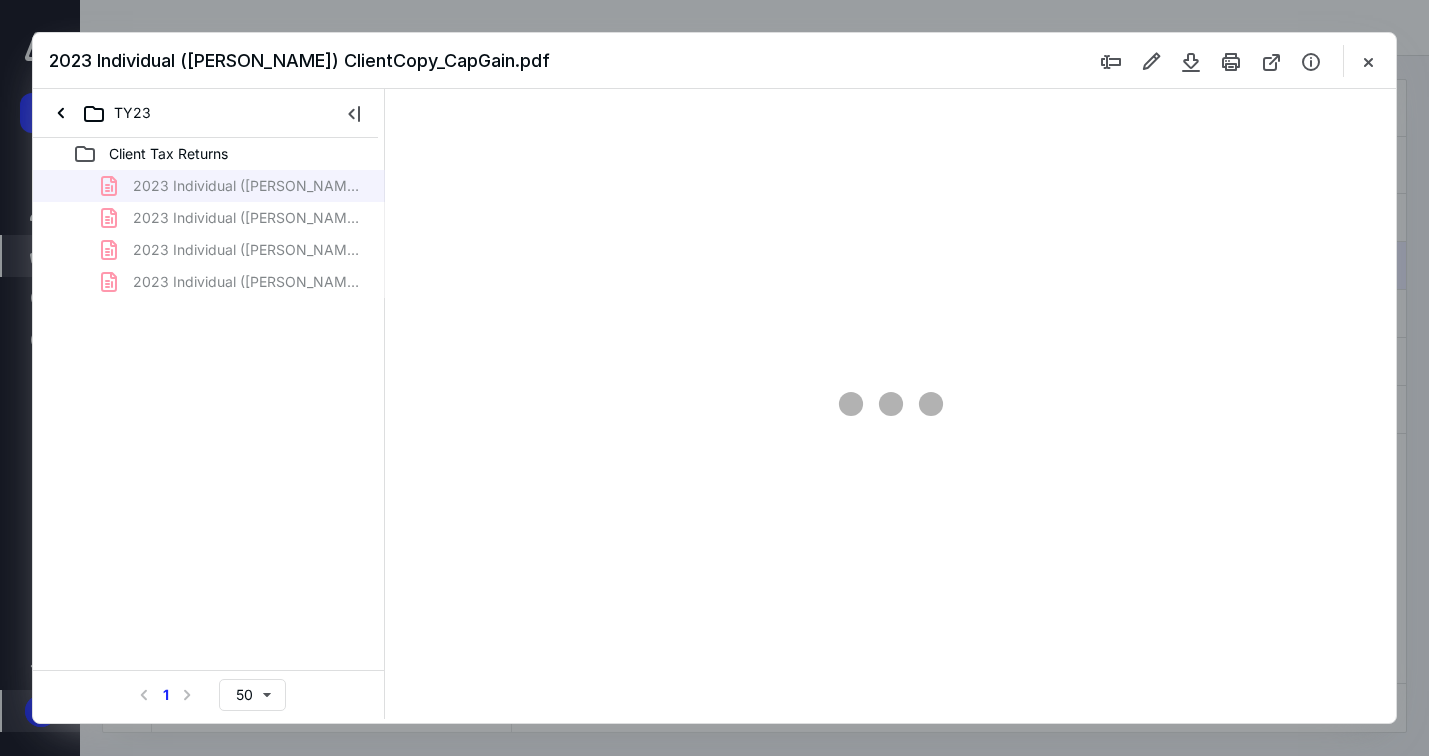 scroll, scrollTop: 0, scrollLeft: 0, axis: both 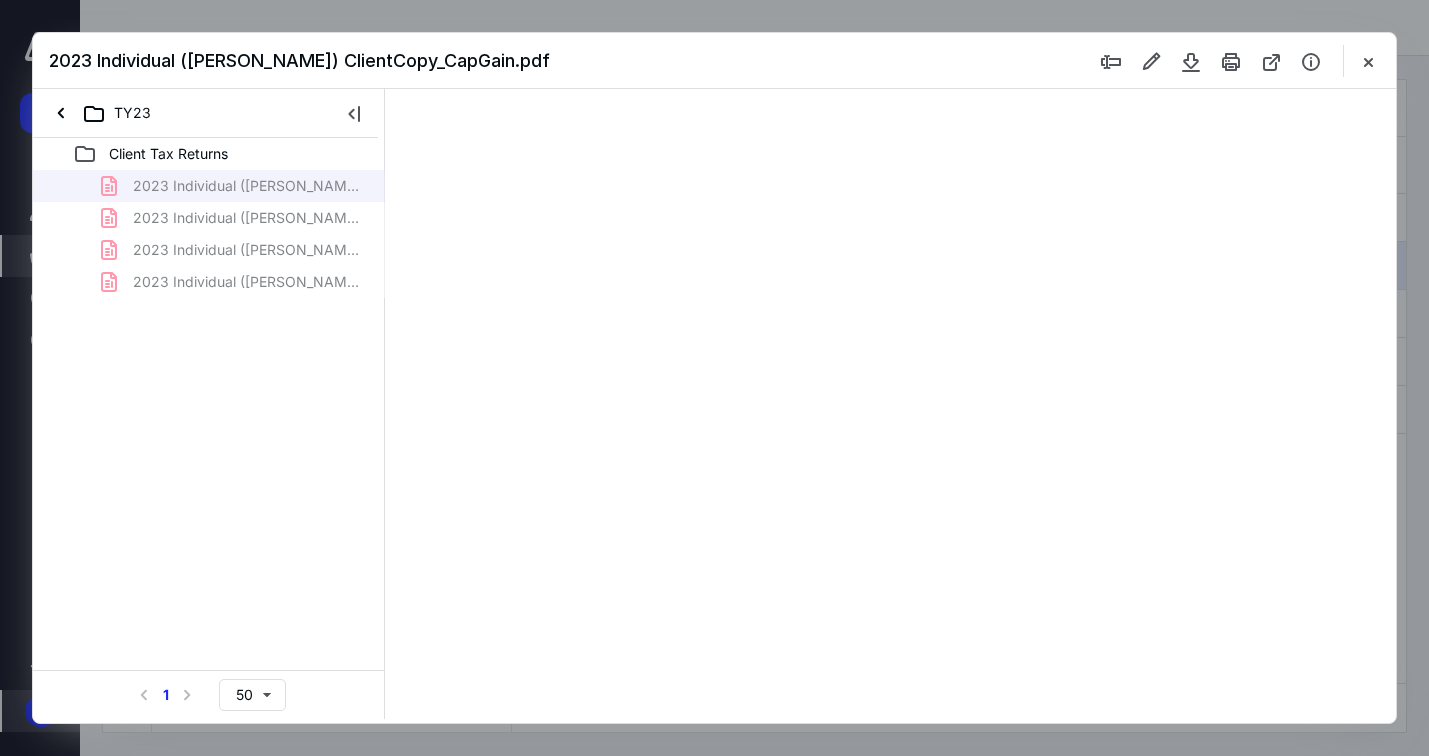 type on "70" 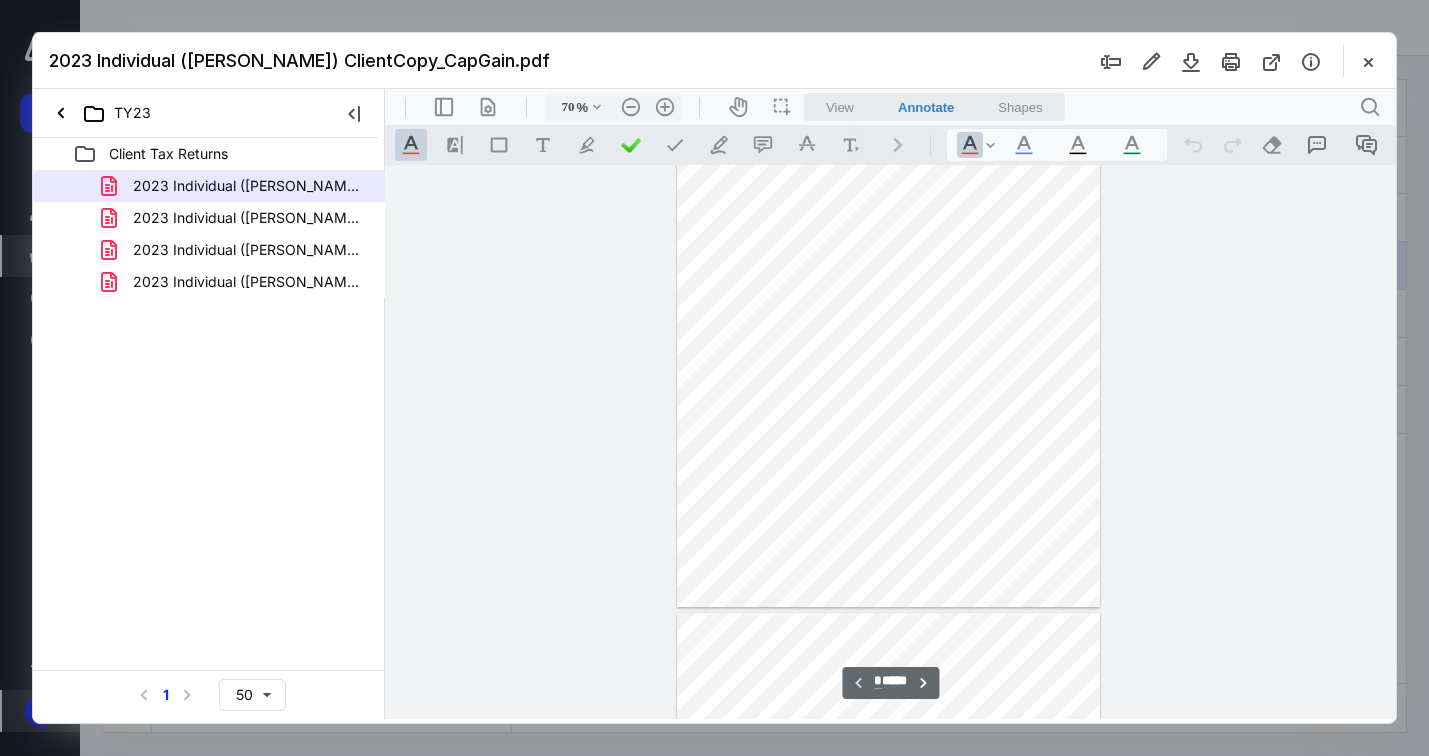 scroll, scrollTop: 115, scrollLeft: 0, axis: vertical 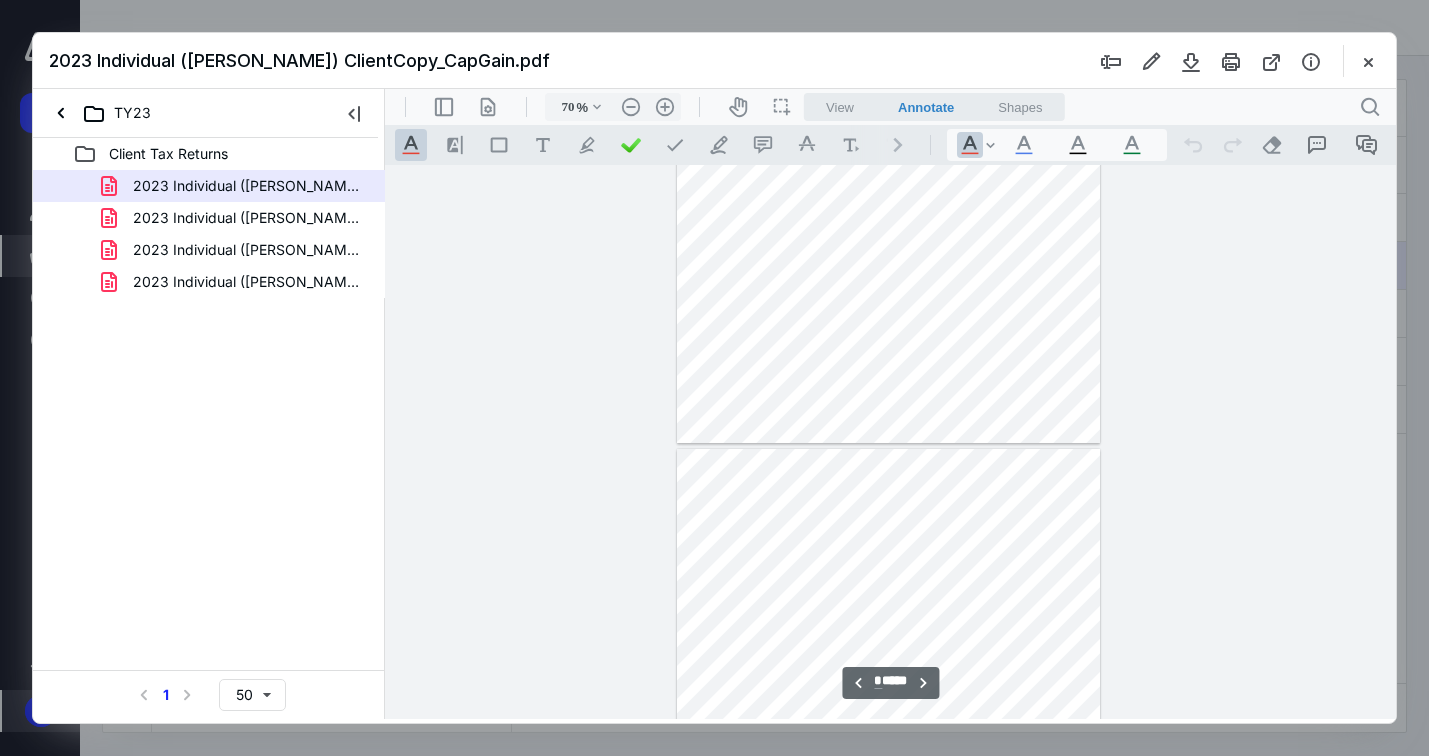 type on "*" 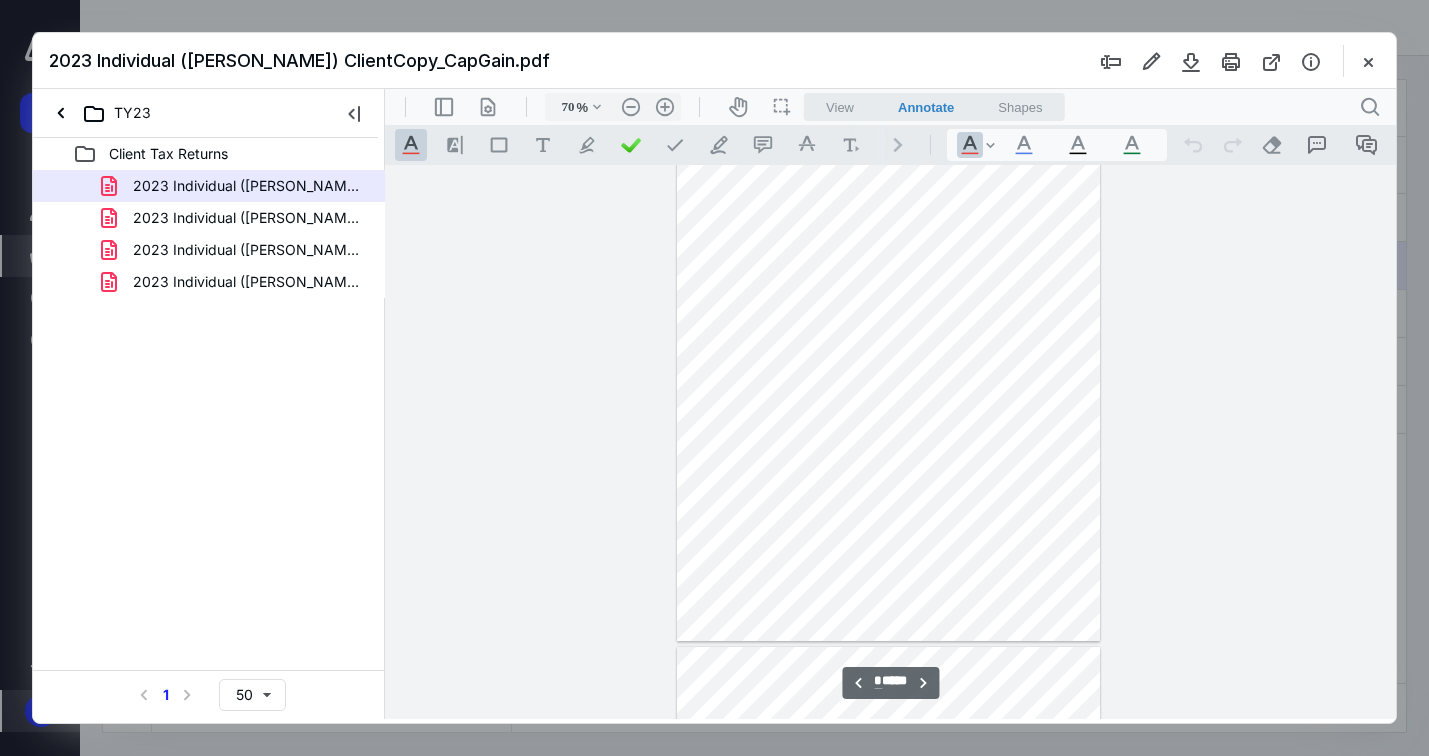 scroll, scrollTop: 1190, scrollLeft: 0, axis: vertical 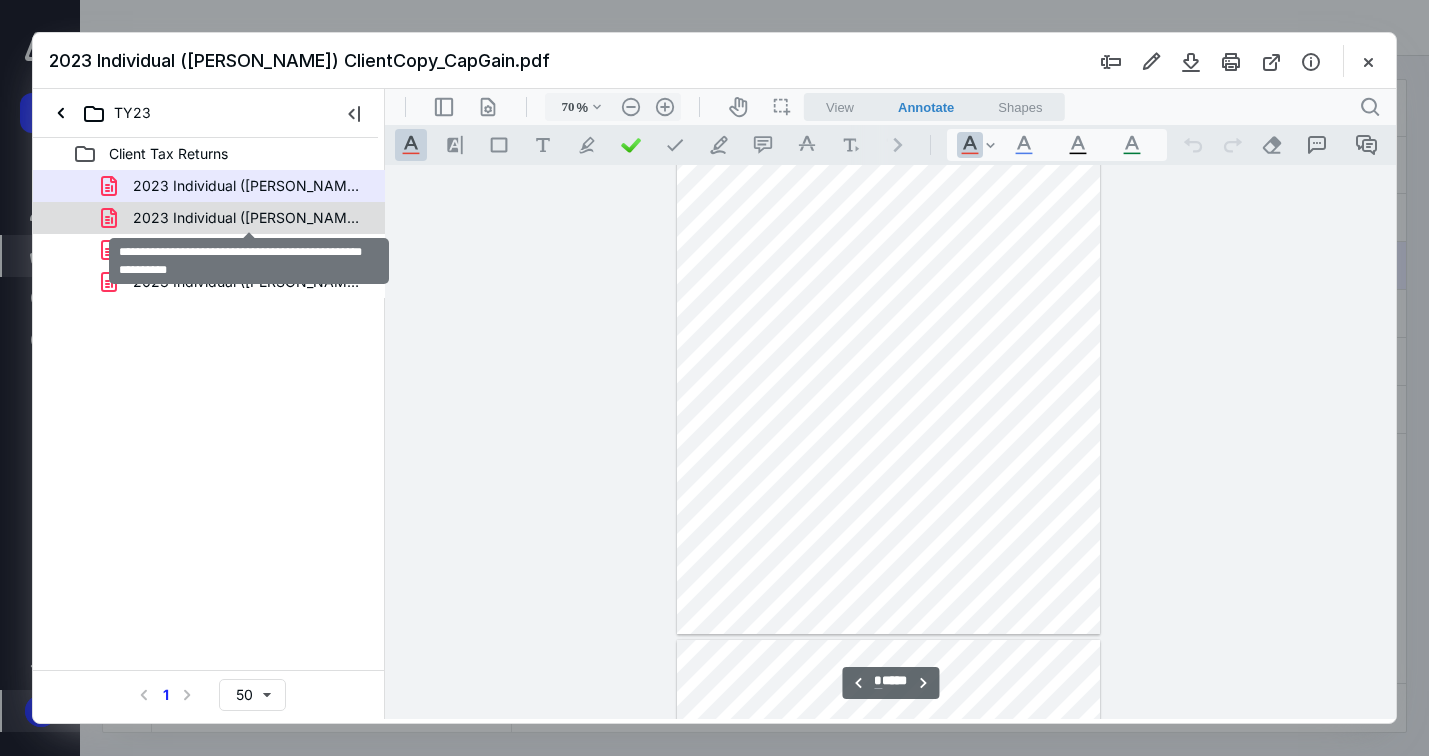 click on "2023 Individual ([PERSON_NAME]) ClientCopy_original.pdf" at bounding box center [249, 218] 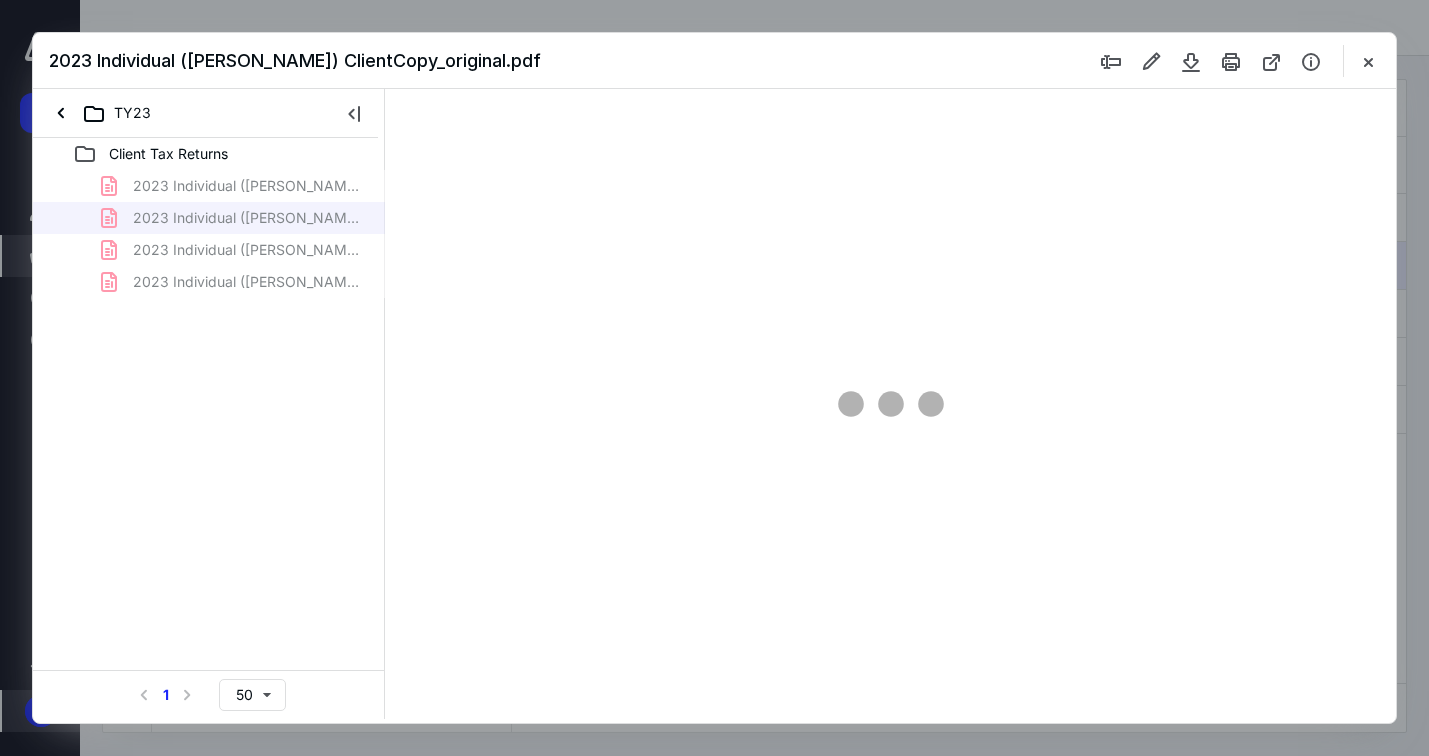 type on "70" 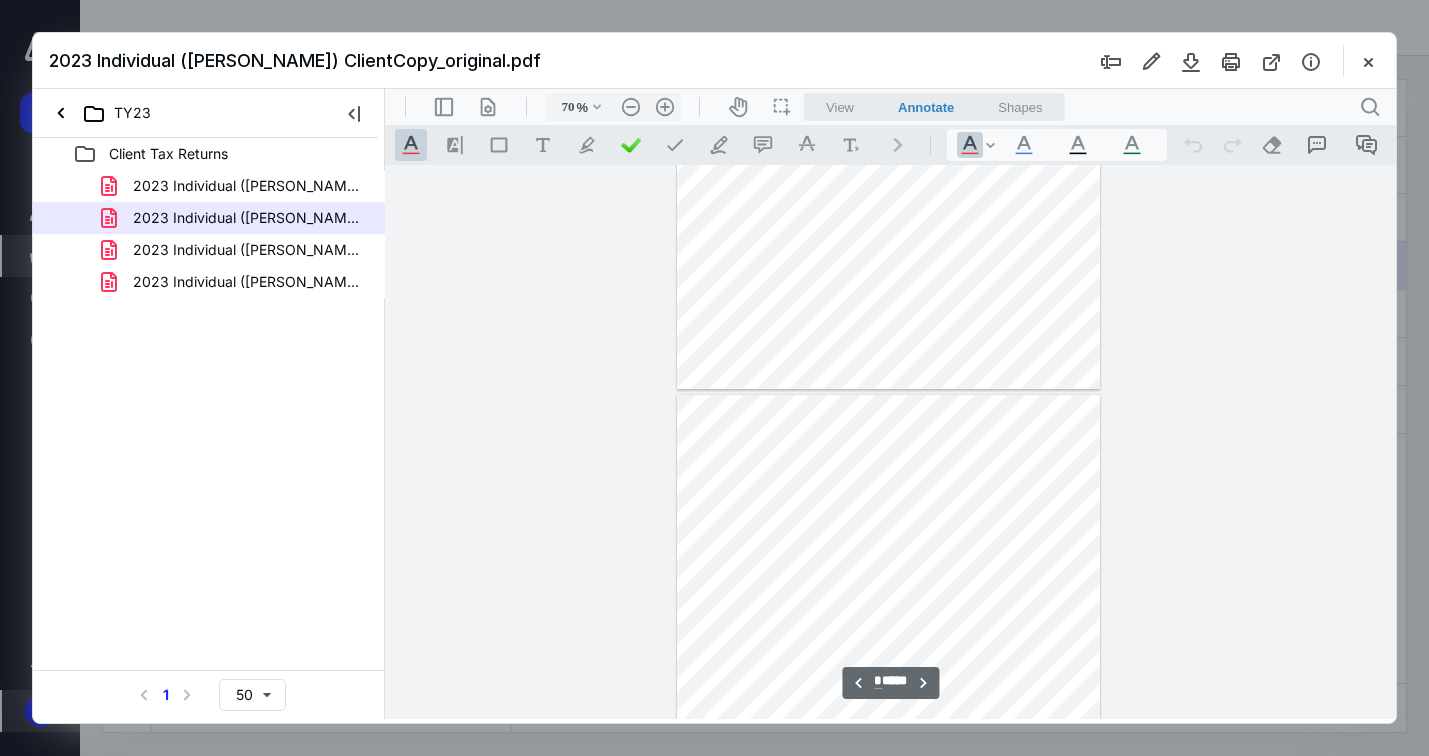 scroll, scrollTop: 331, scrollLeft: 0, axis: vertical 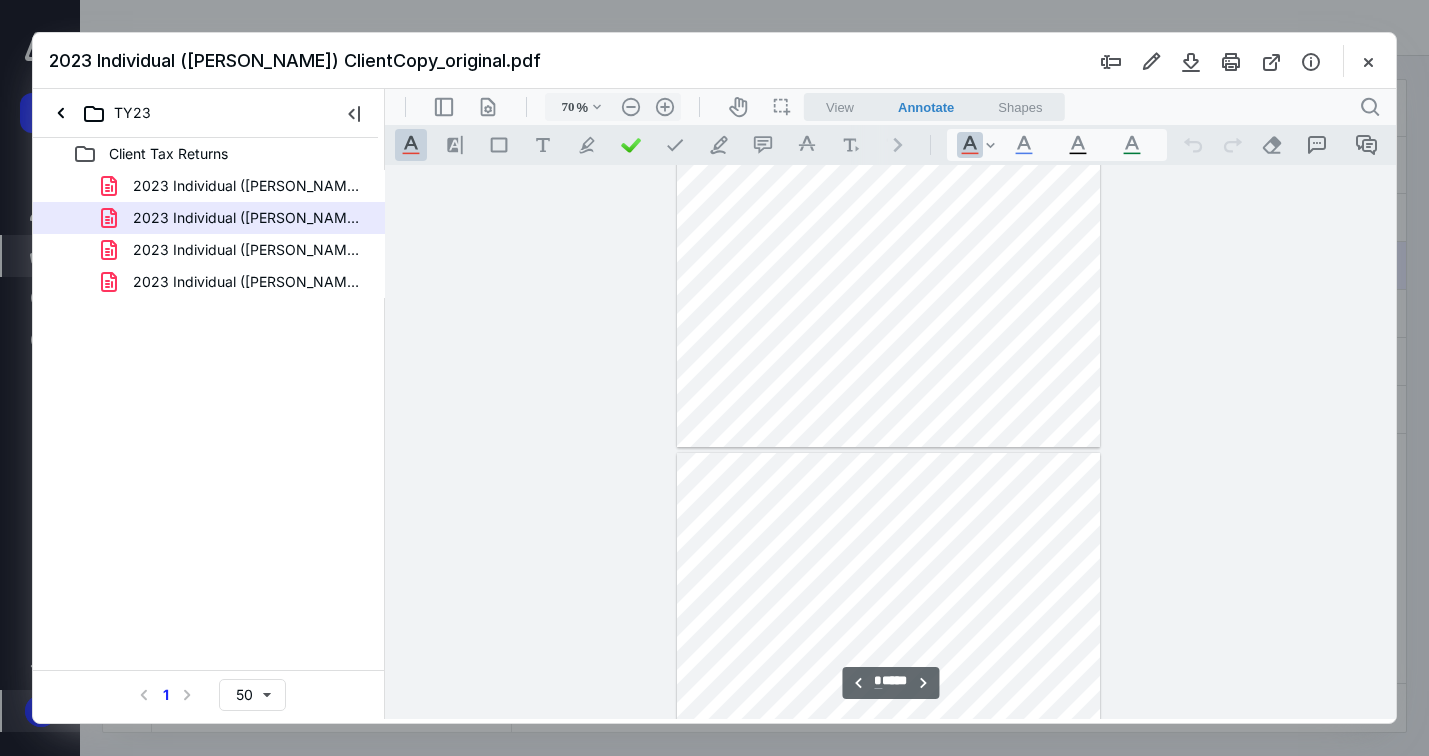 type on "*" 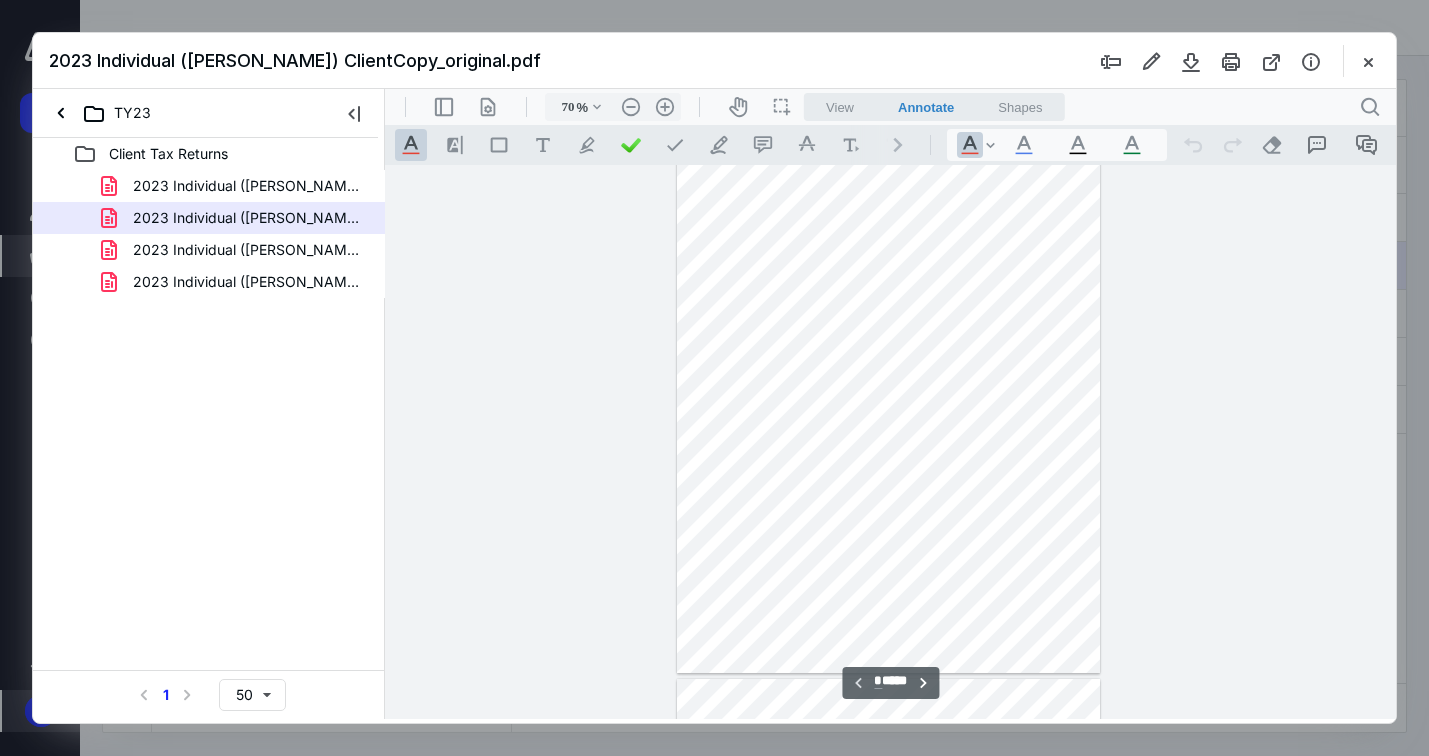 scroll, scrollTop: 0, scrollLeft: 0, axis: both 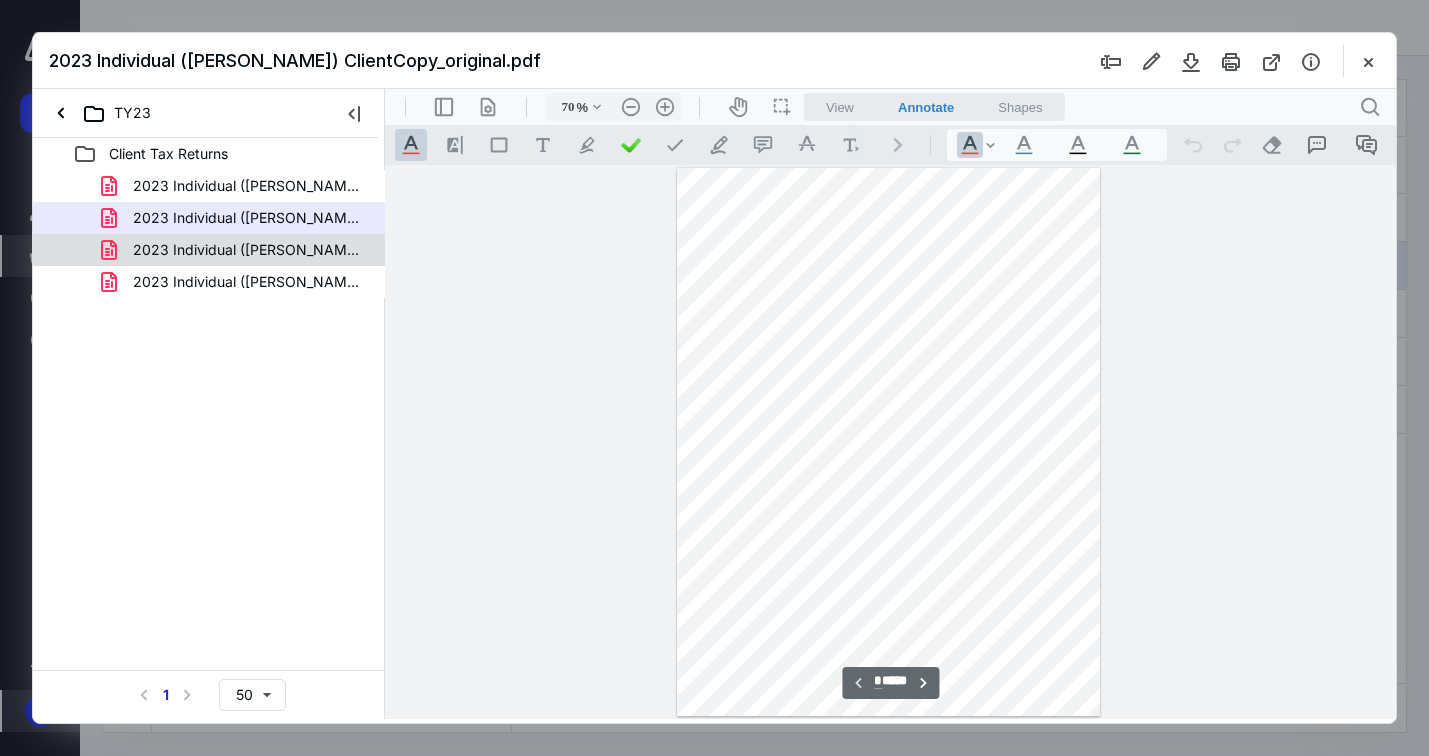 click on "2023 Individual ([PERSON_NAME]) GovernmentCopy_CapGain.pdf" at bounding box center (249, 250) 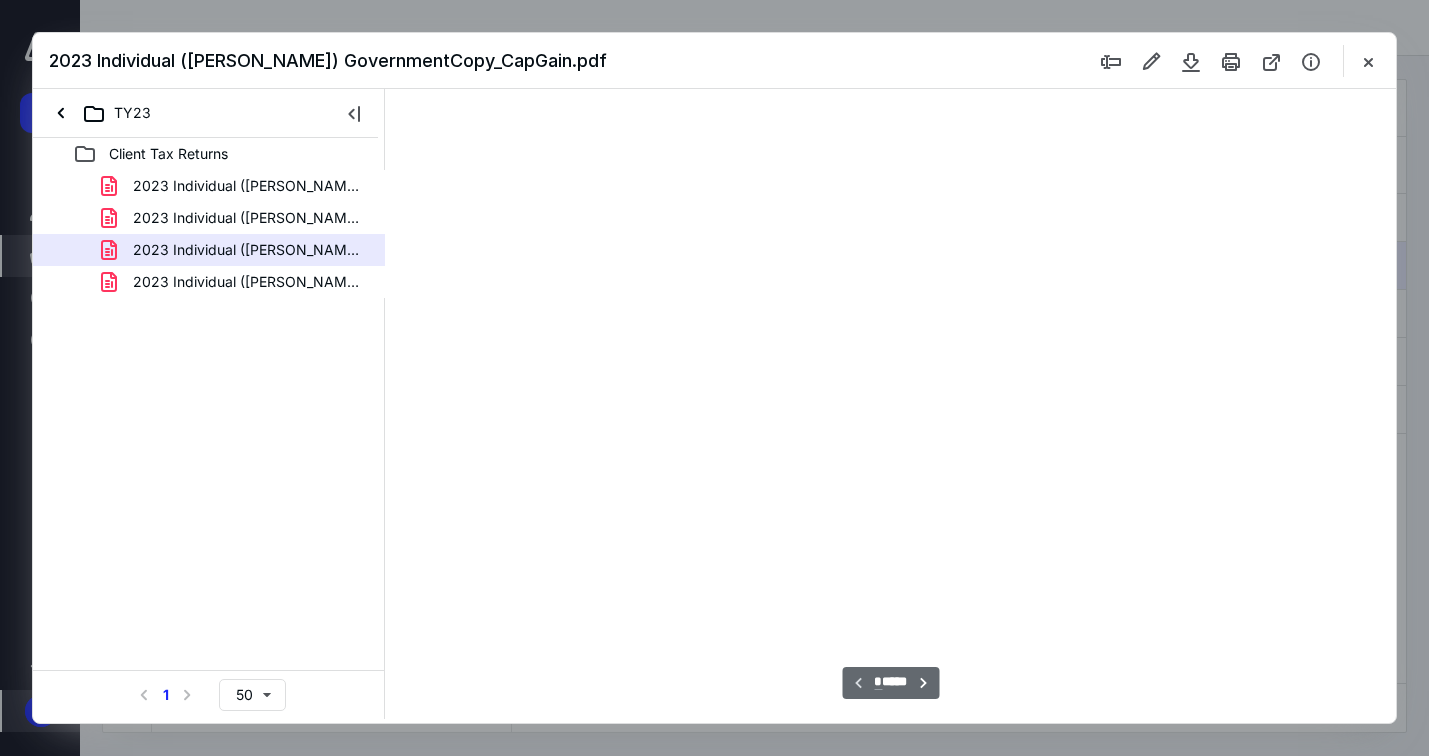 scroll, scrollTop: 79, scrollLeft: 0, axis: vertical 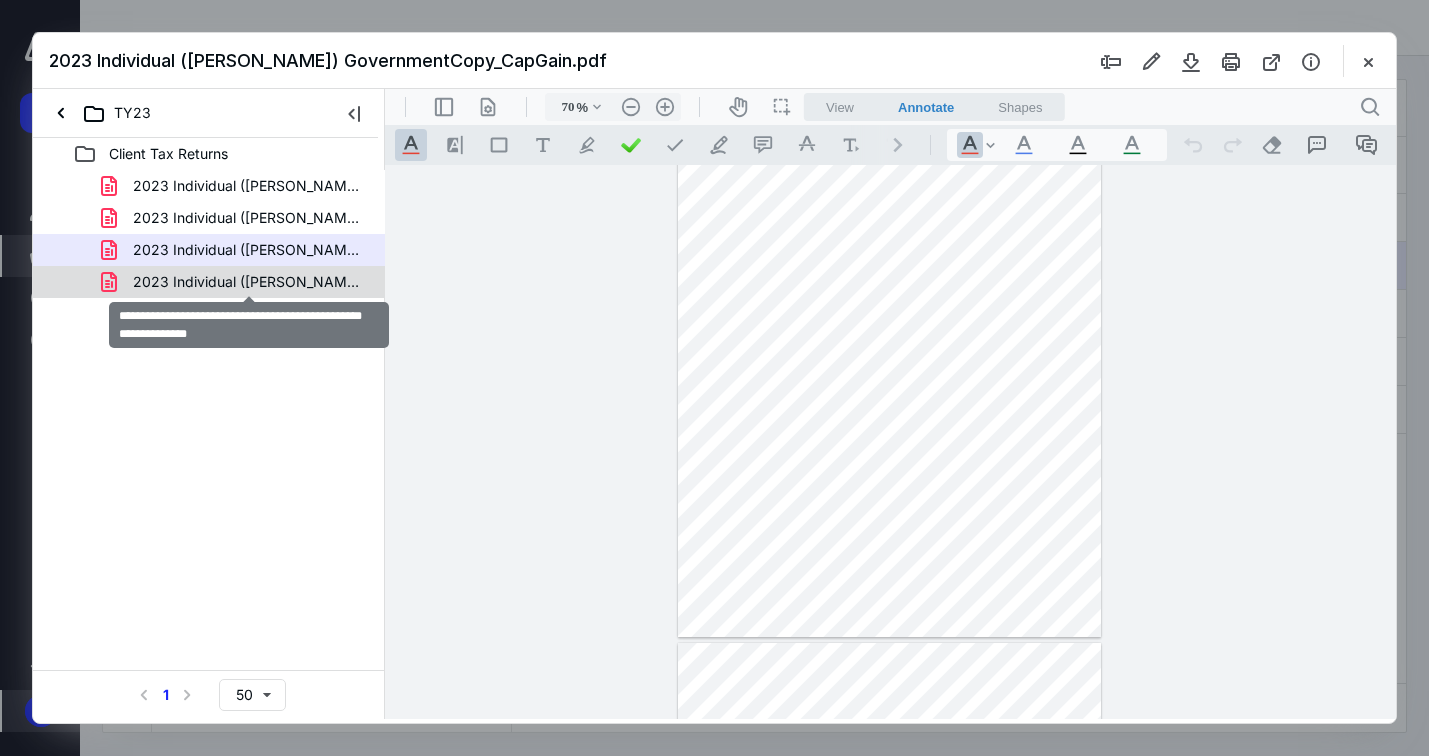 click on "2023 Individual ([PERSON_NAME]) GovernmentCopy_original.pdf" at bounding box center [249, 282] 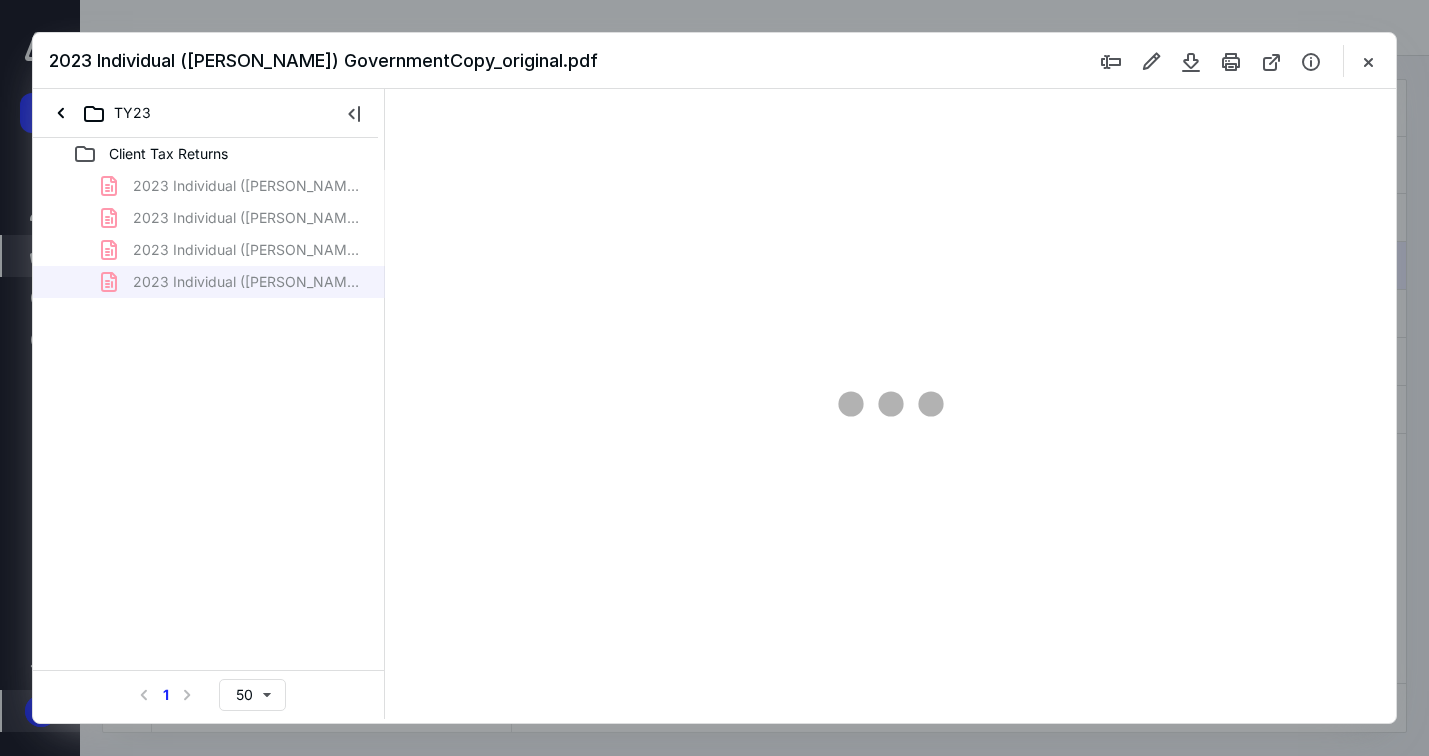type on "70" 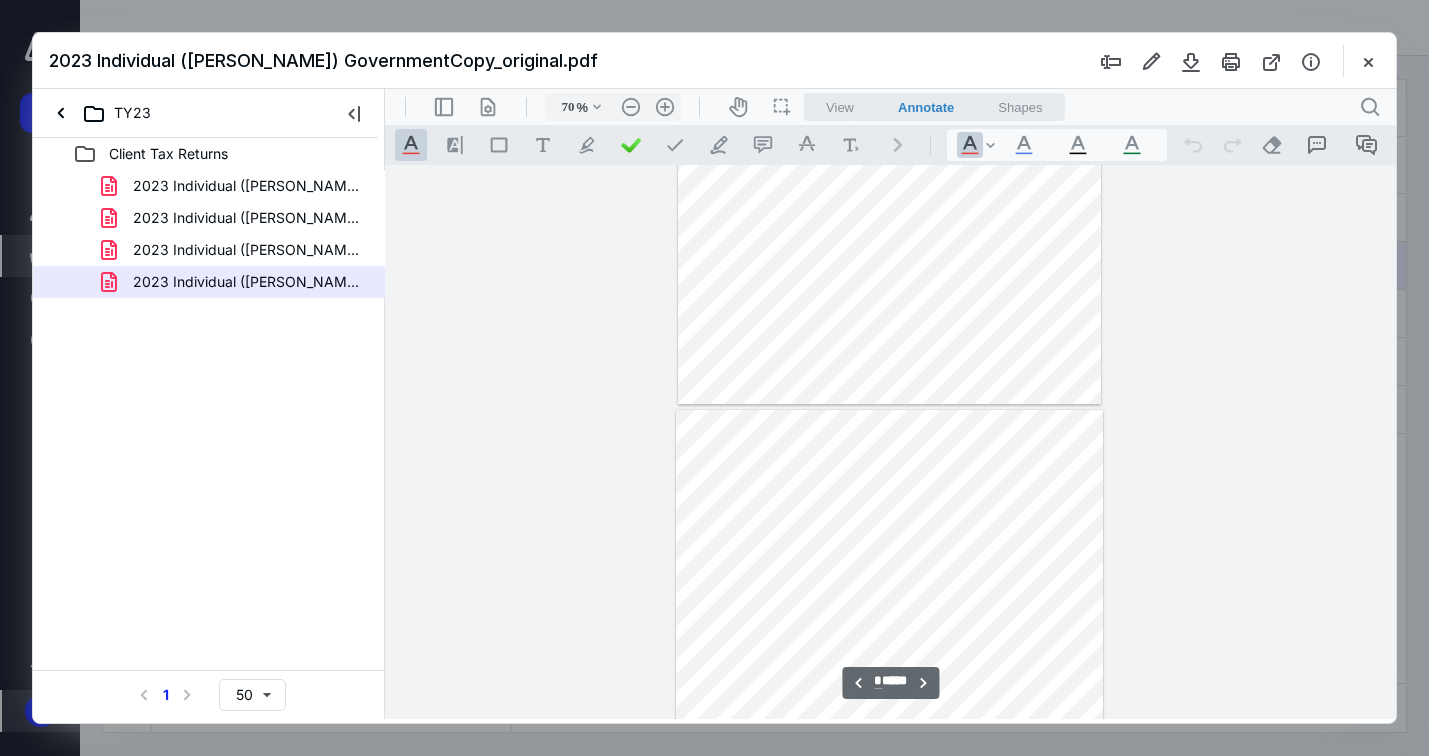 scroll, scrollTop: 867, scrollLeft: 0, axis: vertical 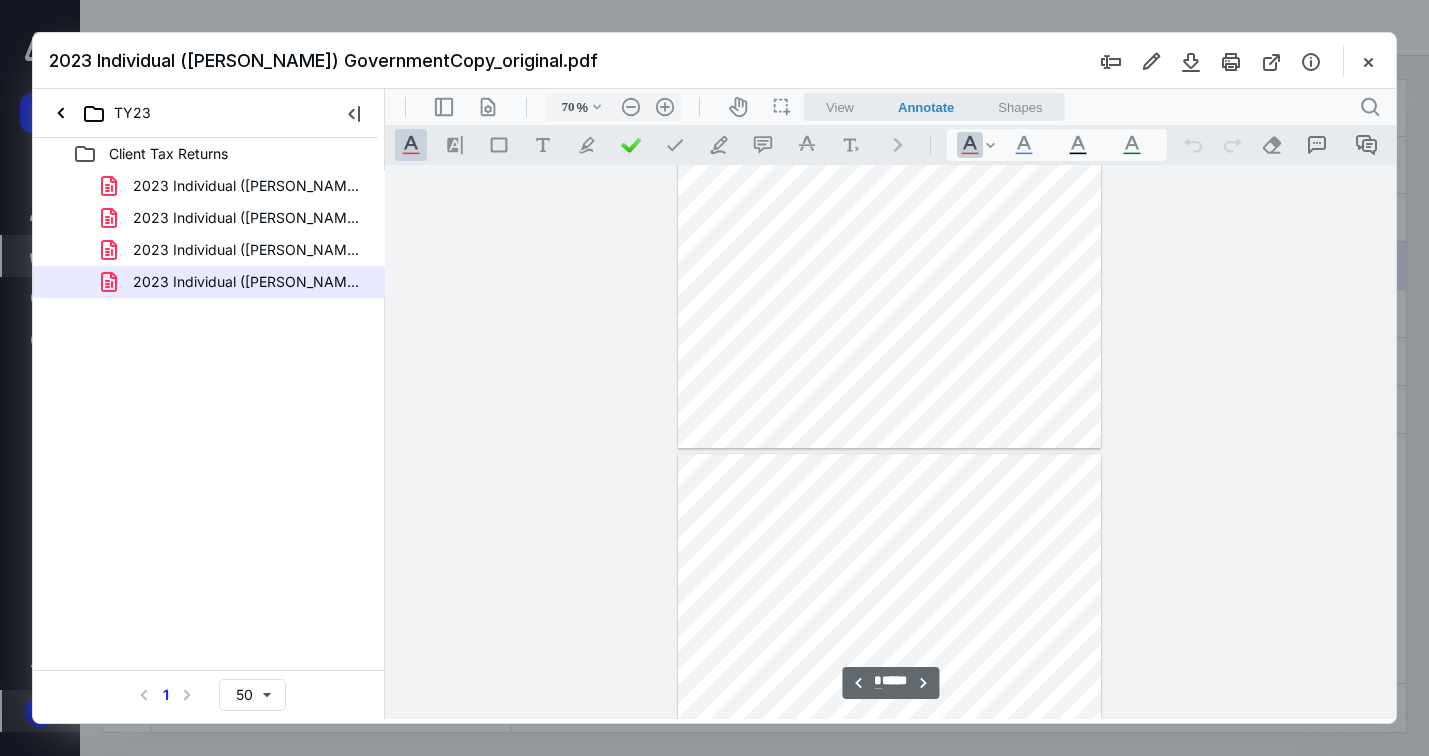 type on "*" 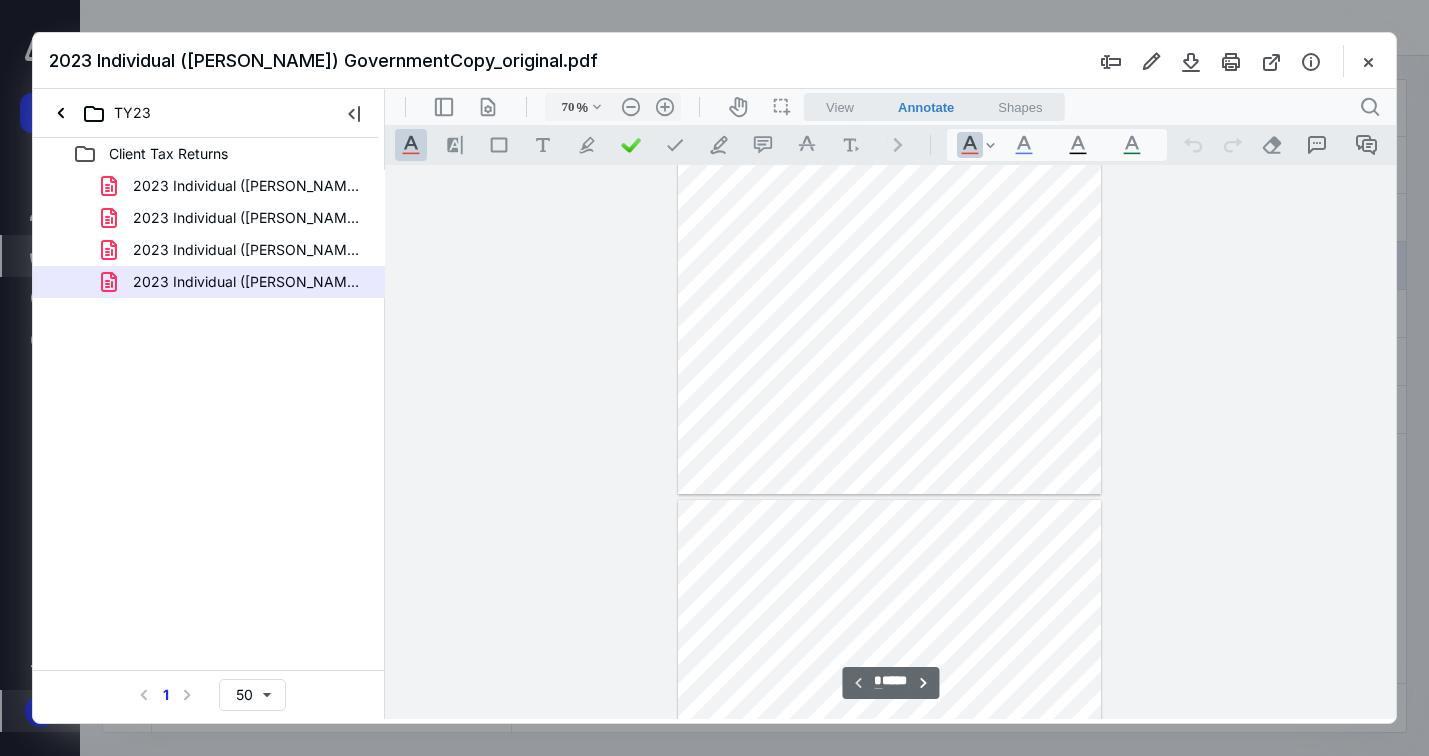 scroll, scrollTop: 237, scrollLeft: 0, axis: vertical 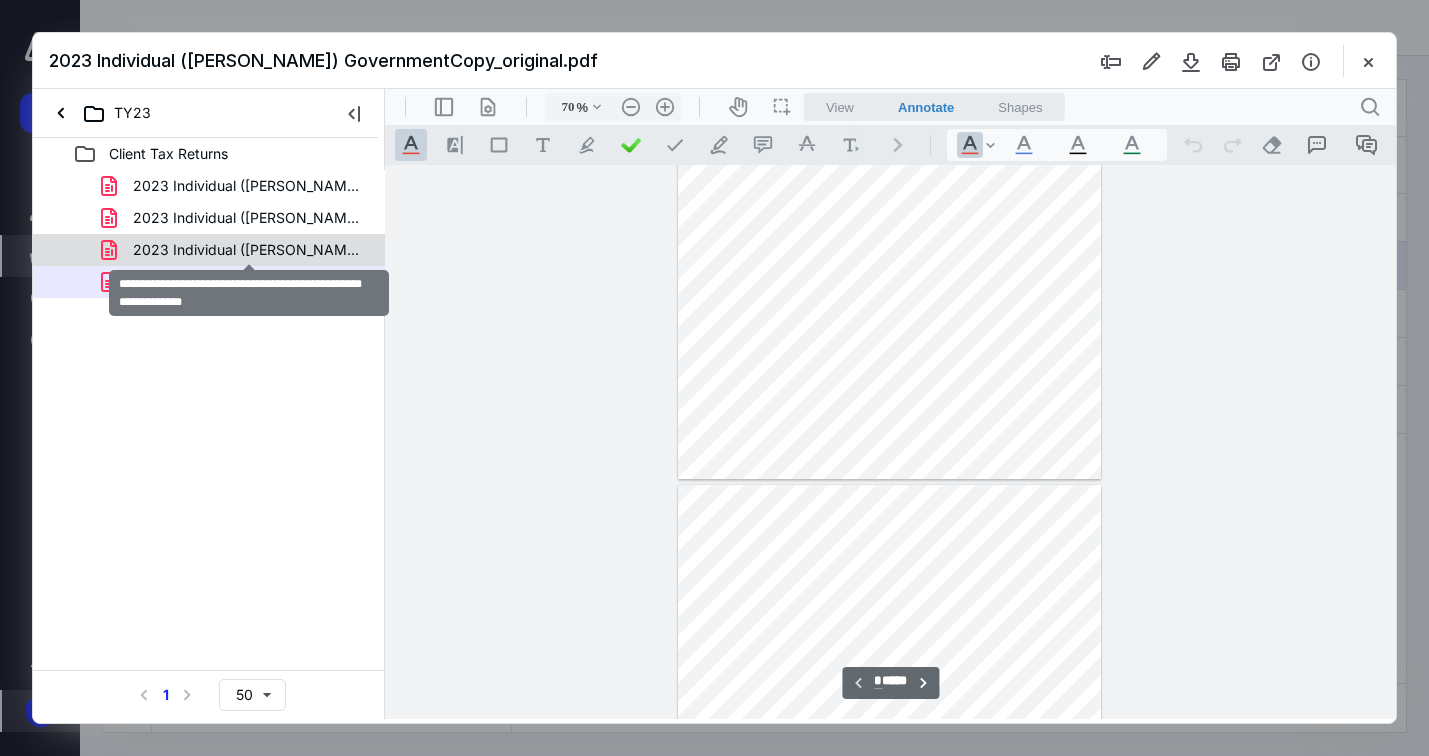 click on "2023 Individual ([PERSON_NAME]) GovernmentCopy_CapGain.pdf" at bounding box center (249, 250) 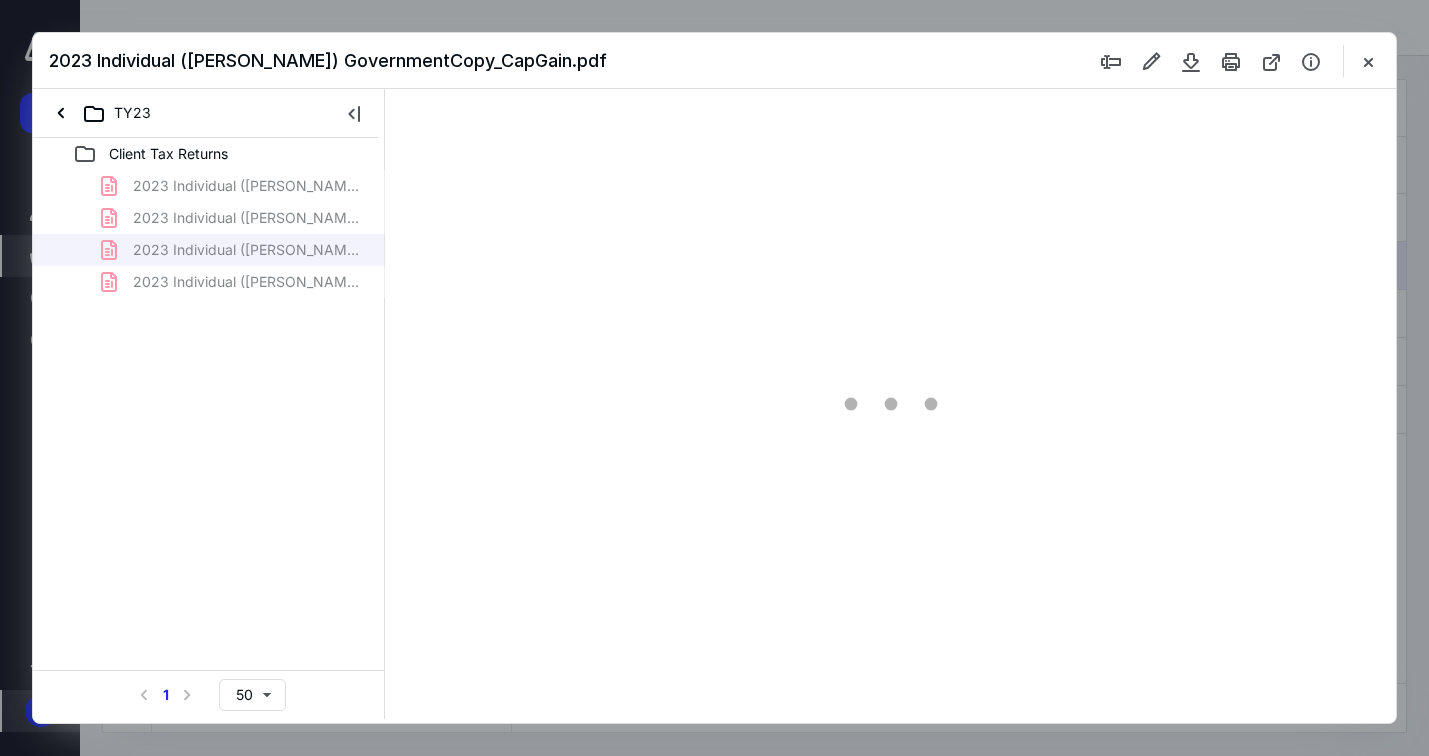 type on "70" 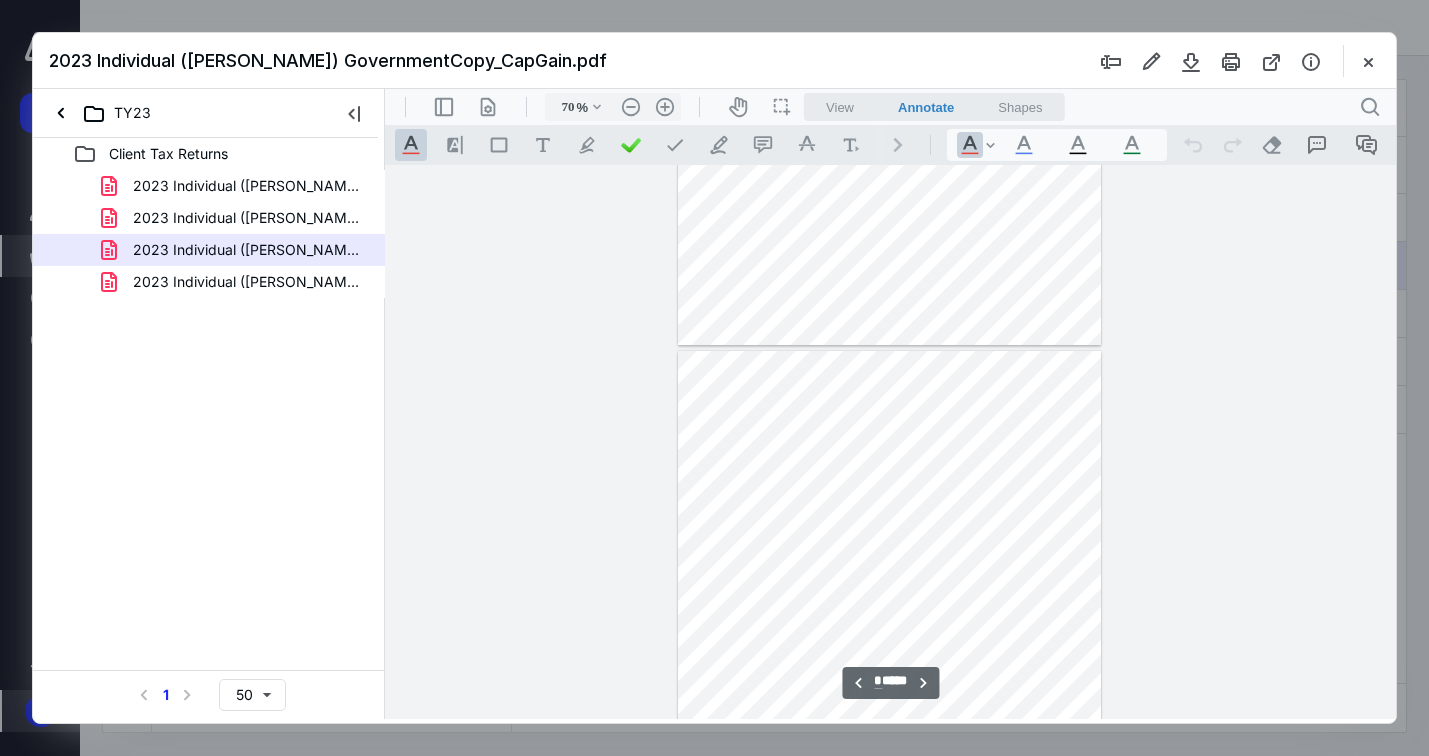 scroll, scrollTop: 0, scrollLeft: 0, axis: both 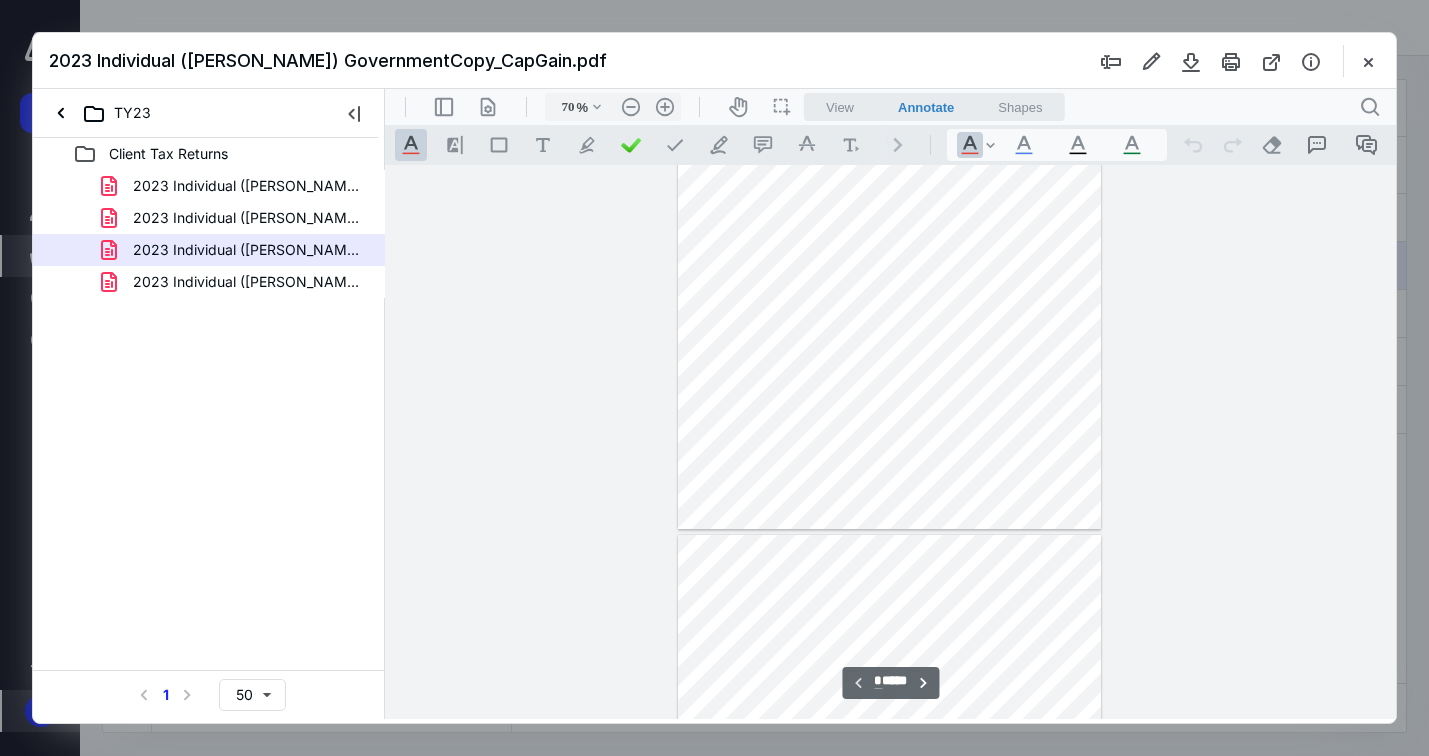 type on "*" 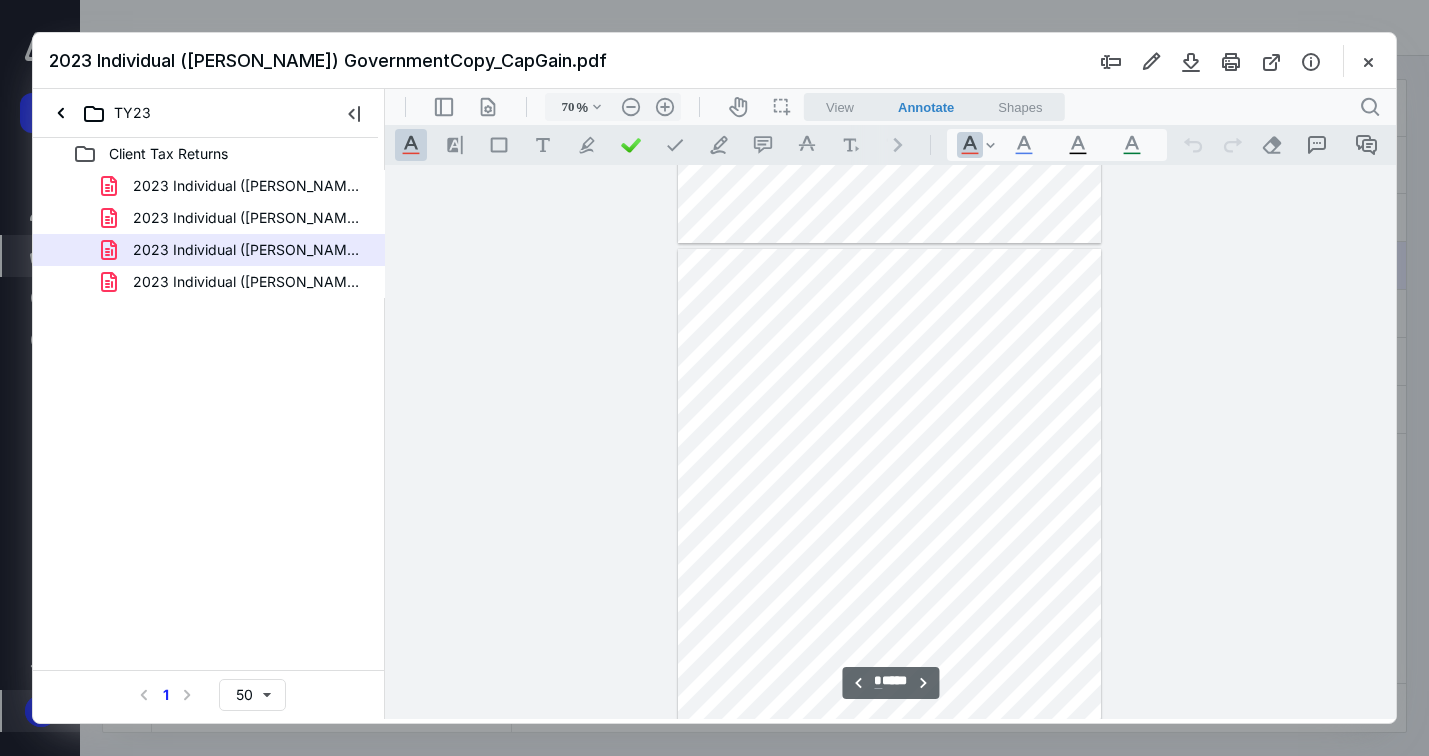 scroll, scrollTop: 474, scrollLeft: 0, axis: vertical 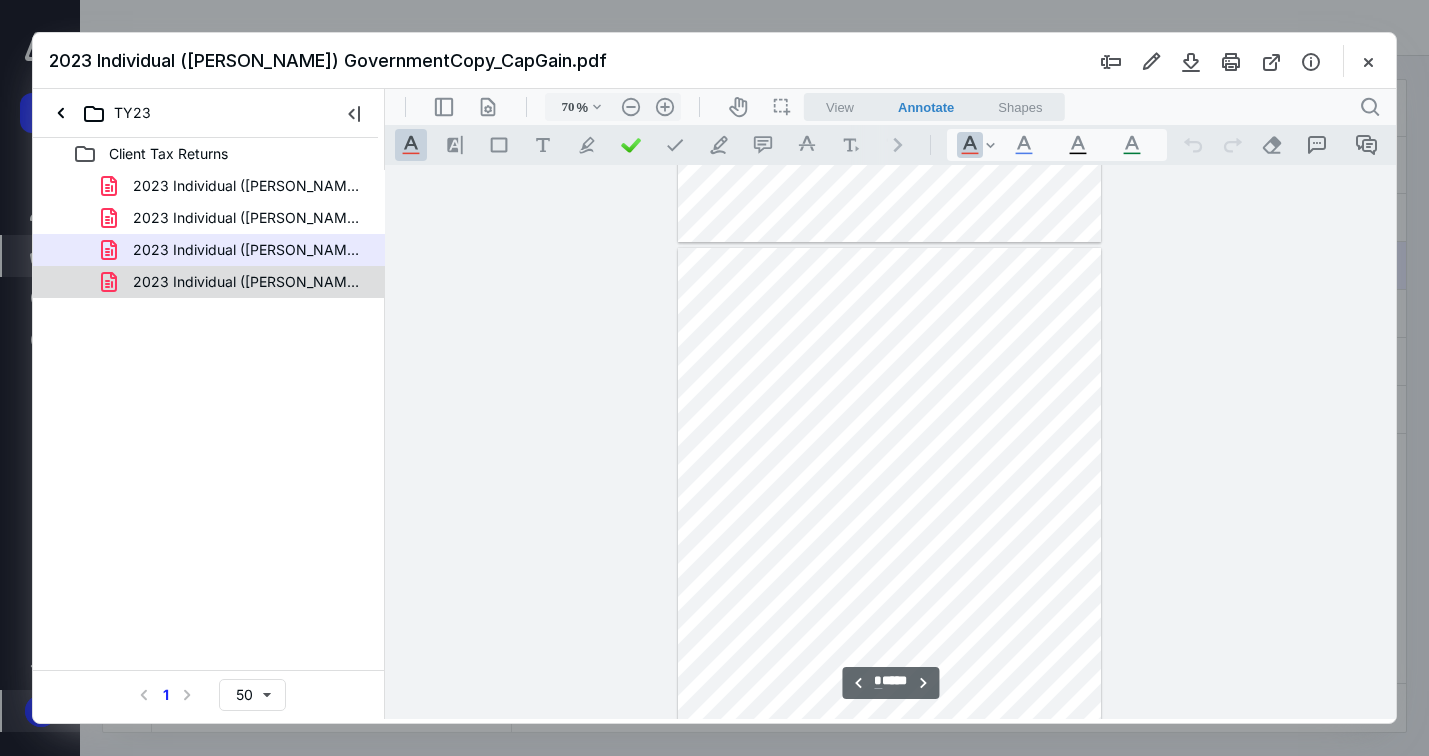 click on "2023 Individual ([PERSON_NAME]) GovernmentCopy_original.pdf" at bounding box center (249, 282) 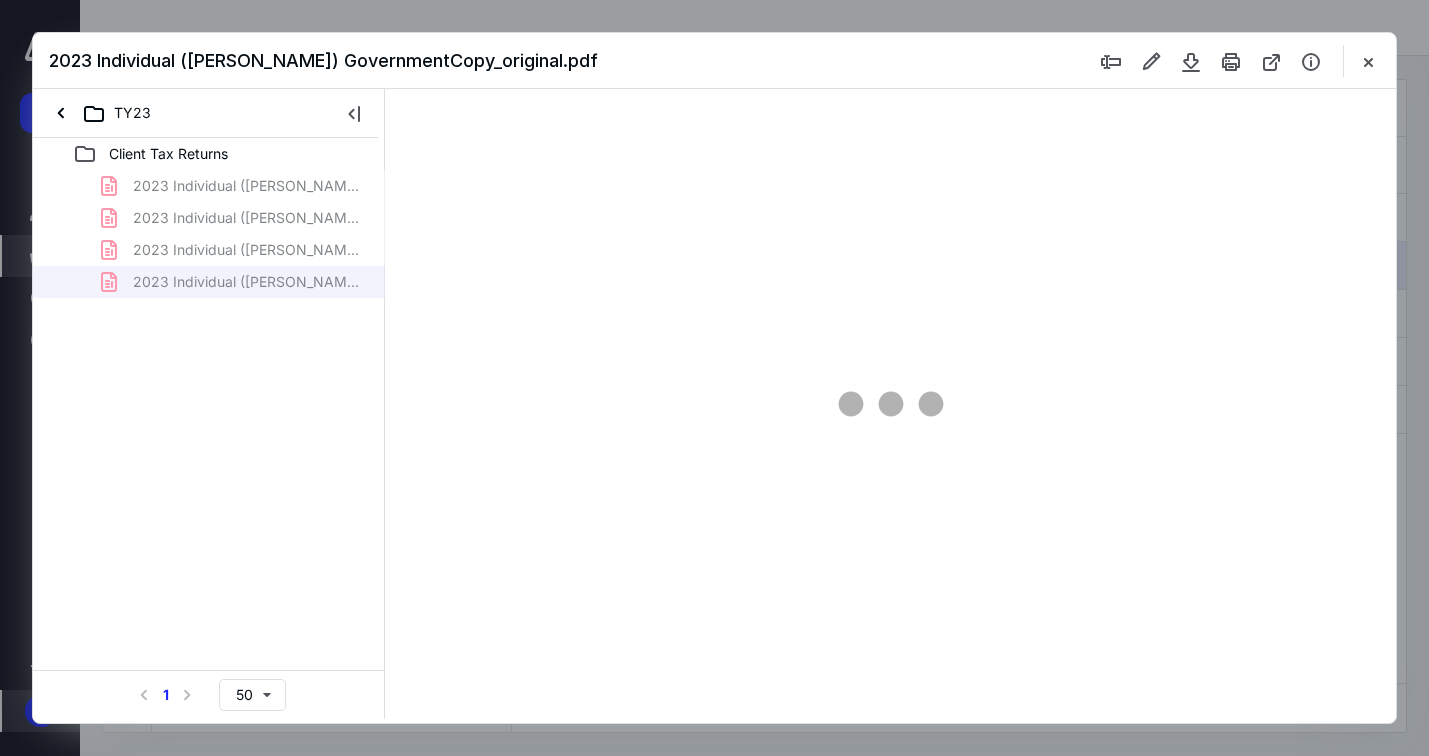 type on "70" 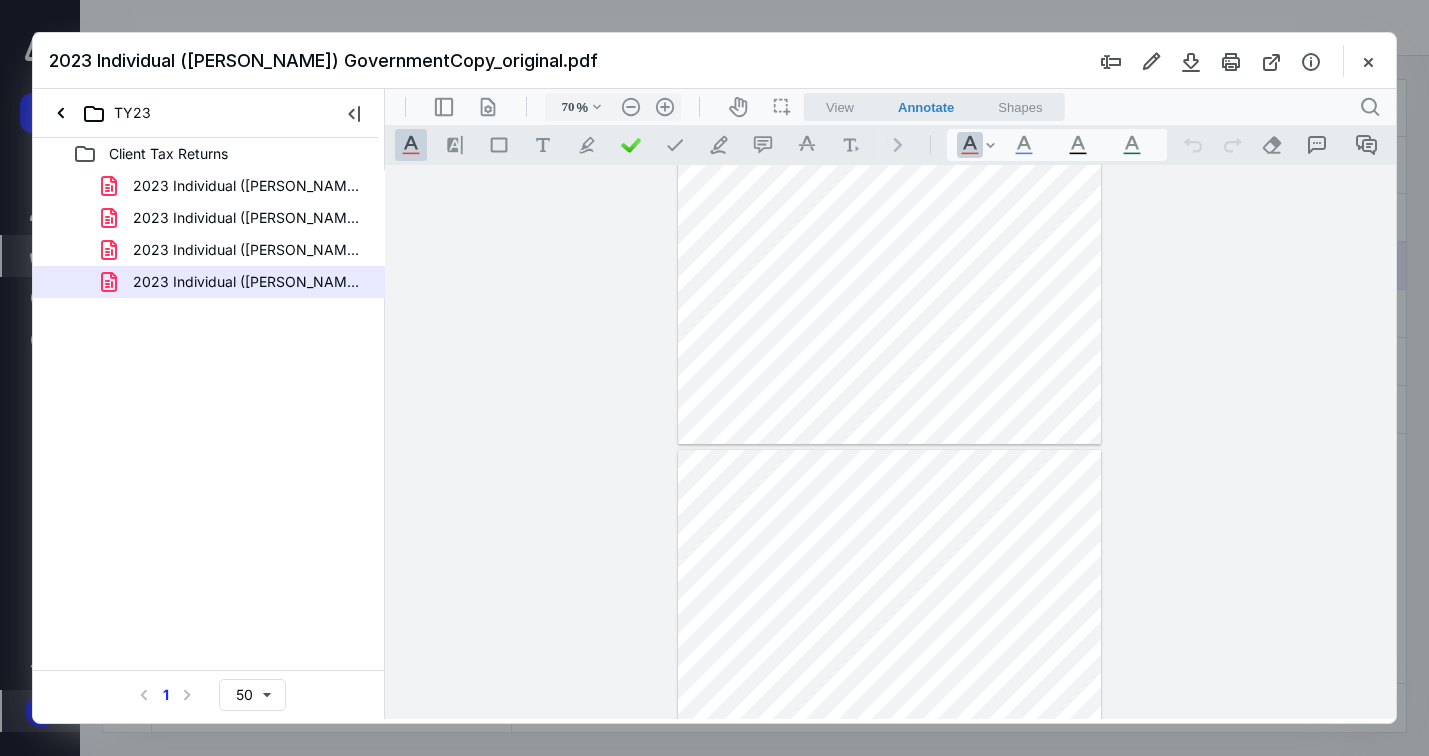 type on "*" 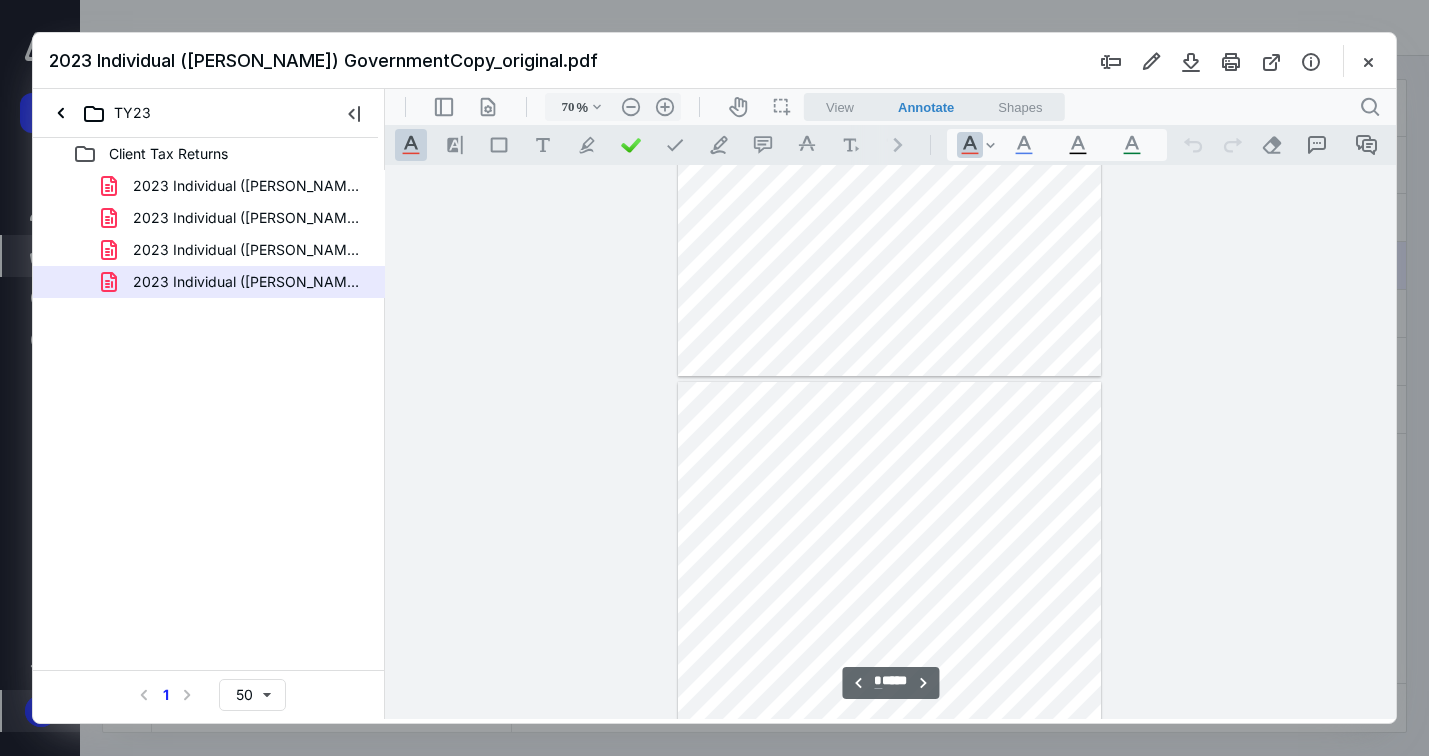 scroll, scrollTop: 2624, scrollLeft: 0, axis: vertical 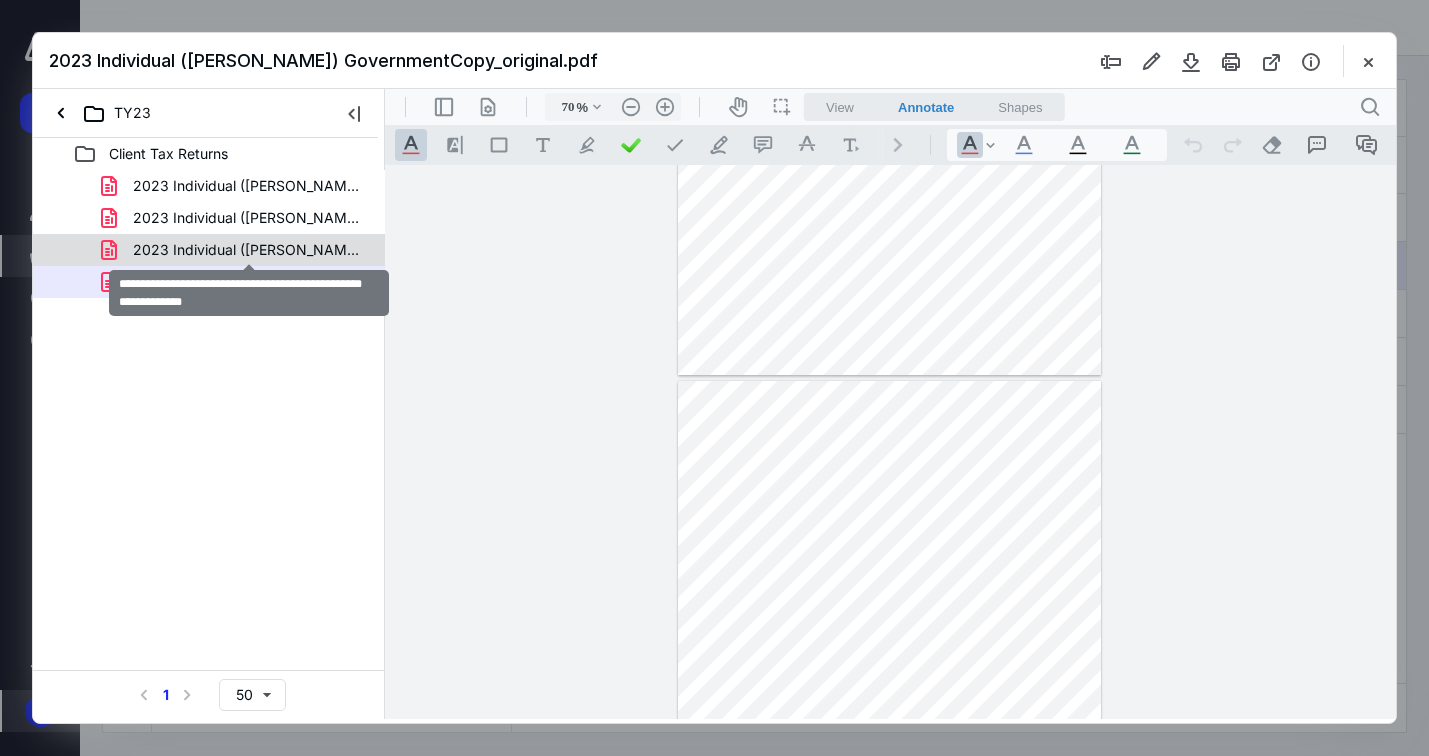click on "2023 Individual ([PERSON_NAME]) GovernmentCopy_CapGain.pdf" at bounding box center (249, 250) 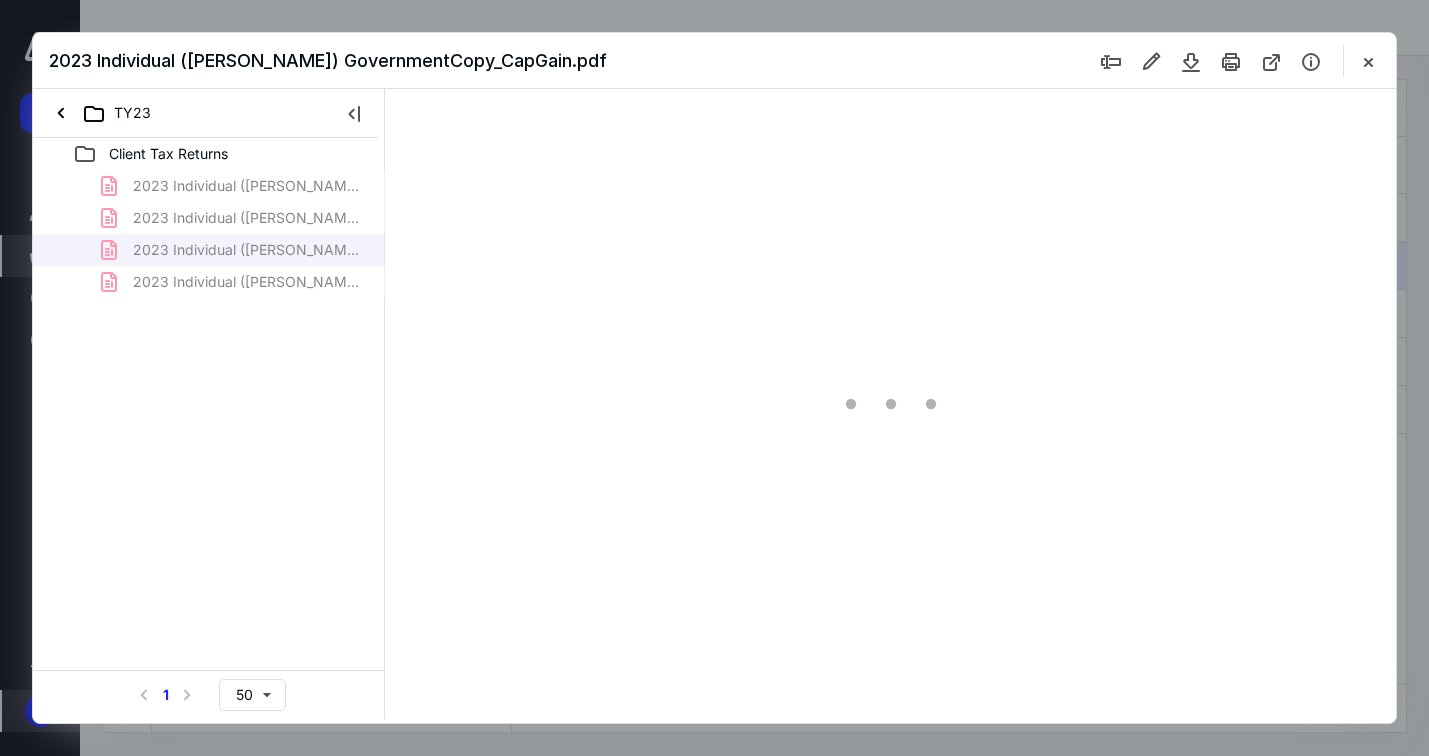 type on "70" 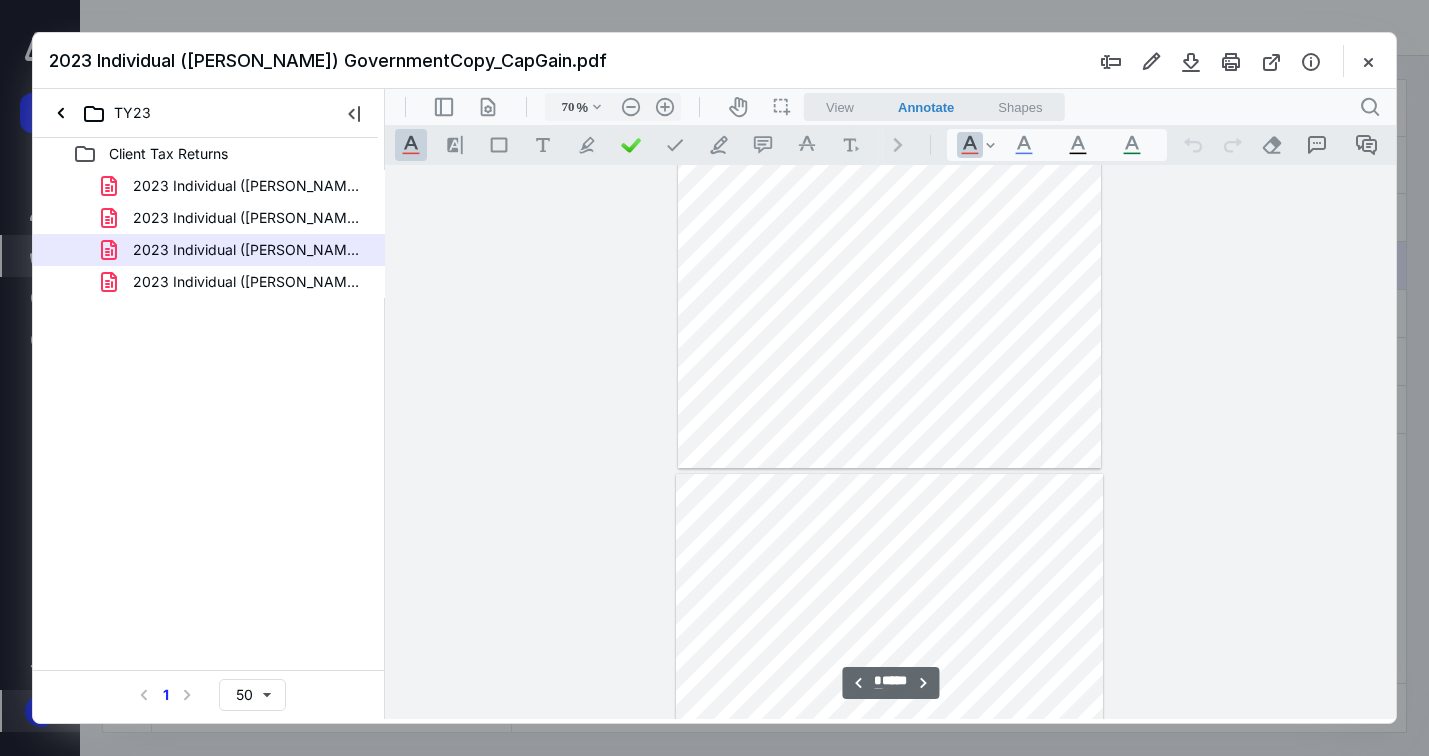 scroll, scrollTop: 819, scrollLeft: 0, axis: vertical 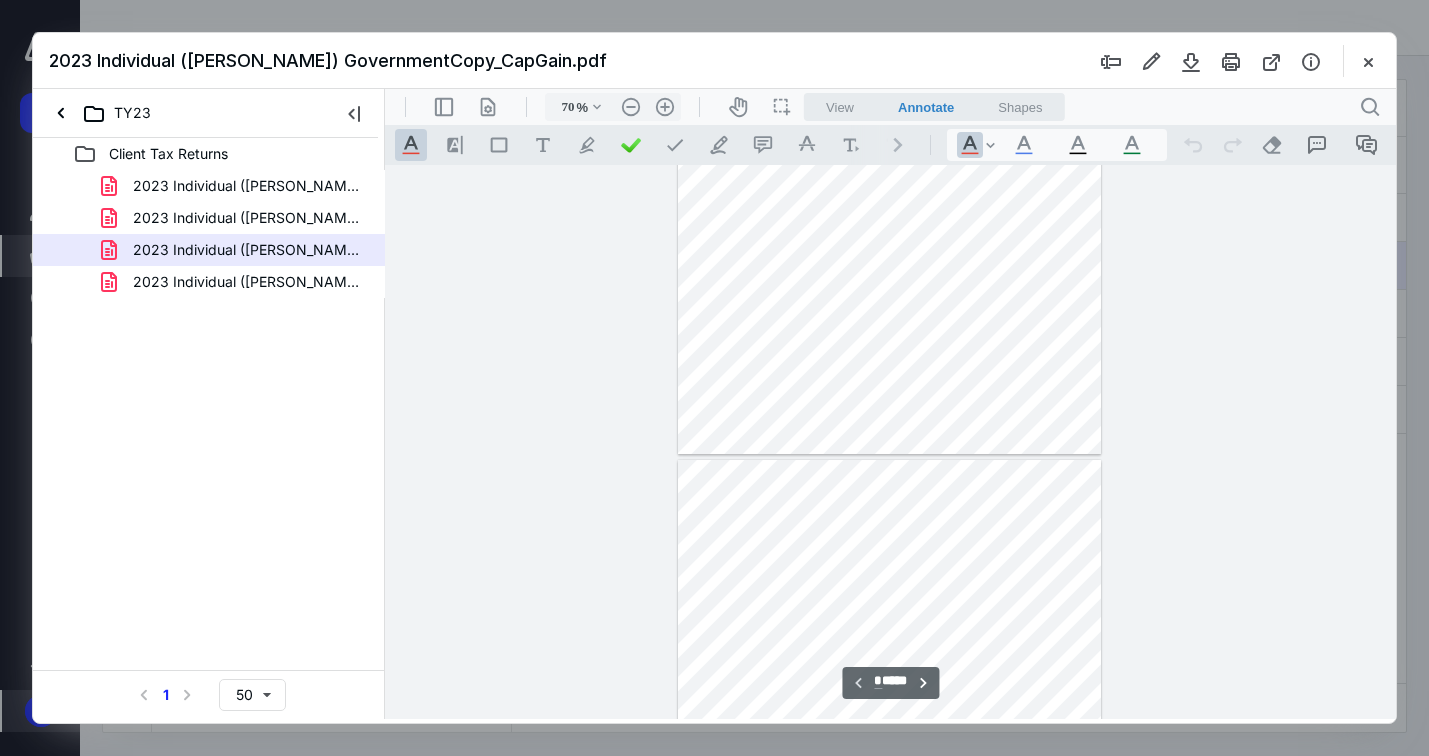 type on "*" 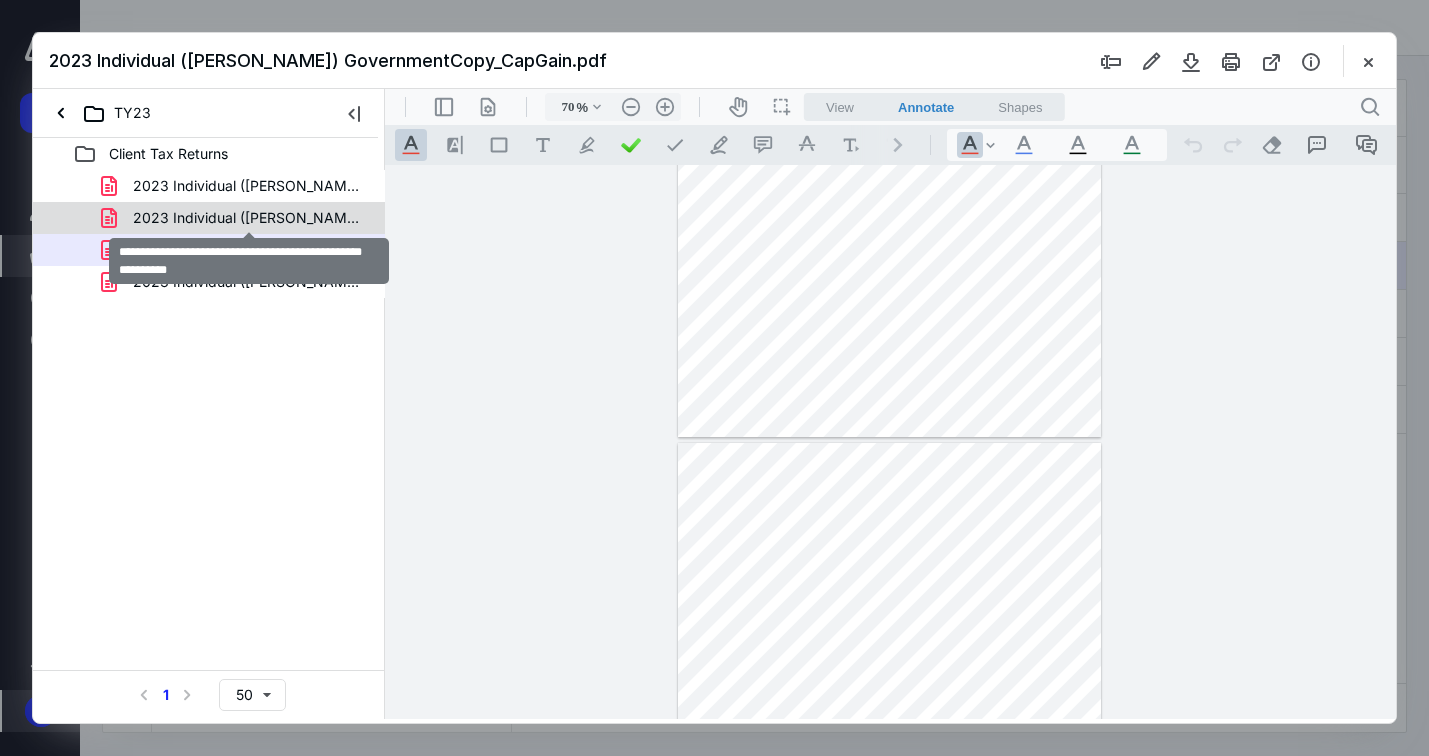 click on "2023 Individual ([PERSON_NAME]) ClientCopy_original.pdf" at bounding box center [249, 218] 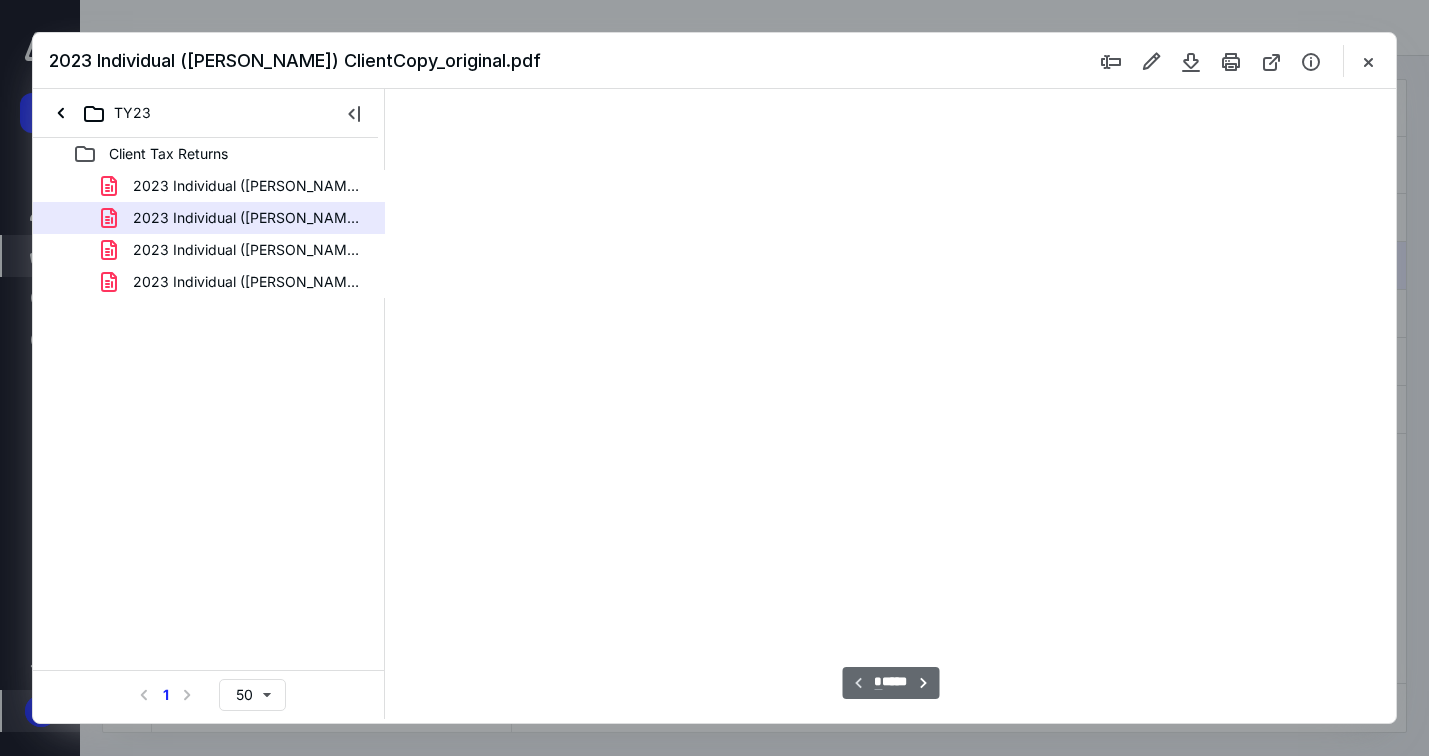 scroll, scrollTop: 79, scrollLeft: 0, axis: vertical 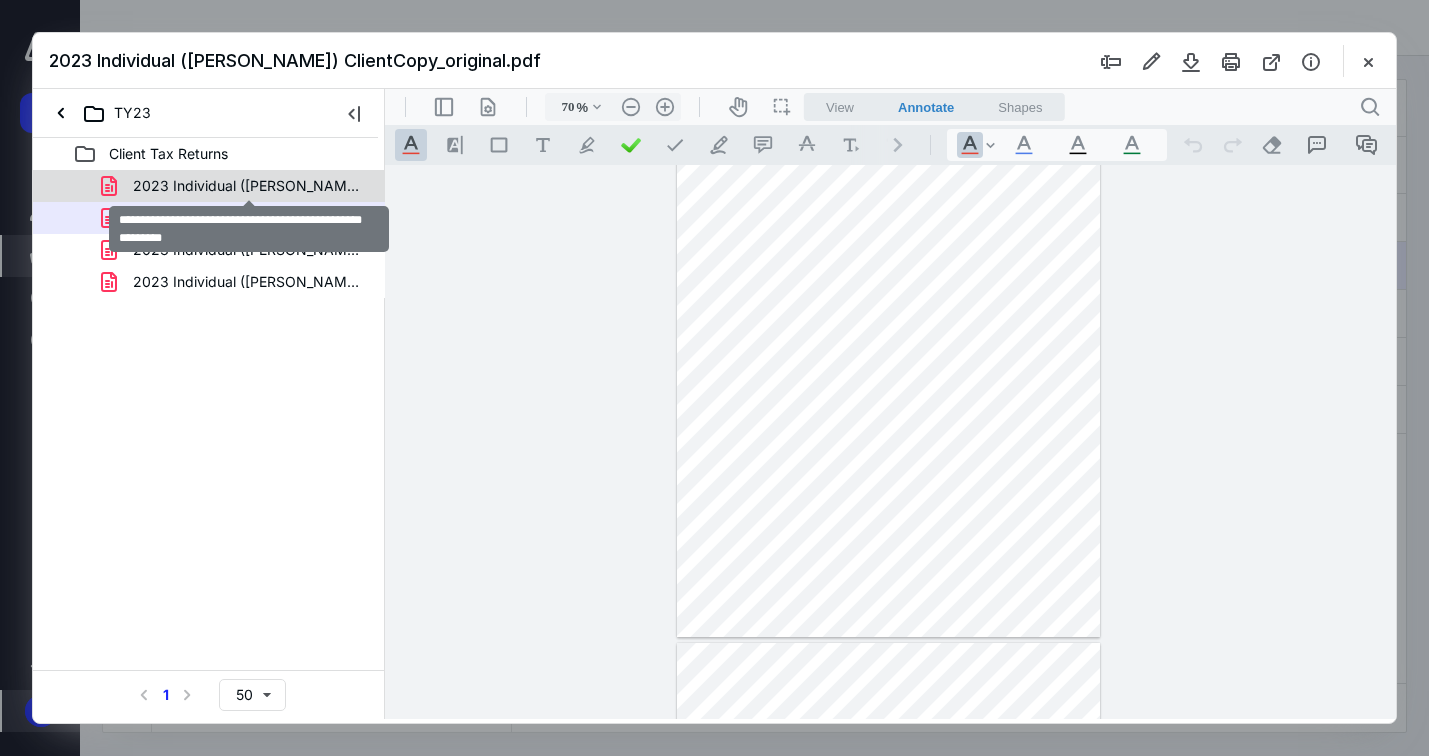 click on "2023 Individual ([PERSON_NAME]) ClientCopy_CapGain.pdf" at bounding box center [249, 186] 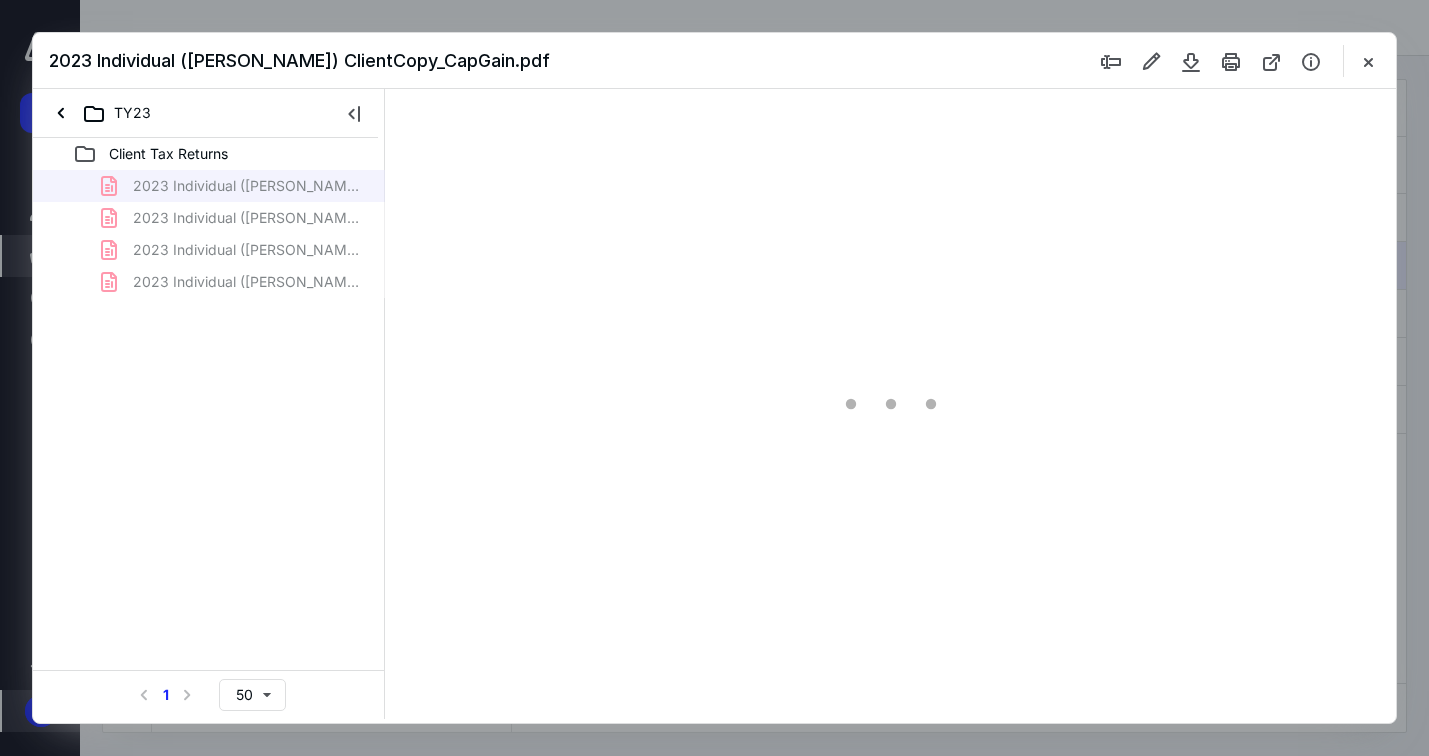 scroll, scrollTop: 79, scrollLeft: 0, axis: vertical 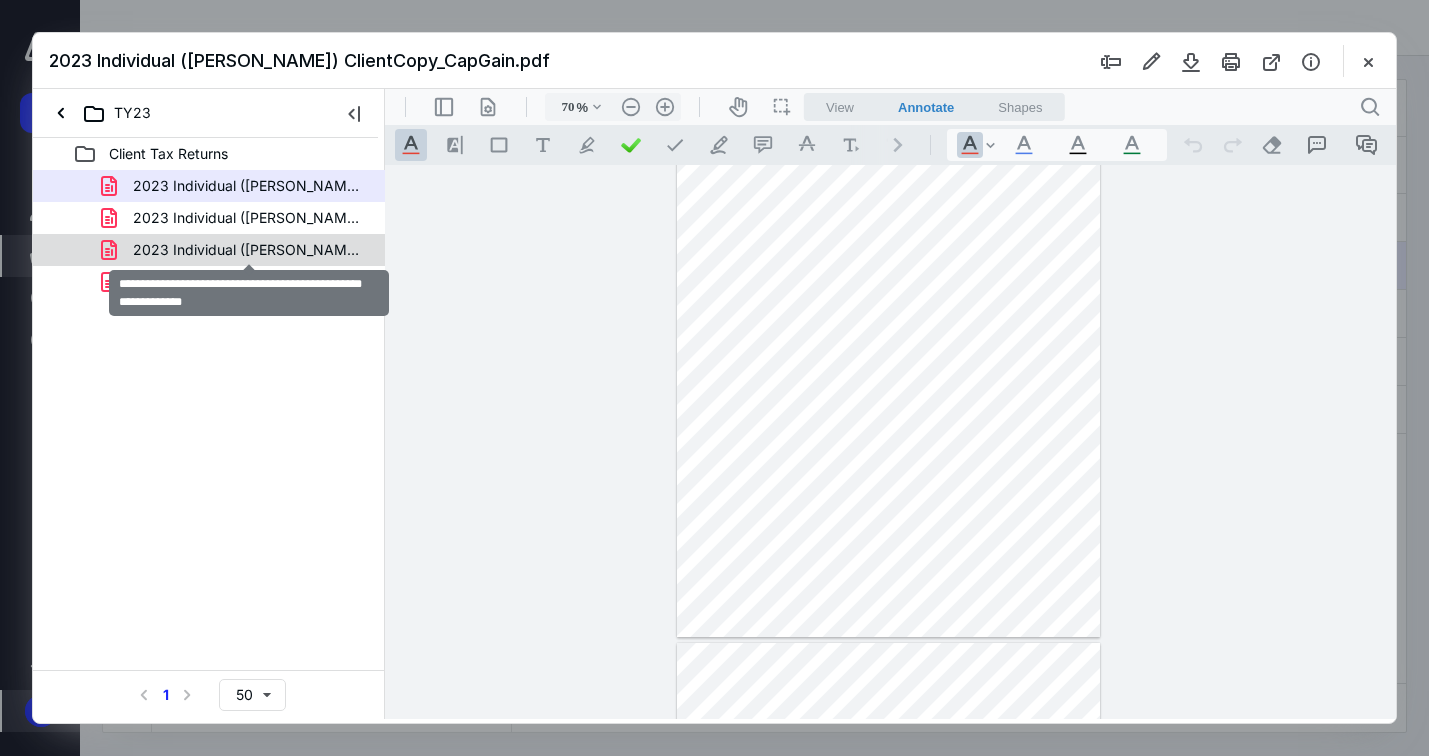 click on "2023 Individual ([PERSON_NAME]) GovernmentCopy_CapGain.pdf" at bounding box center (249, 250) 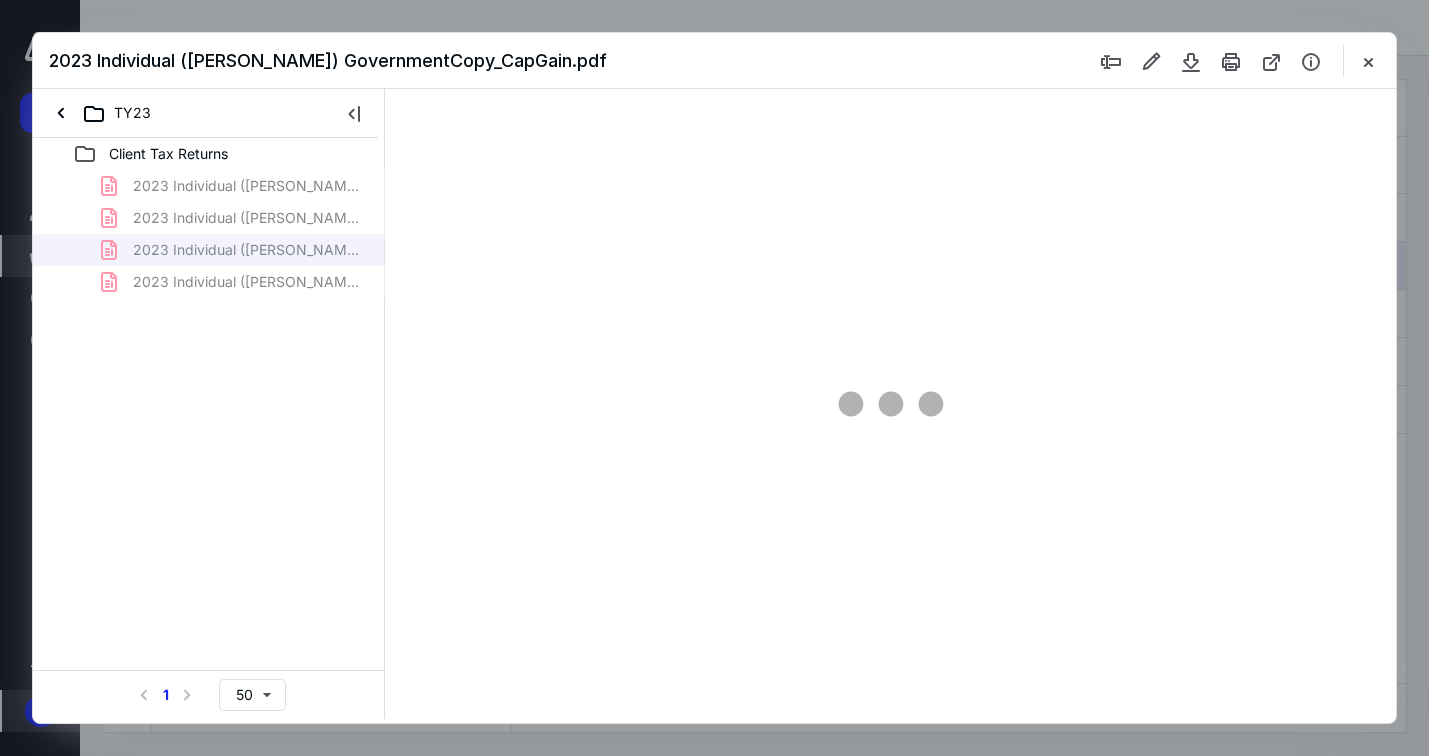 scroll, scrollTop: 79, scrollLeft: 0, axis: vertical 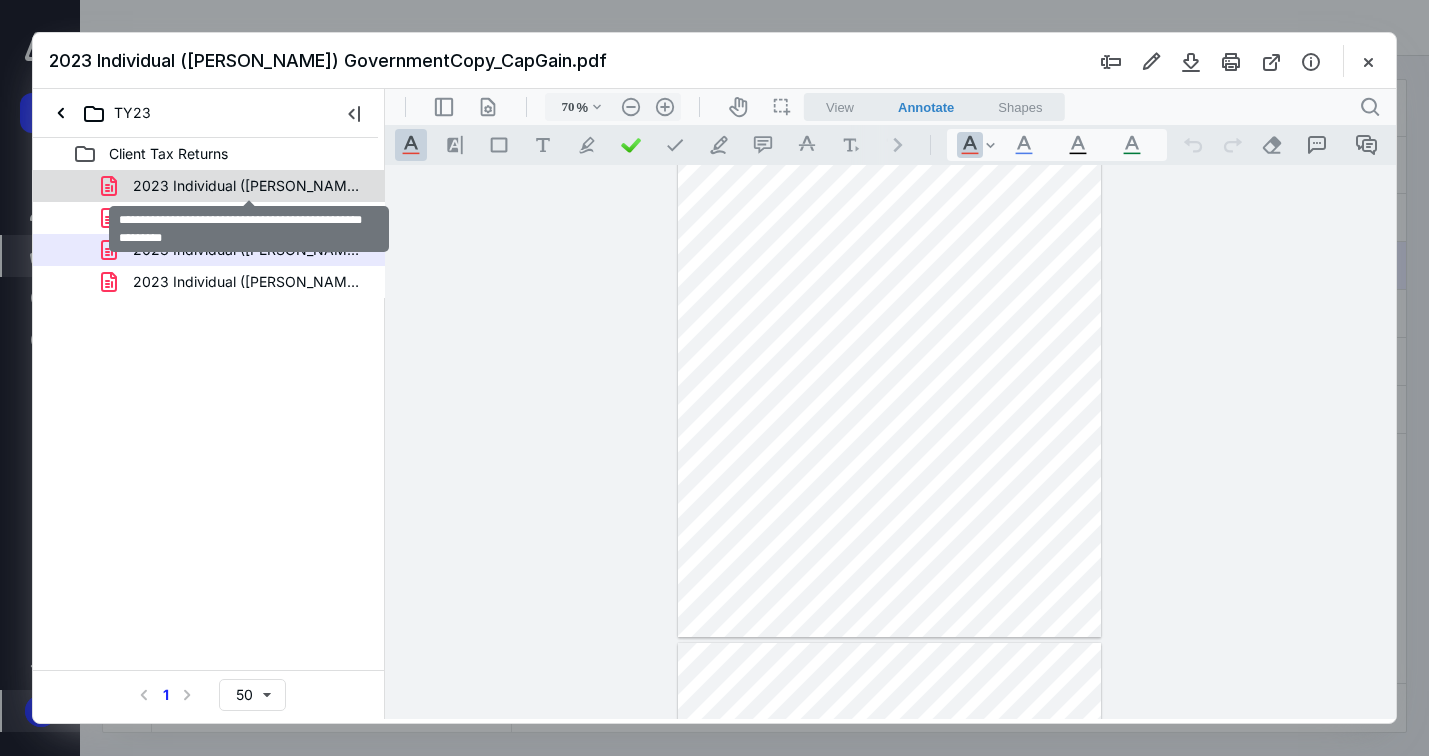 click on "2023 Individual ([PERSON_NAME]) ClientCopy_CapGain.pdf" at bounding box center (249, 186) 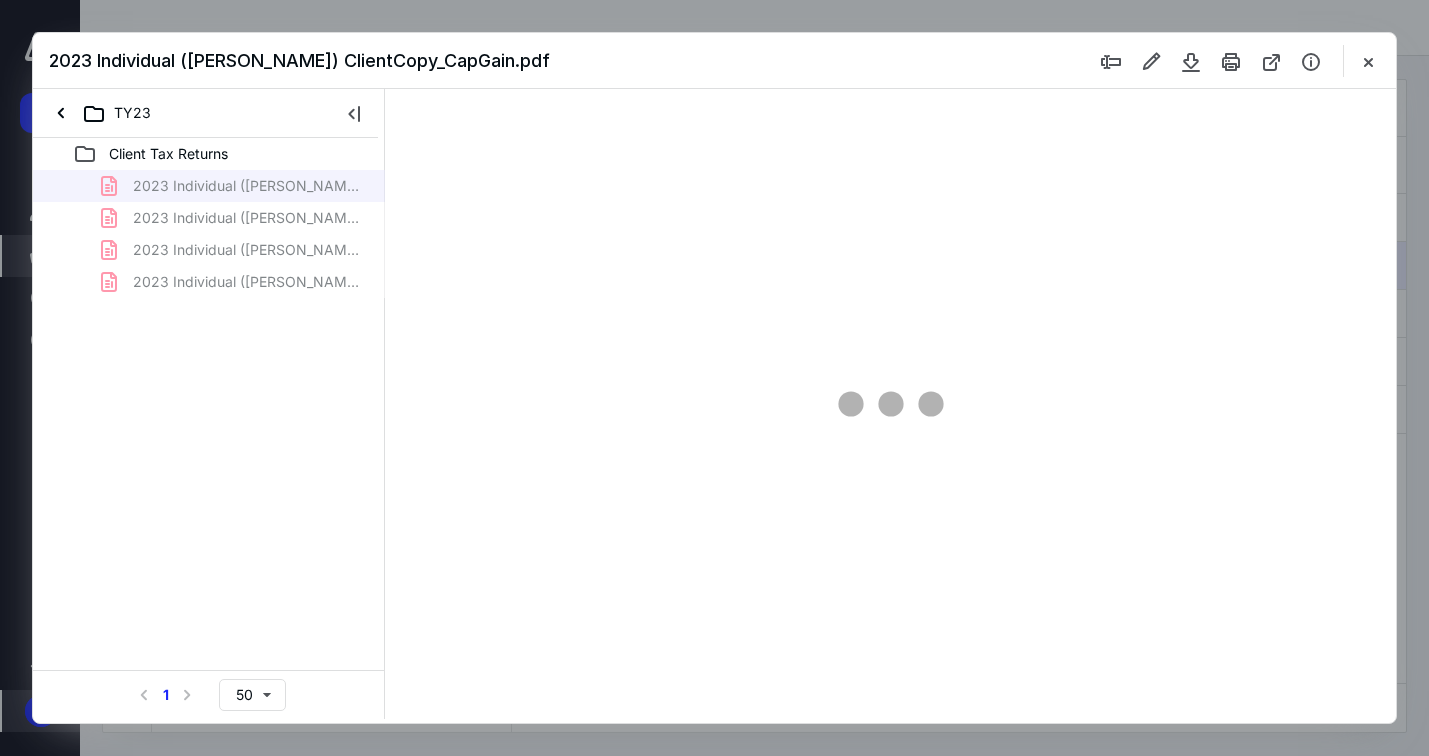 type on "70" 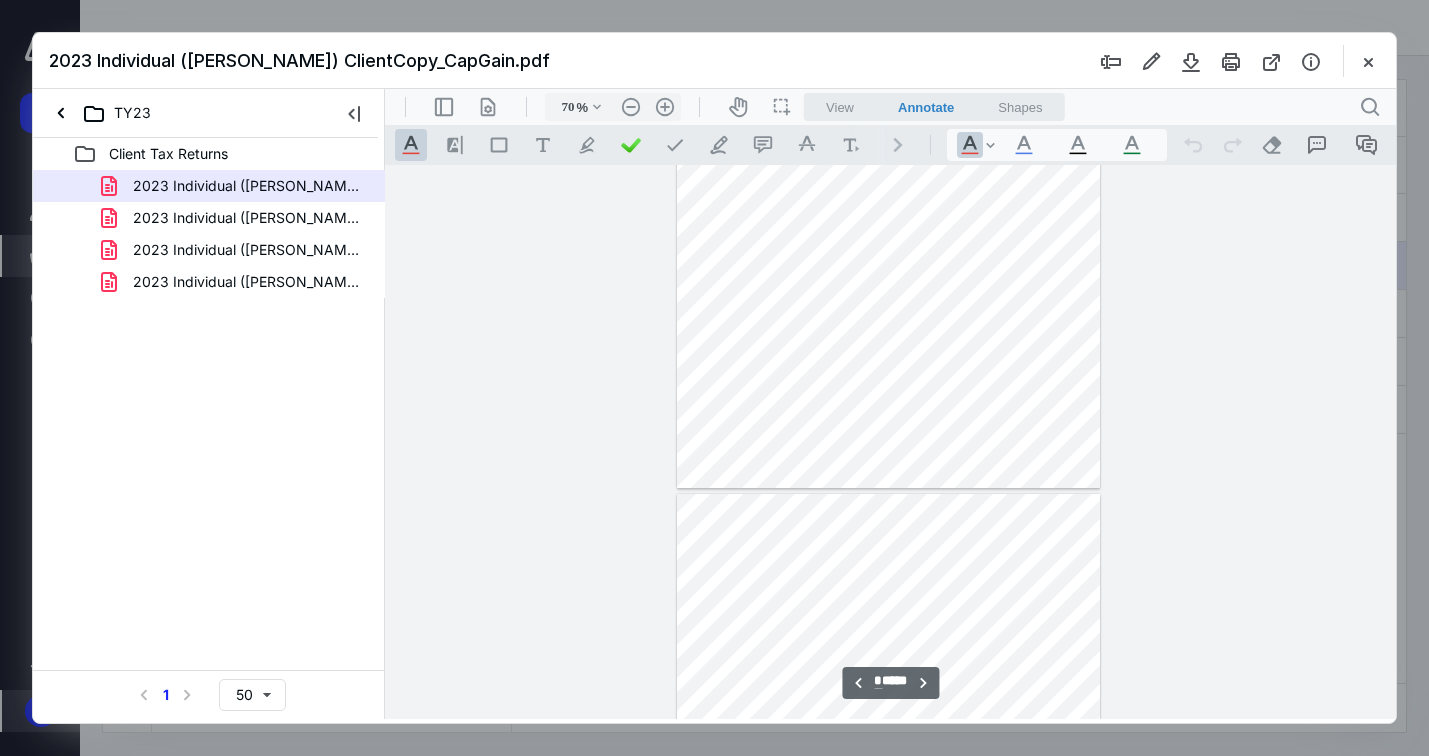scroll, scrollTop: 1902, scrollLeft: 0, axis: vertical 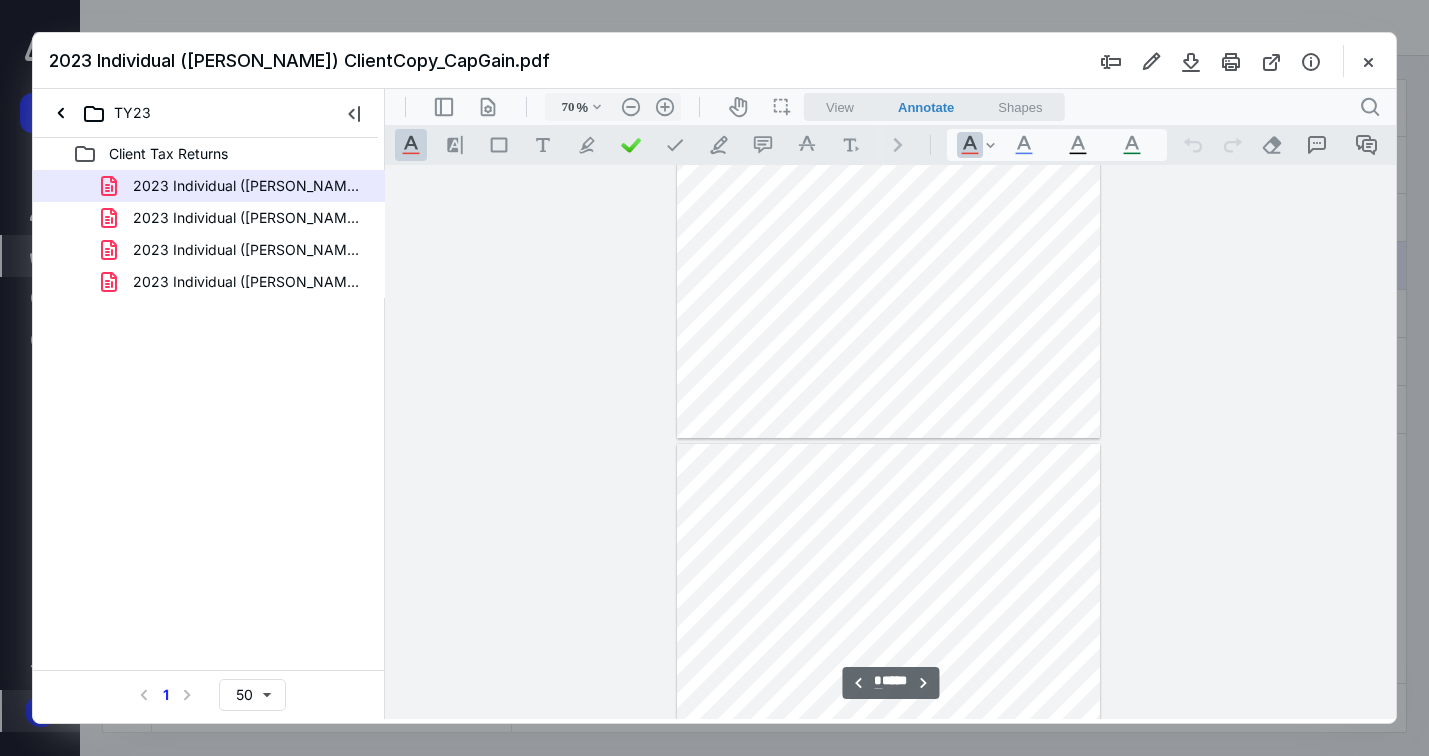 type on "*" 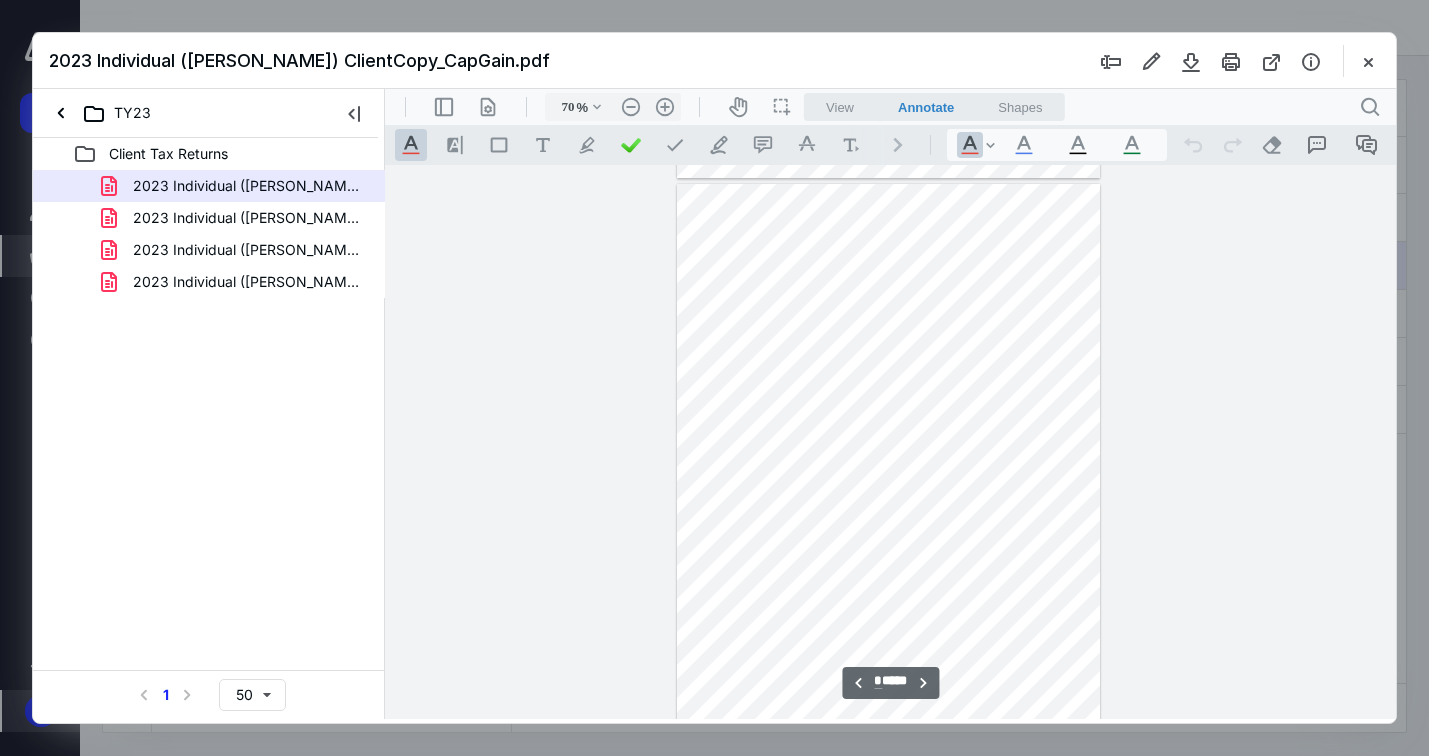 scroll, scrollTop: 2201, scrollLeft: 0, axis: vertical 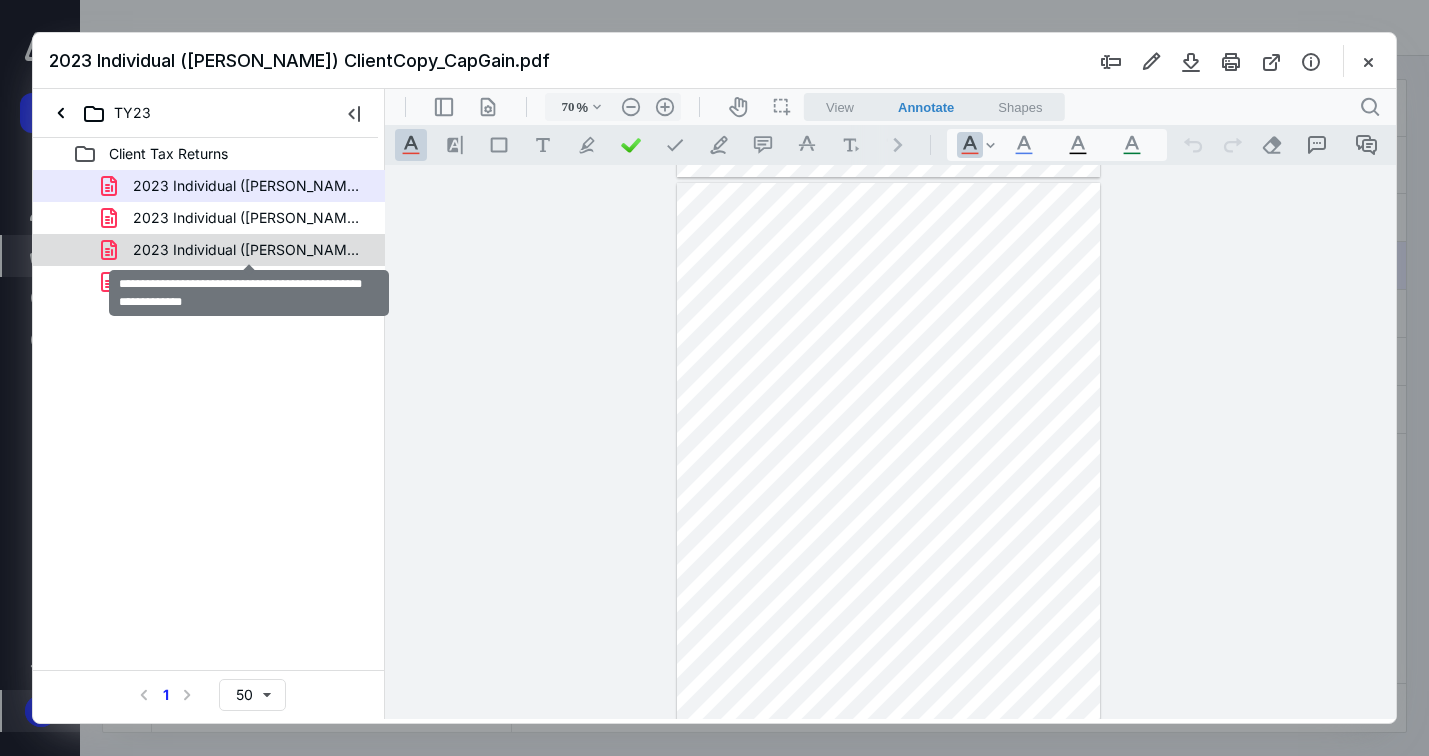 click on "2023 Individual ([PERSON_NAME]) GovernmentCopy_CapGain.pdf" at bounding box center [249, 250] 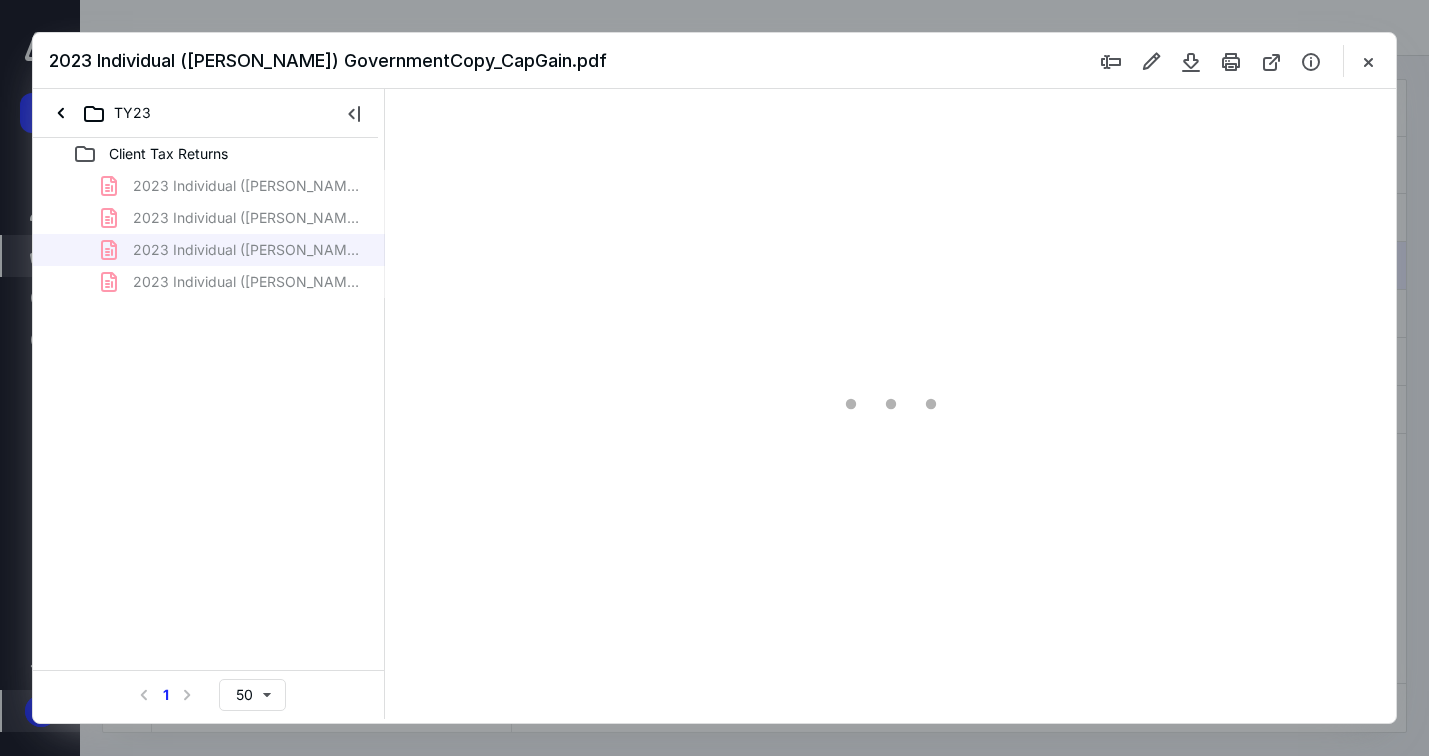 type on "70" 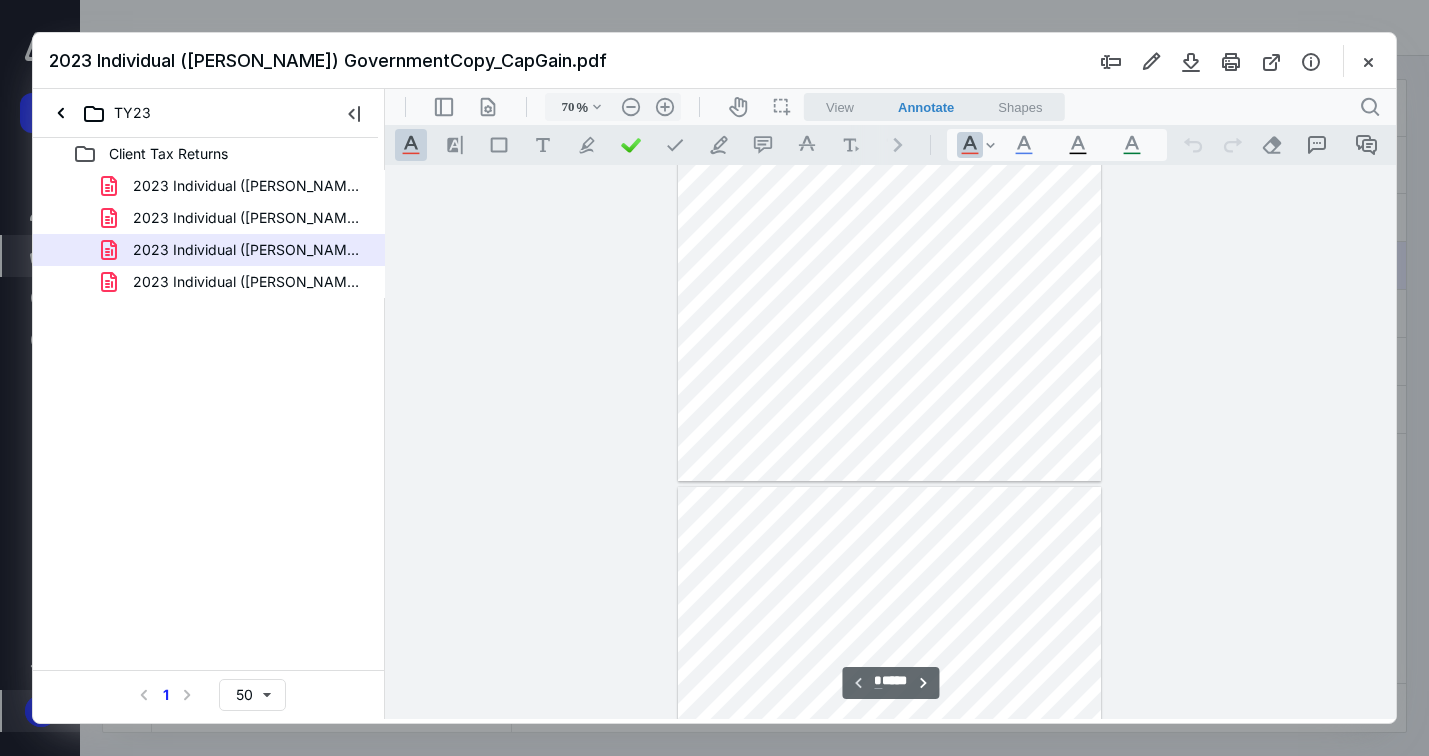 type on "*" 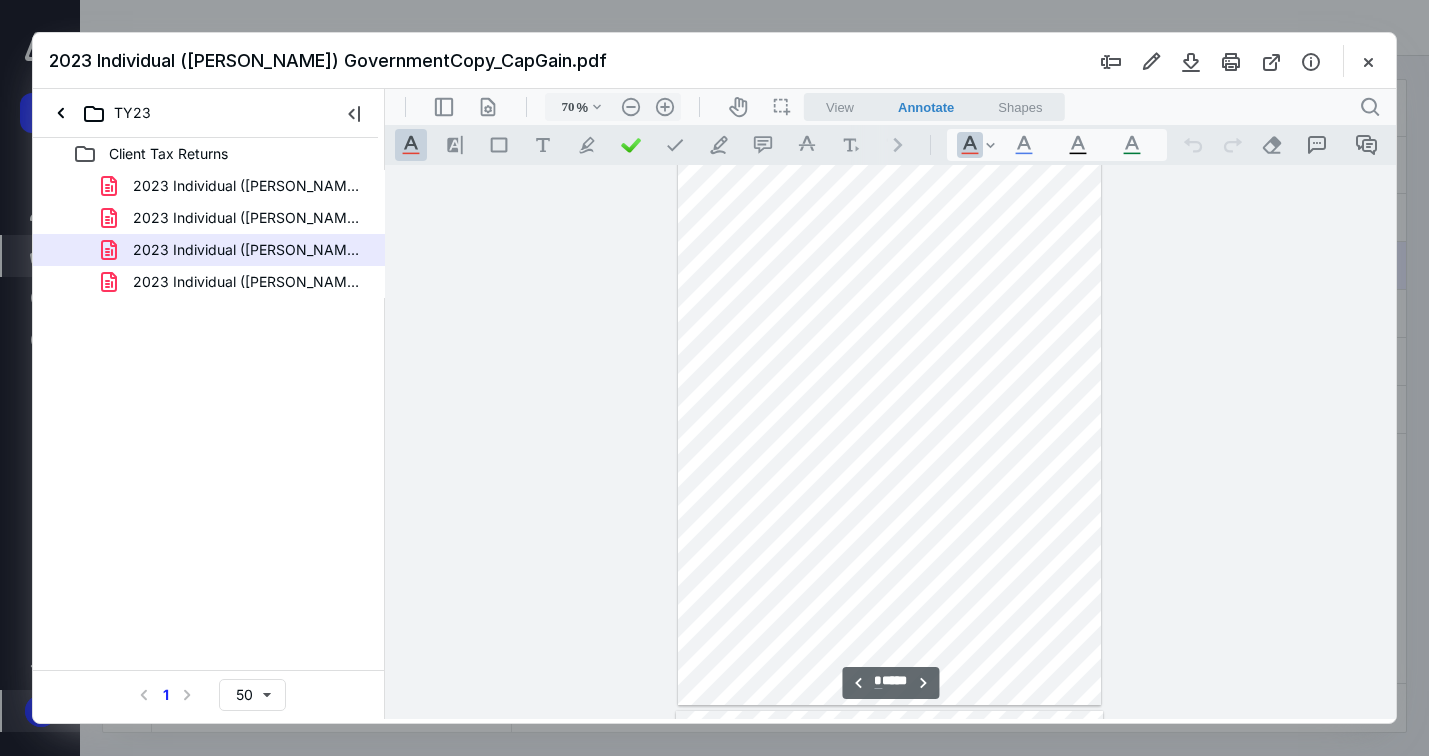 scroll, scrollTop: 566, scrollLeft: 0, axis: vertical 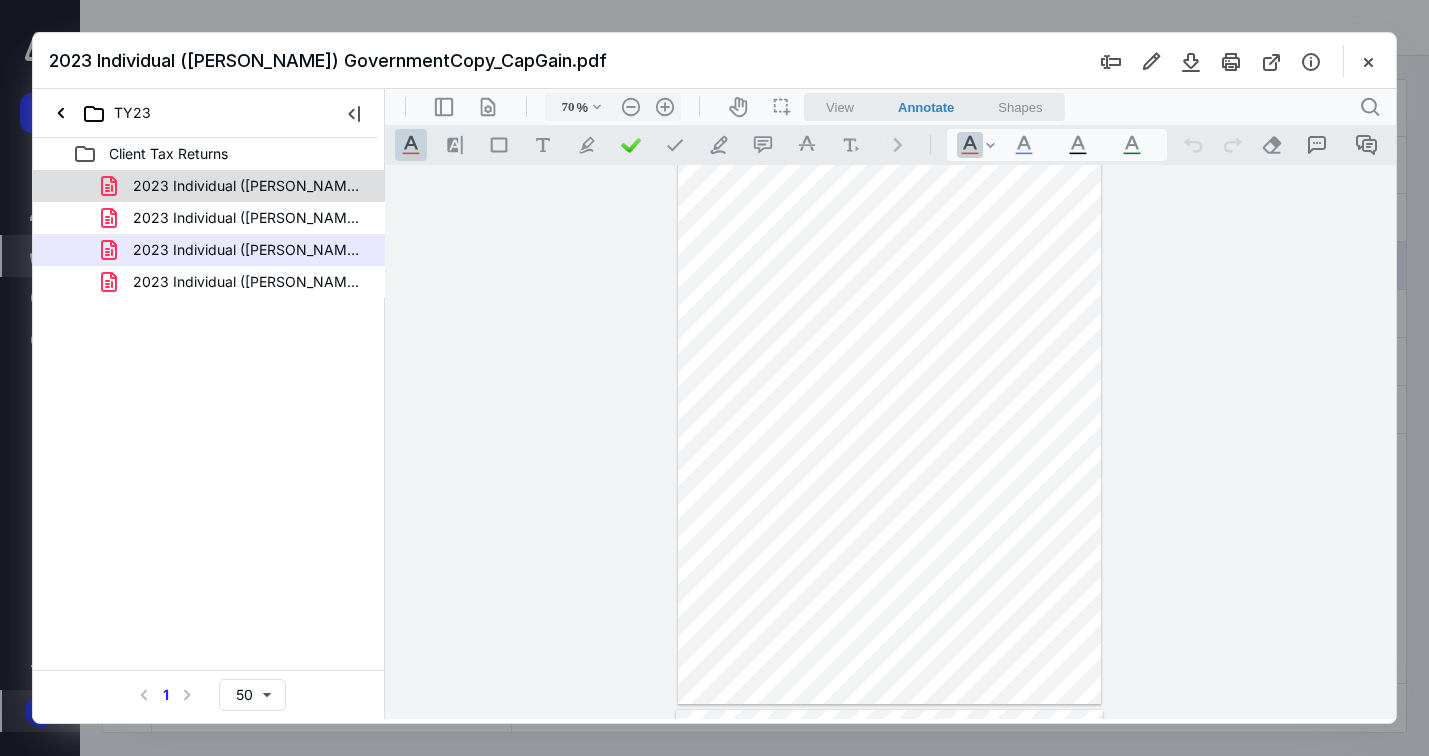 click on "2023 Individual ([PERSON_NAME]) ClientCopy_CapGain.pdf" at bounding box center [249, 186] 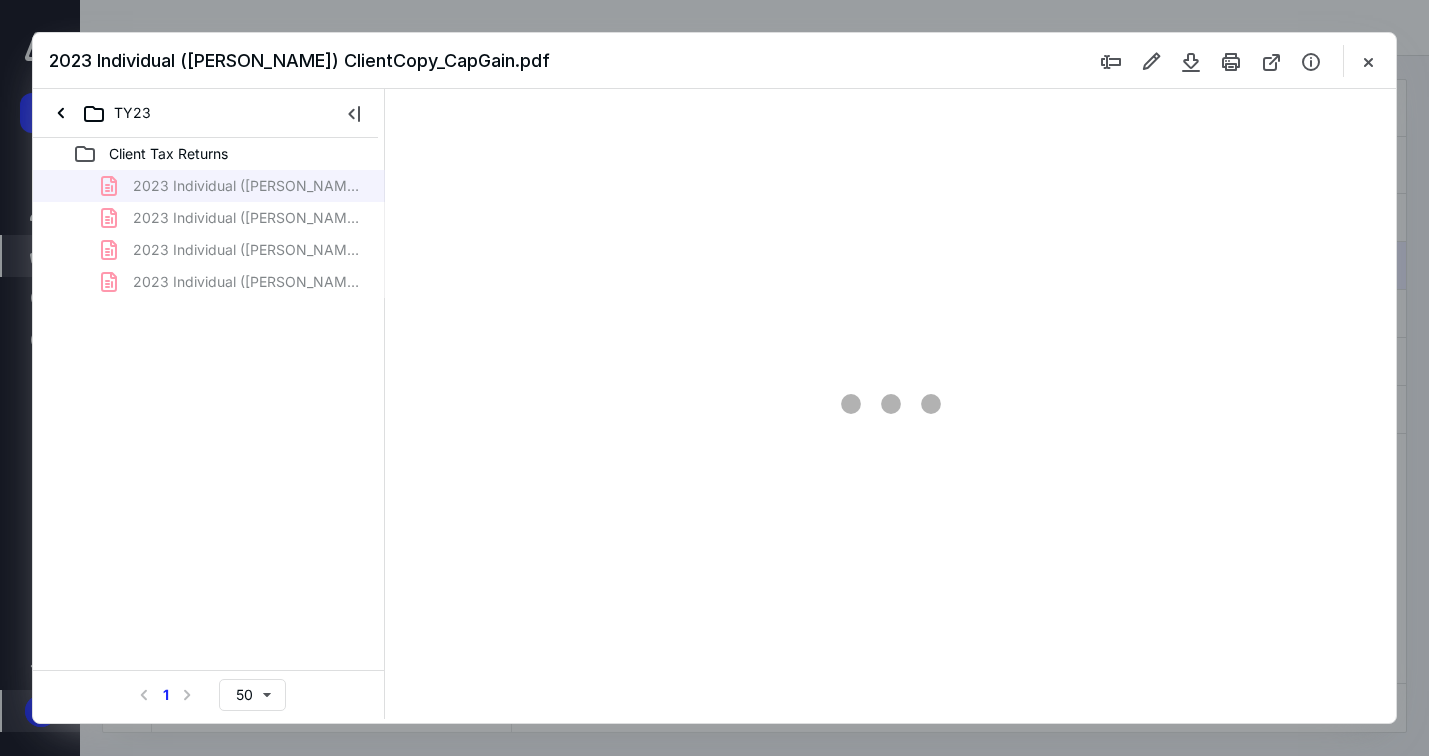scroll, scrollTop: 79, scrollLeft: 0, axis: vertical 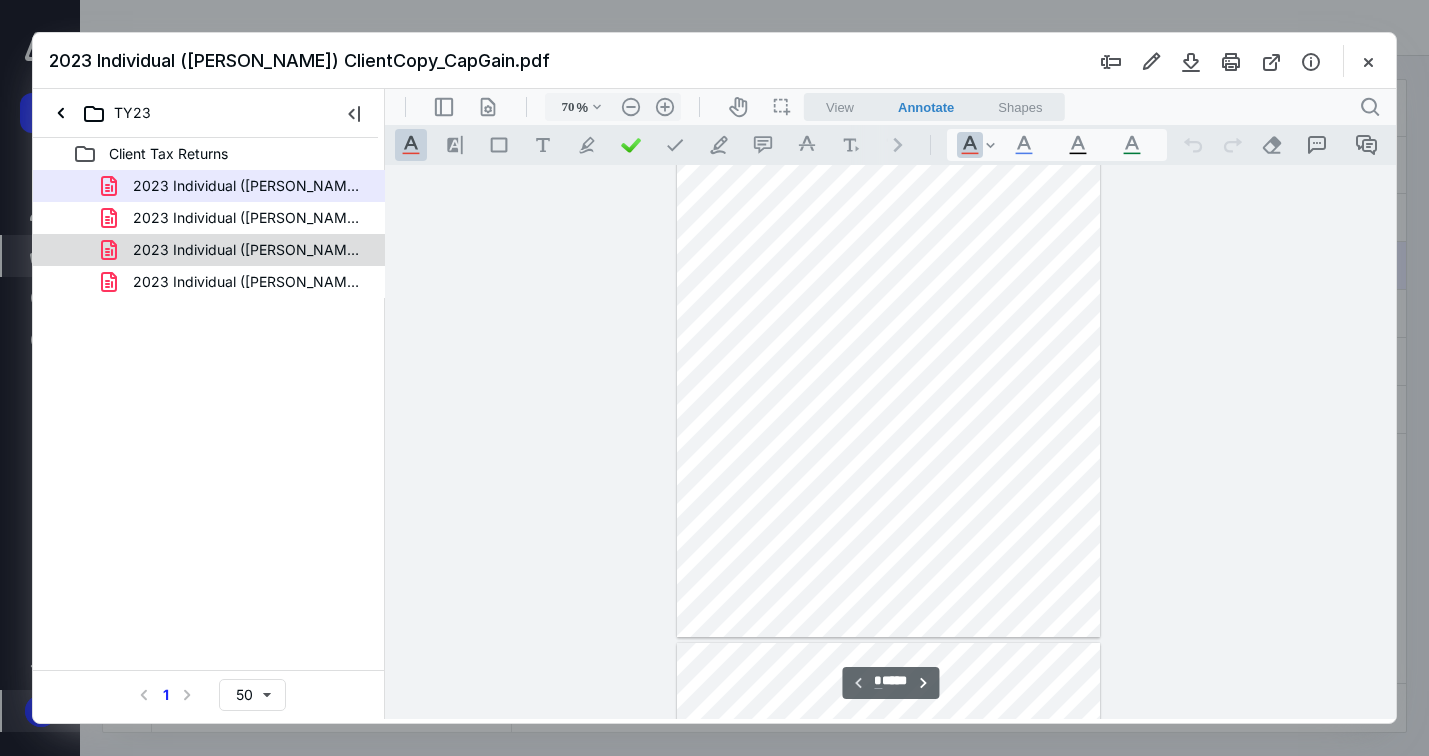 click on "2023 Individual ([PERSON_NAME]) GovernmentCopy_CapGain.pdf" at bounding box center [249, 250] 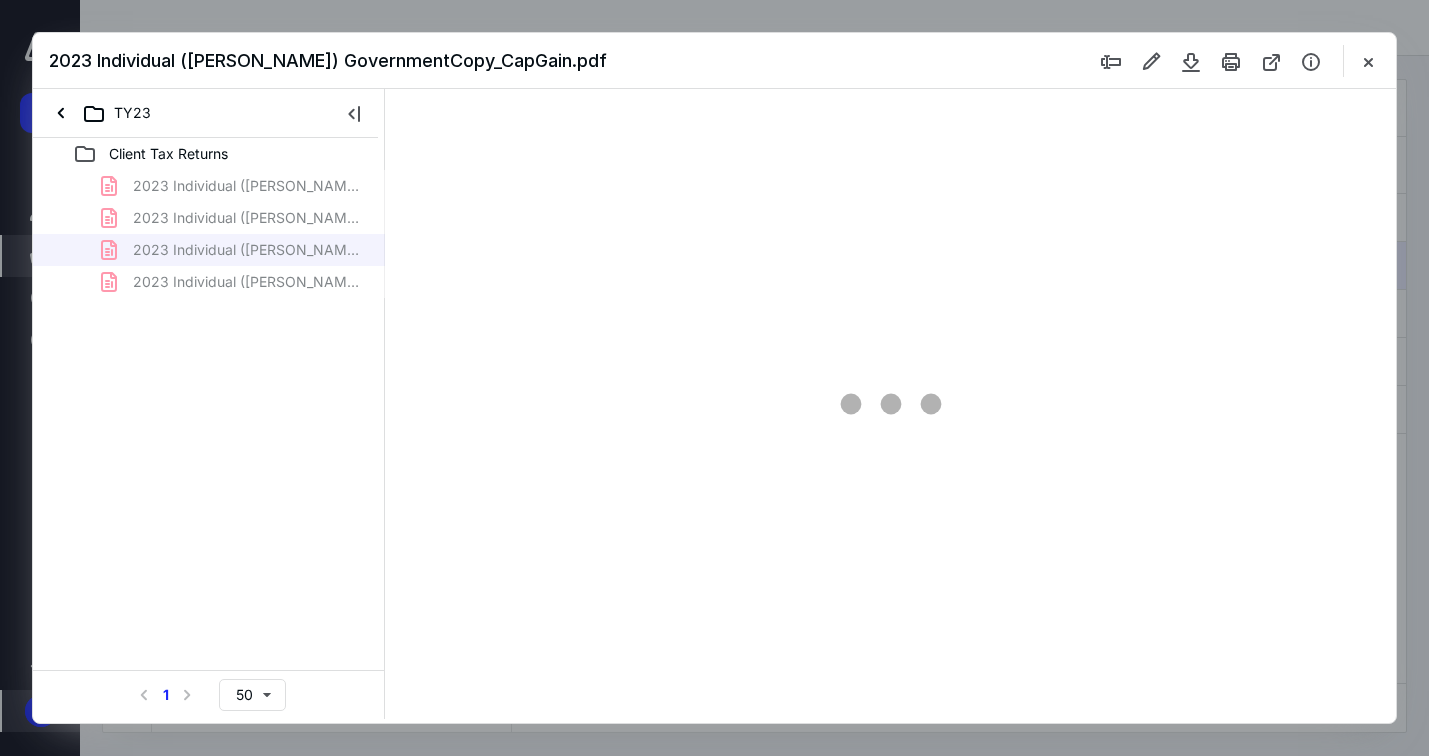 type on "70" 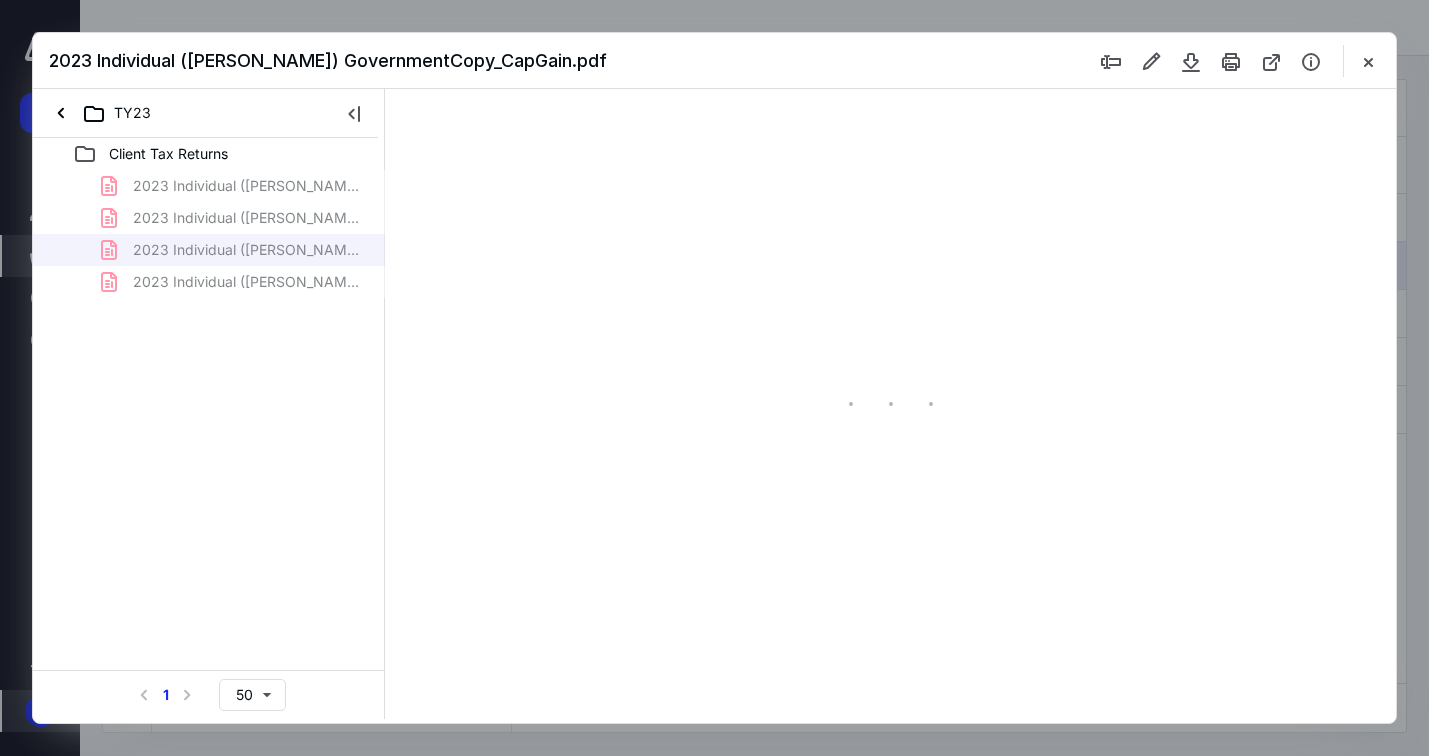 scroll, scrollTop: 79, scrollLeft: 0, axis: vertical 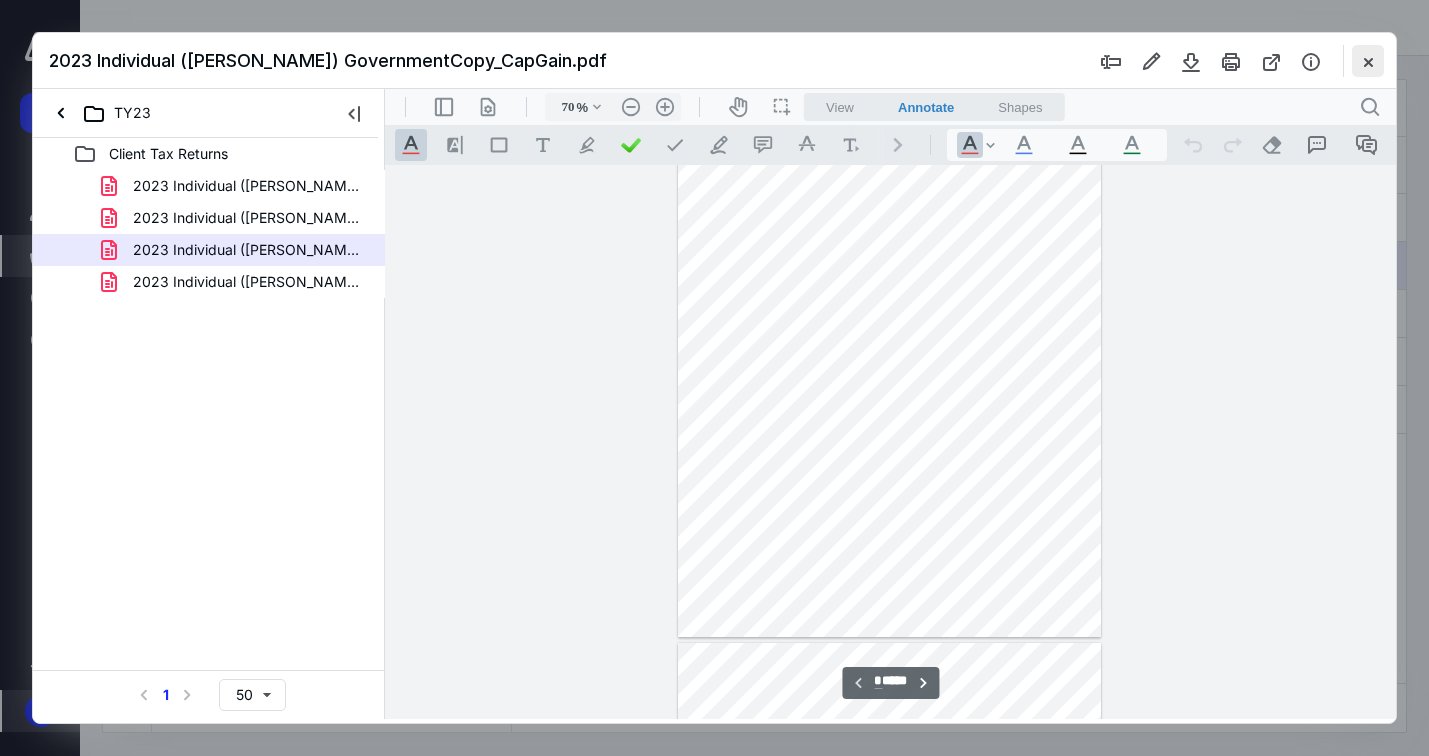 click at bounding box center [1368, 61] 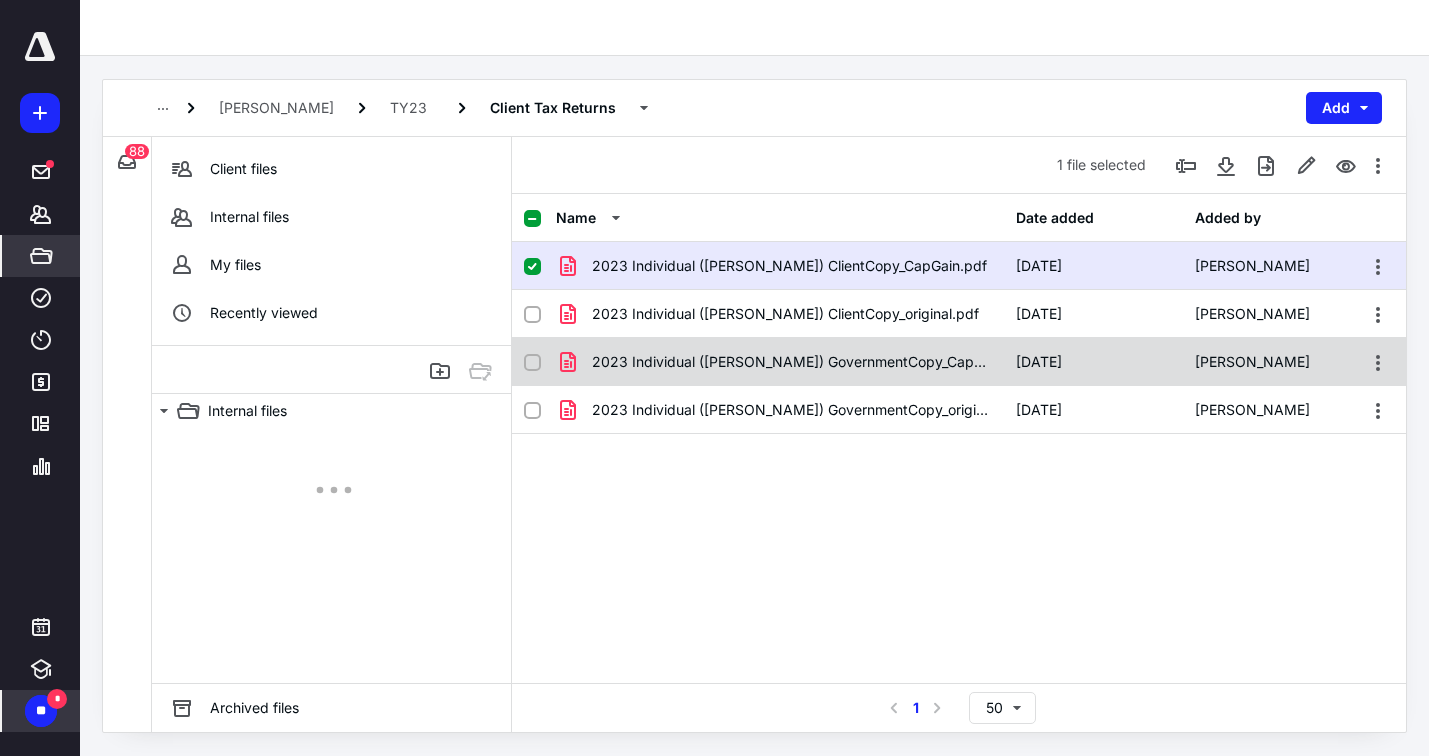click 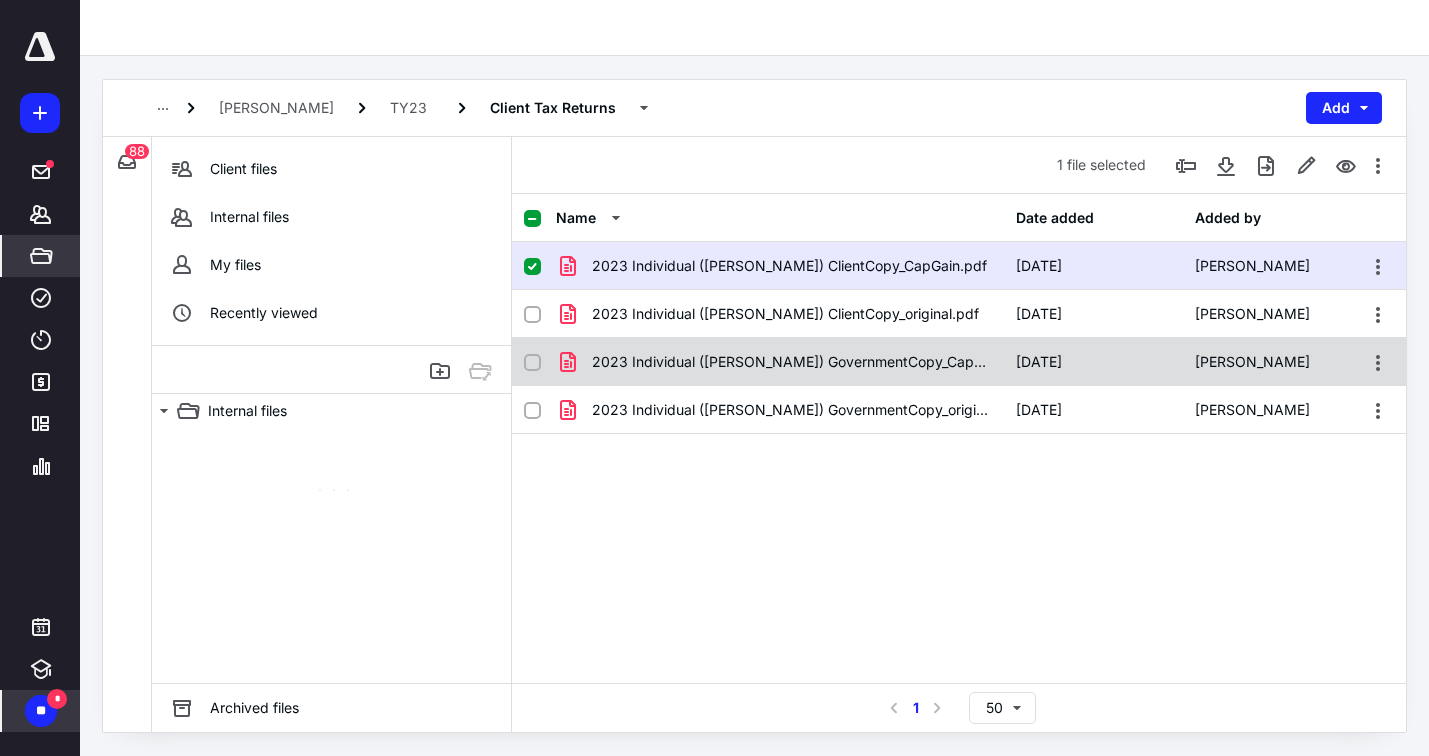 checkbox on "true" 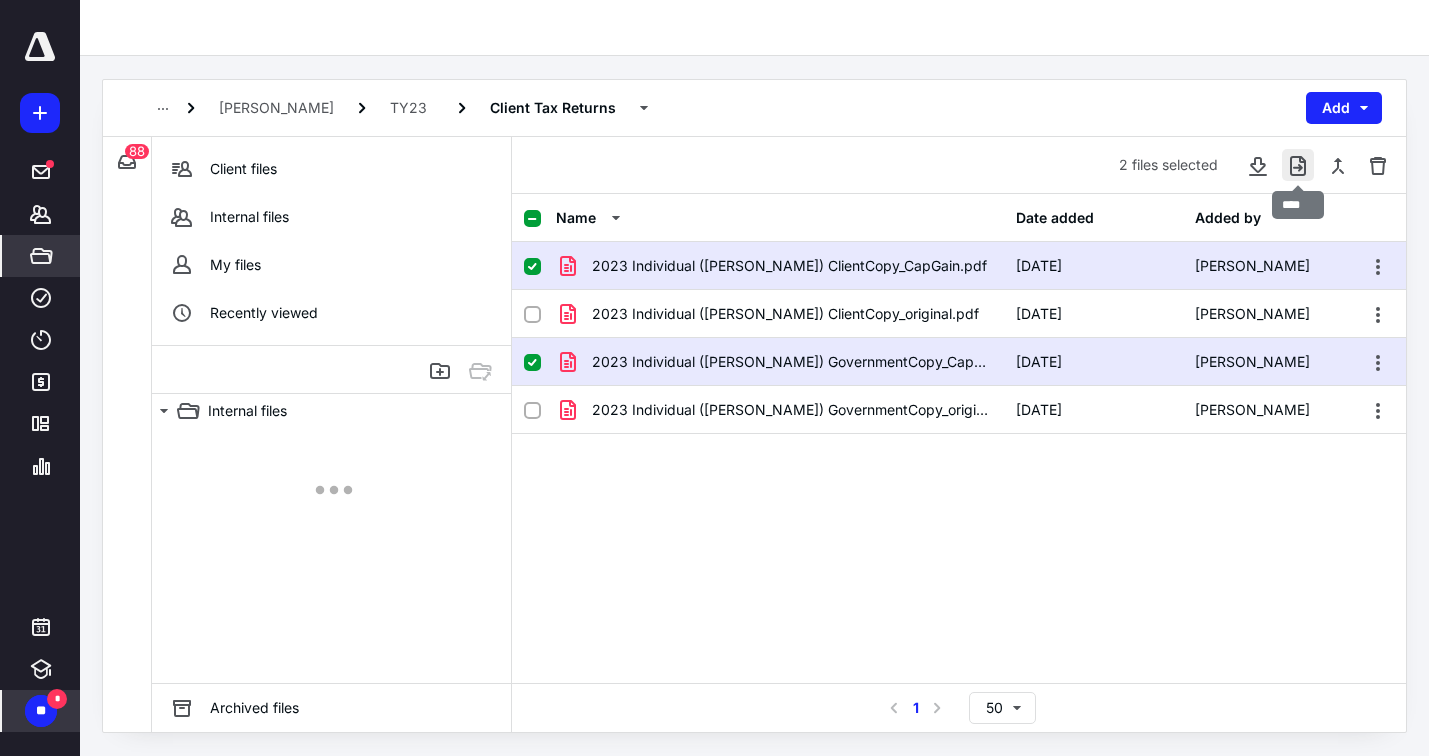 click at bounding box center (1298, 165) 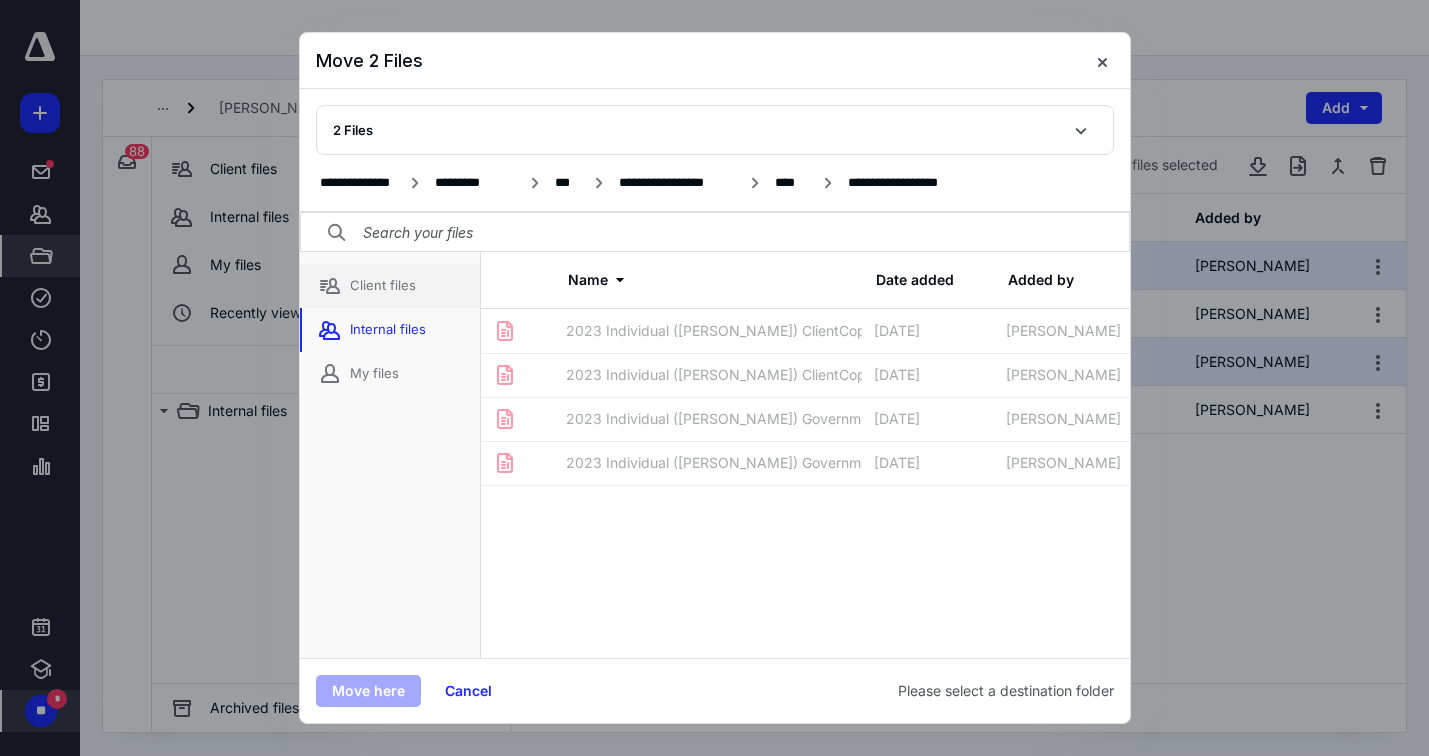 click on "Client files" at bounding box center (390, 286) 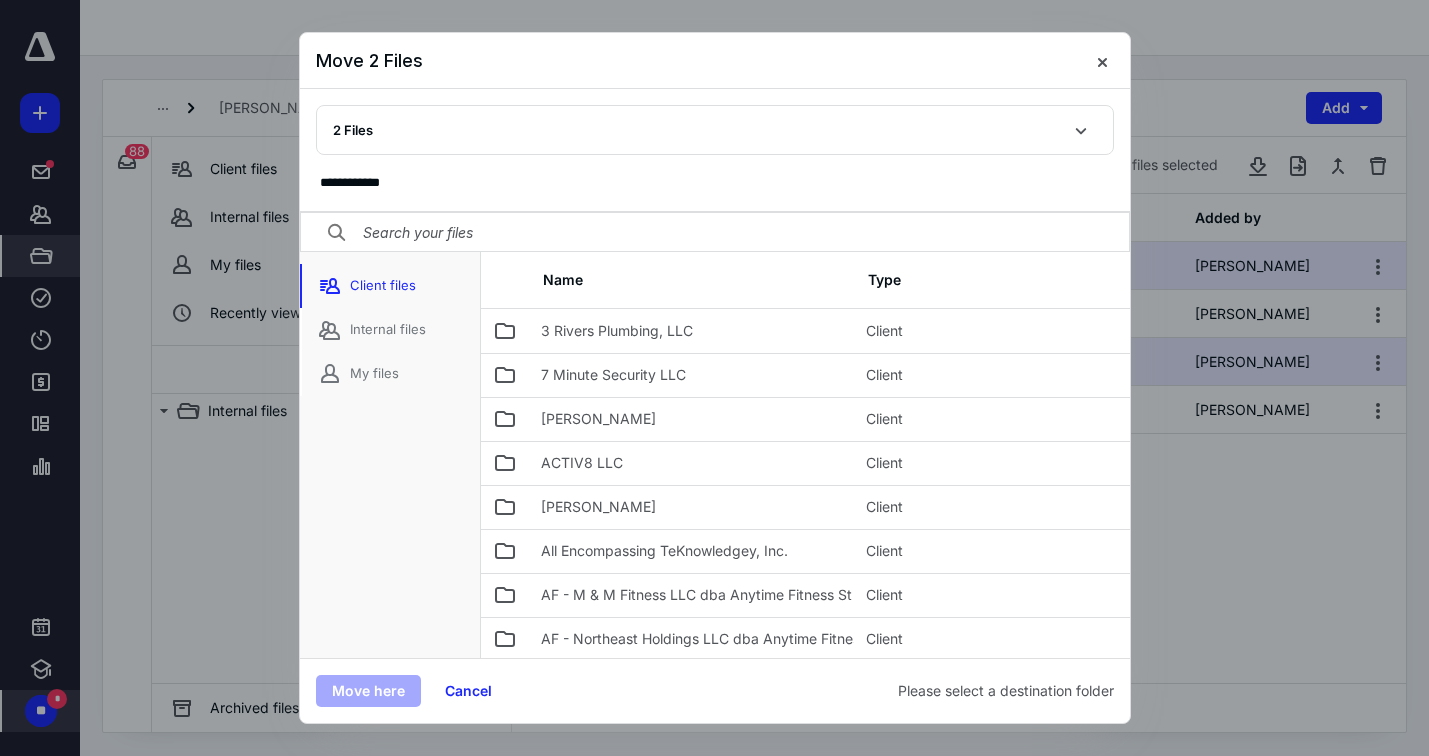 click at bounding box center [715, 233] 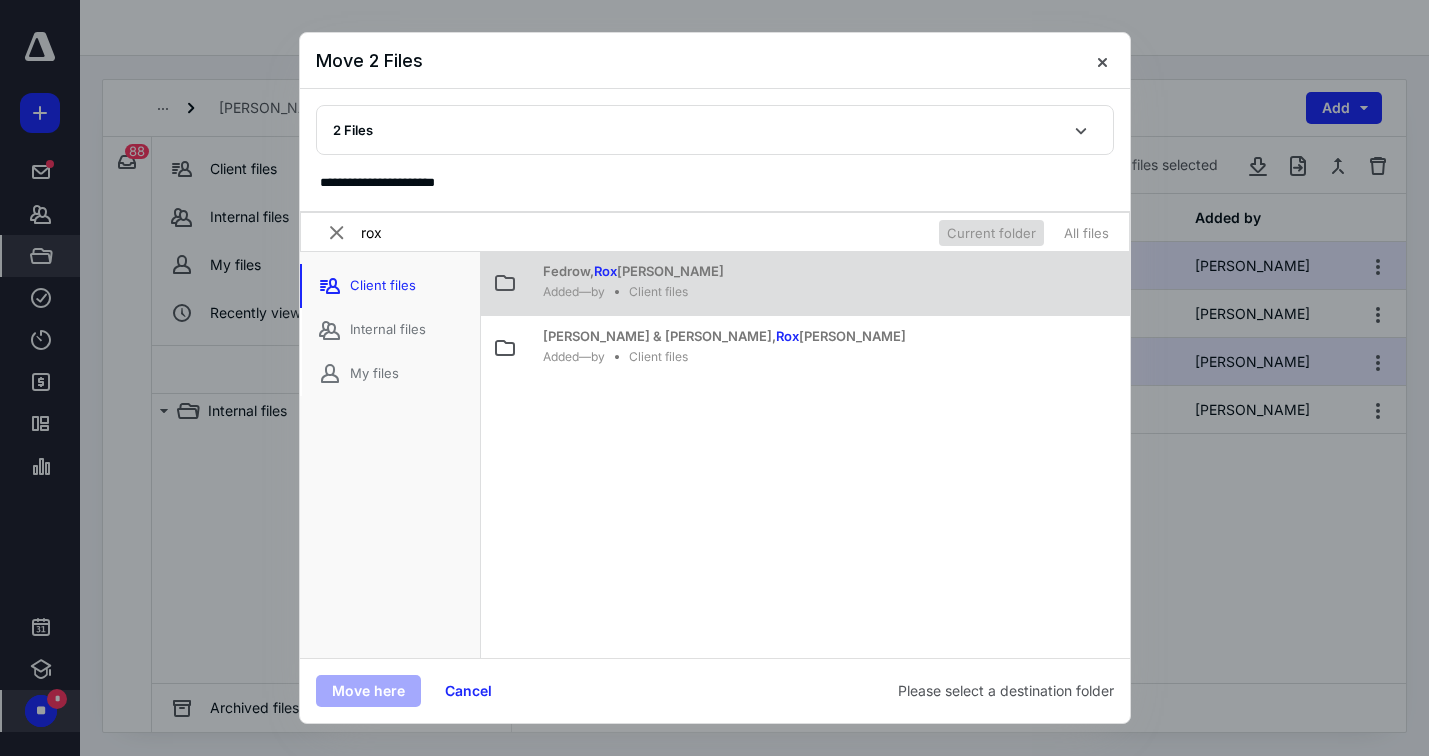 type on "rox" 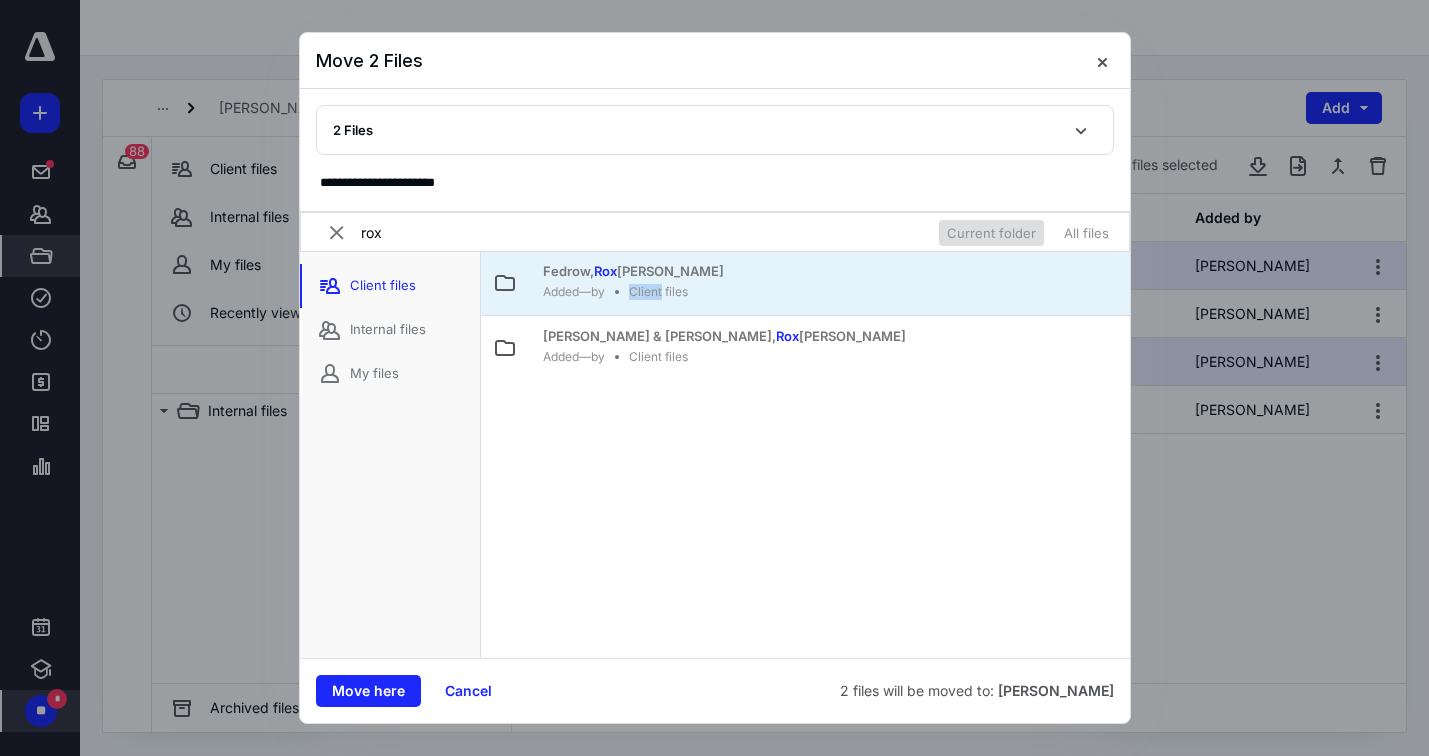 click on "Added  —  by  Client files" at bounding box center (856, 292) 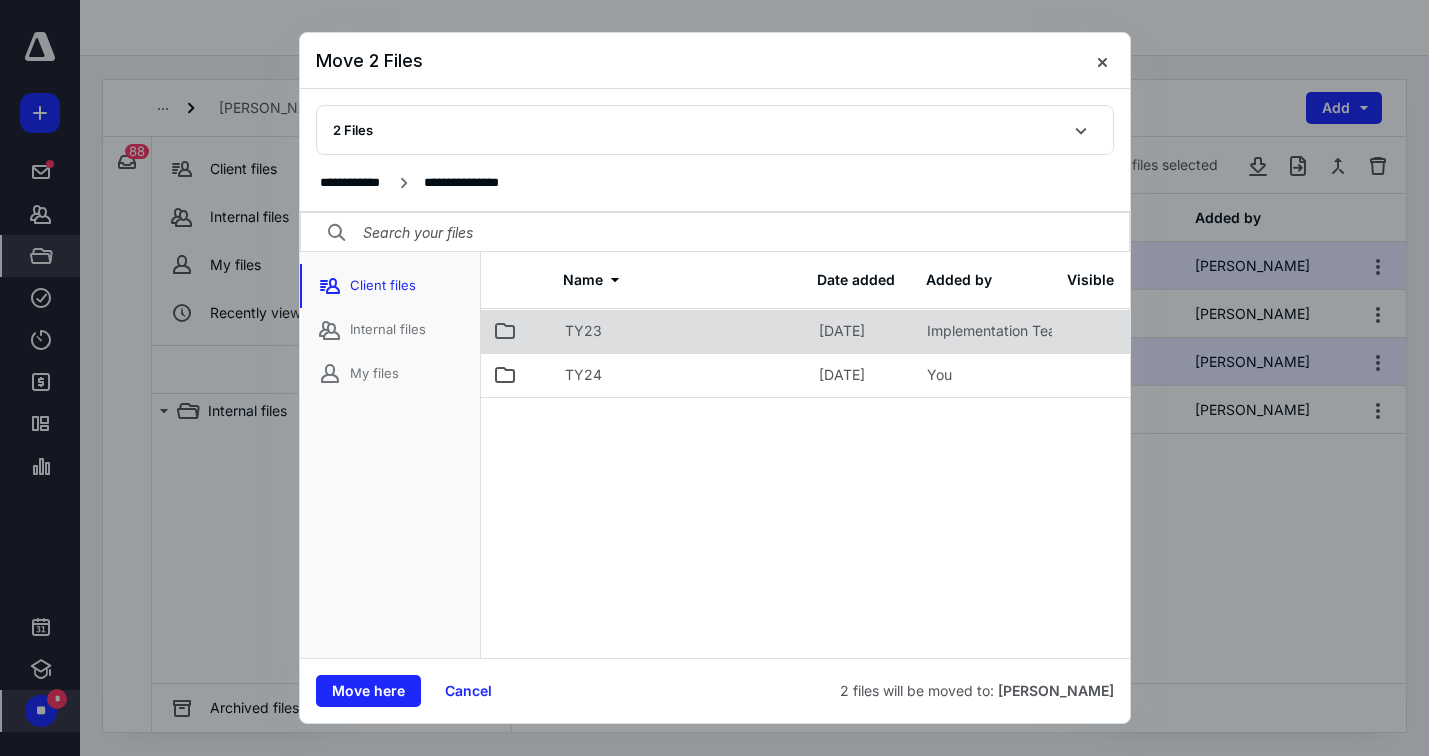 click on "TY23" at bounding box center [583, 331] 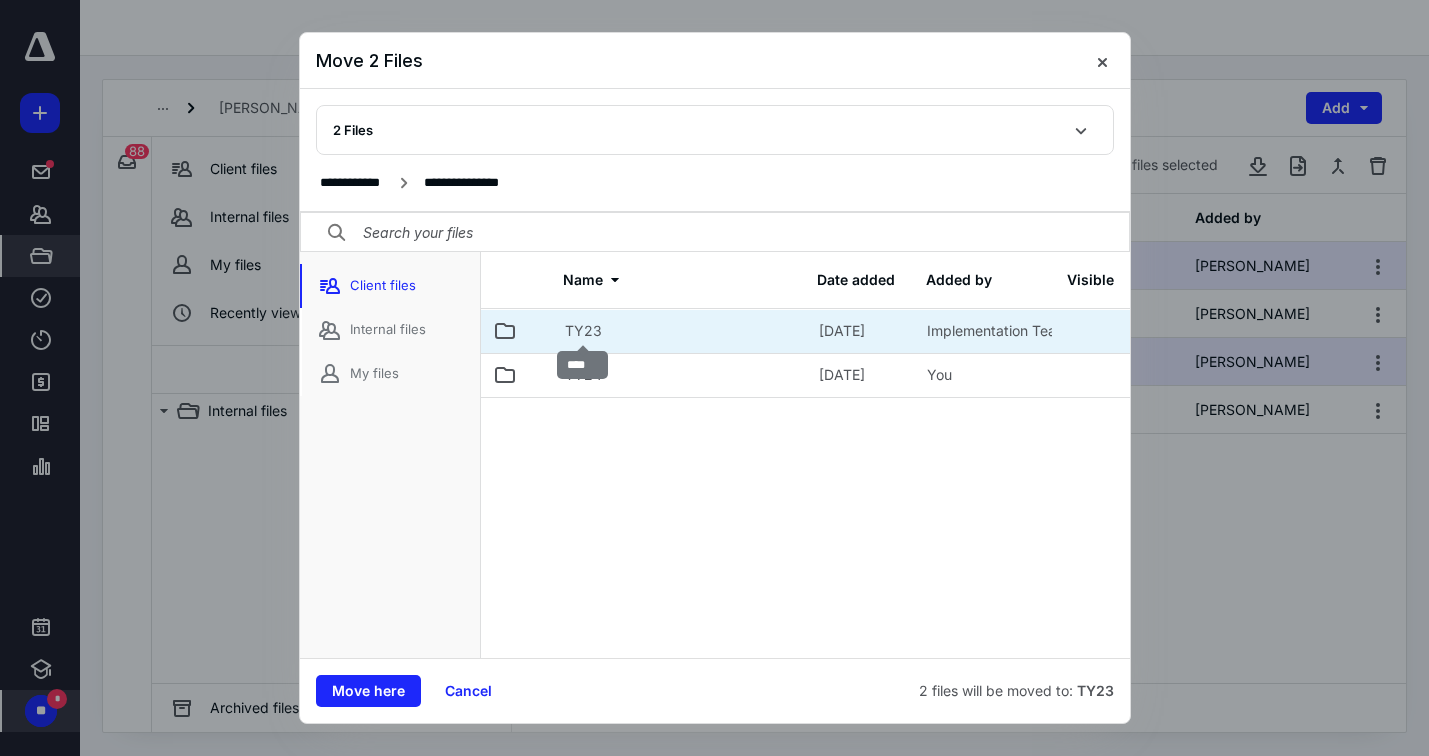 click on "TY23" at bounding box center (583, 331) 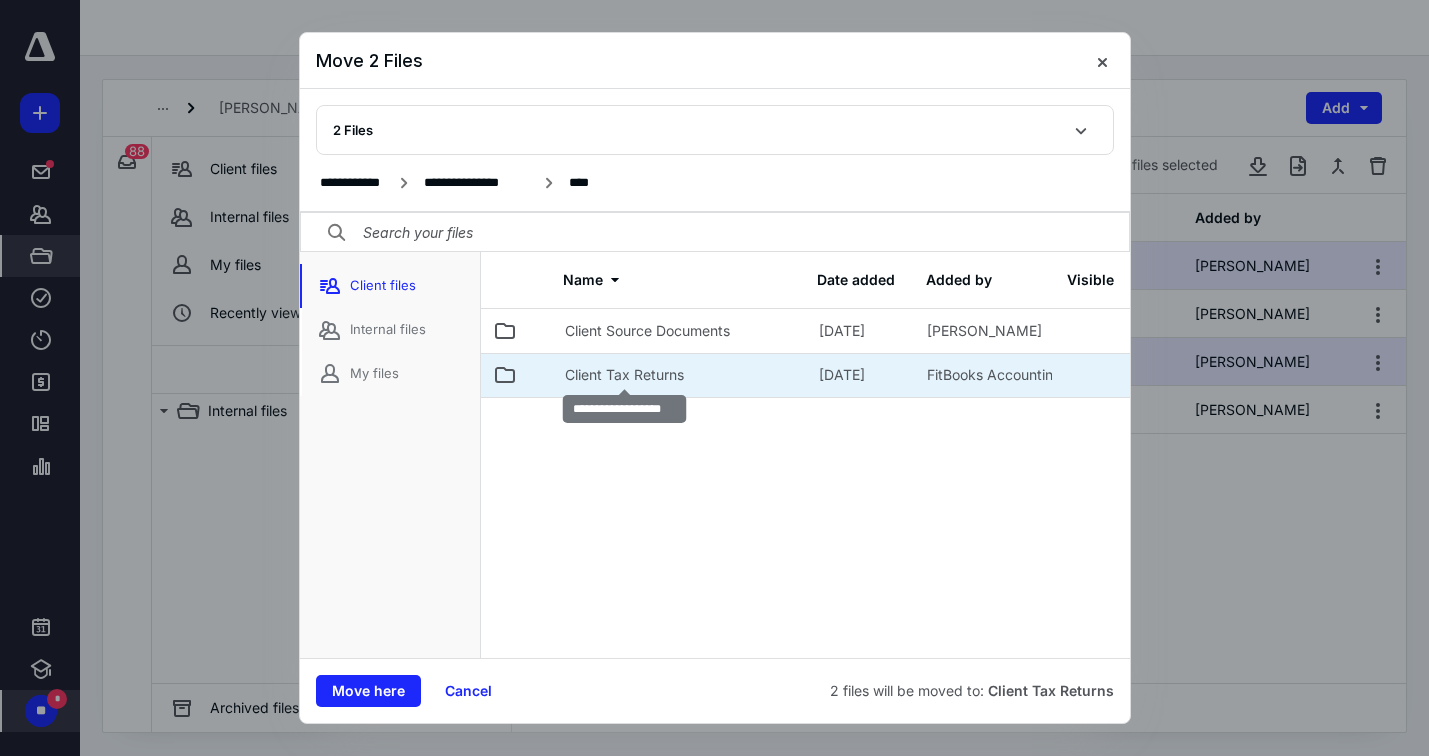 click on "Client Tax Returns" at bounding box center (624, 375) 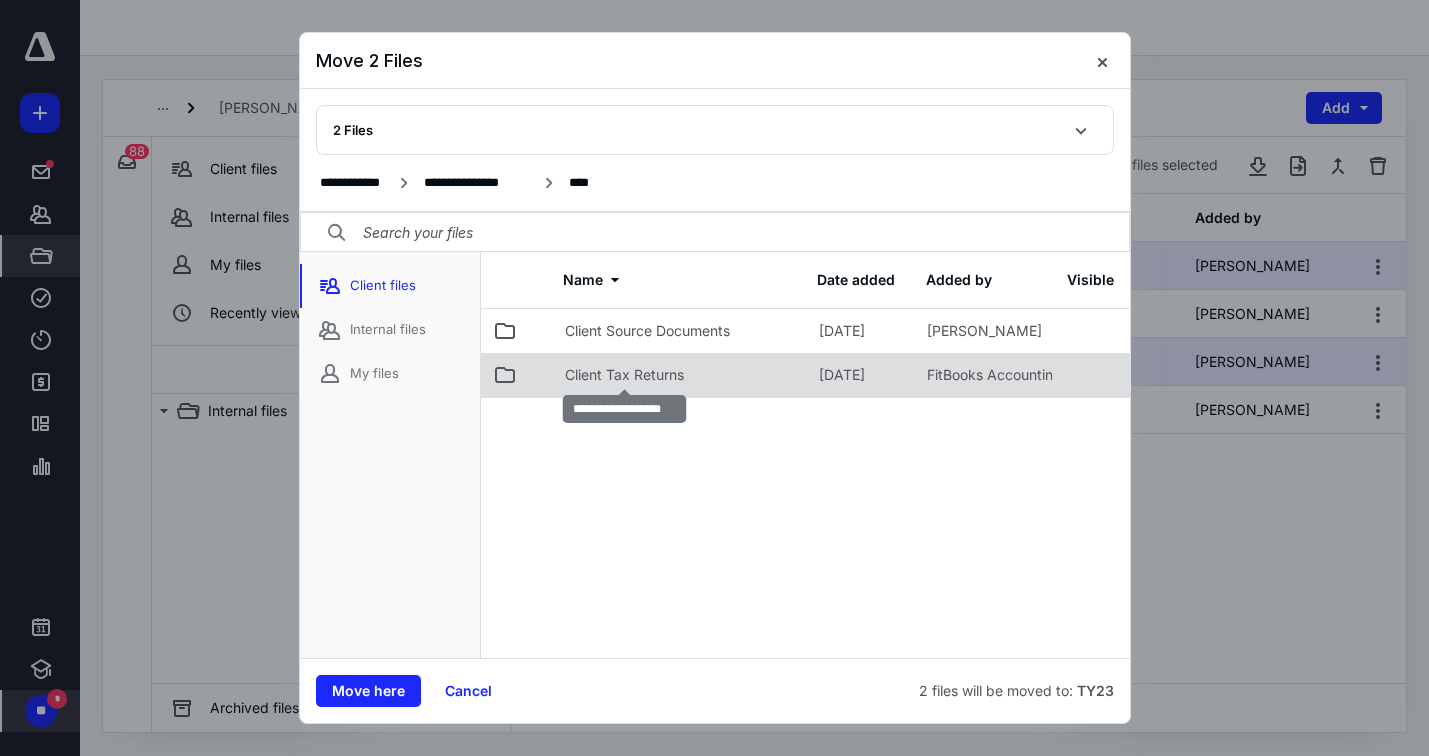click on "Client Tax Returns" at bounding box center [624, 375] 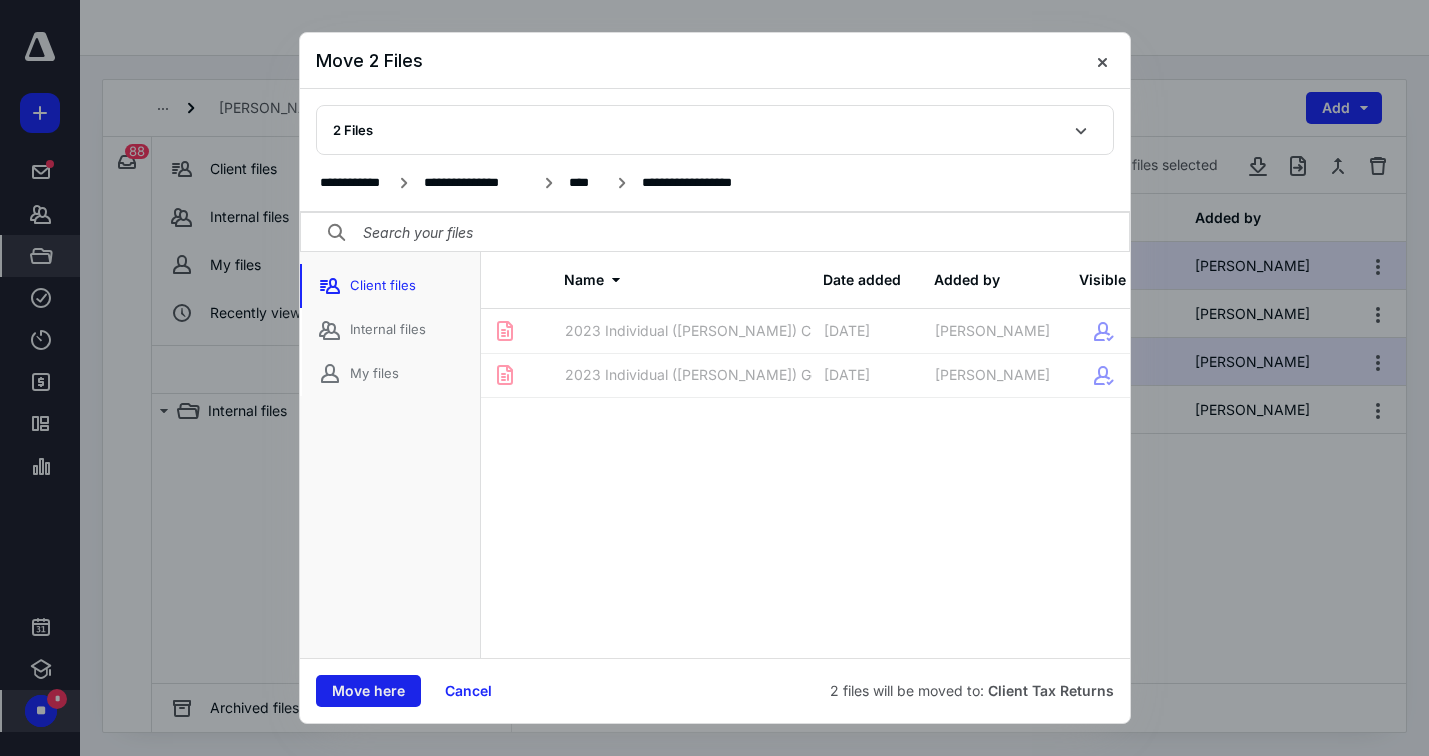 click on "Move here" at bounding box center (368, 691) 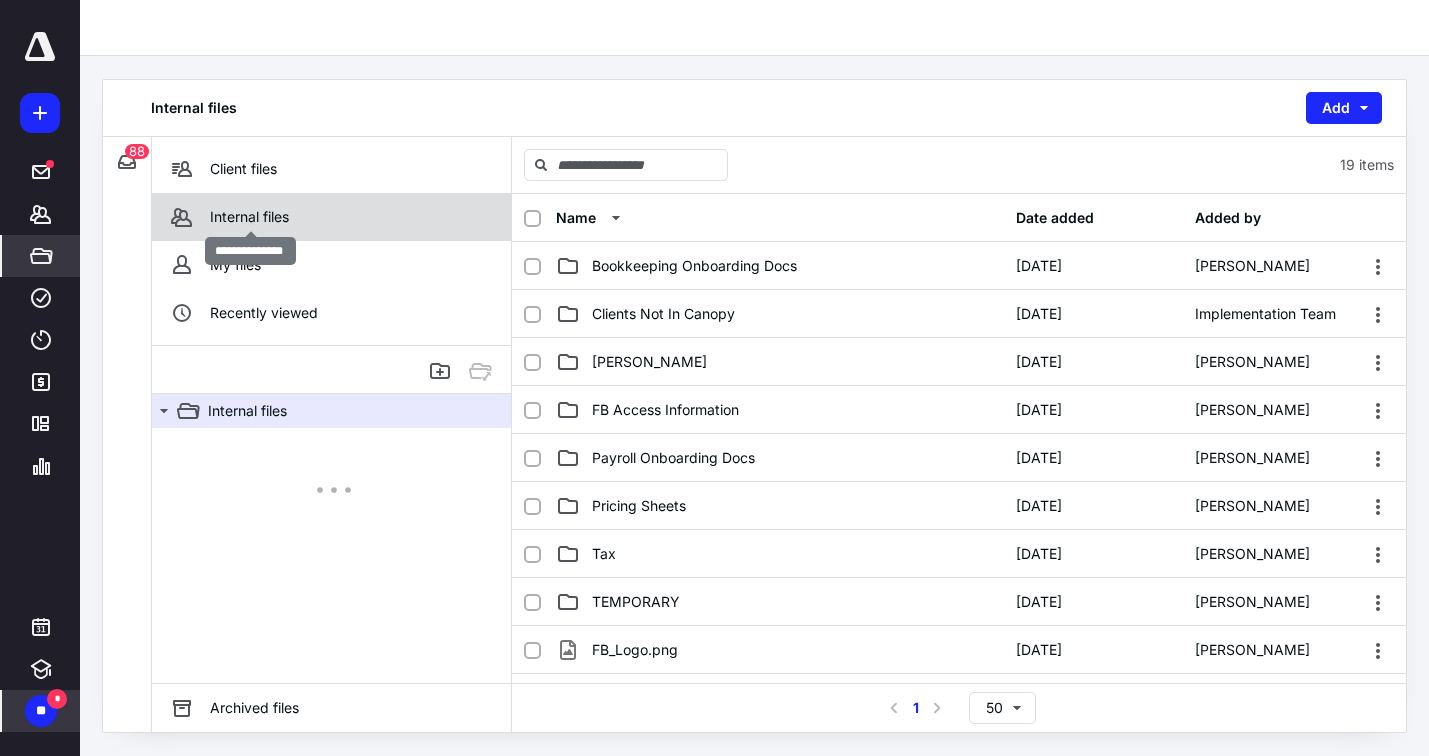 click on "Internal files" at bounding box center [249, 217] 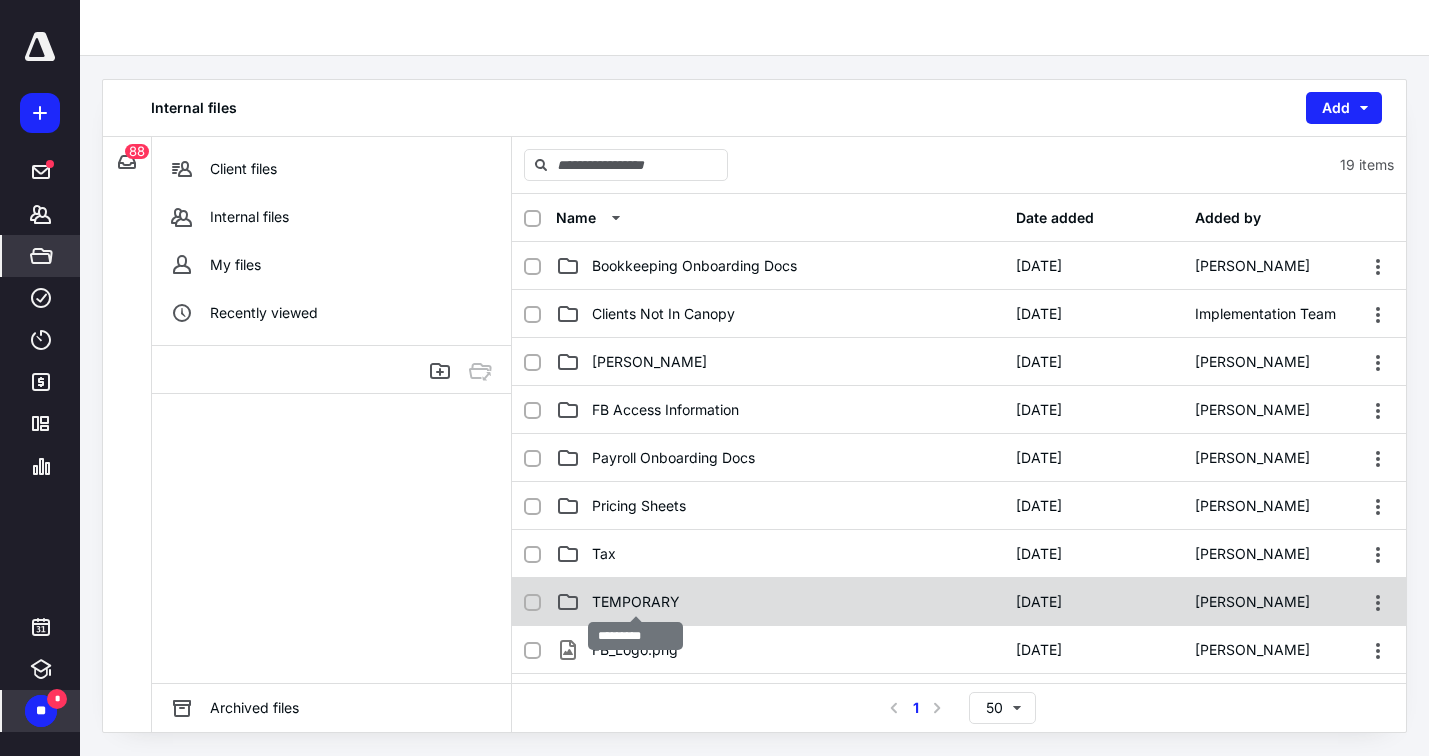 click on "TEMPORARY" at bounding box center [636, 602] 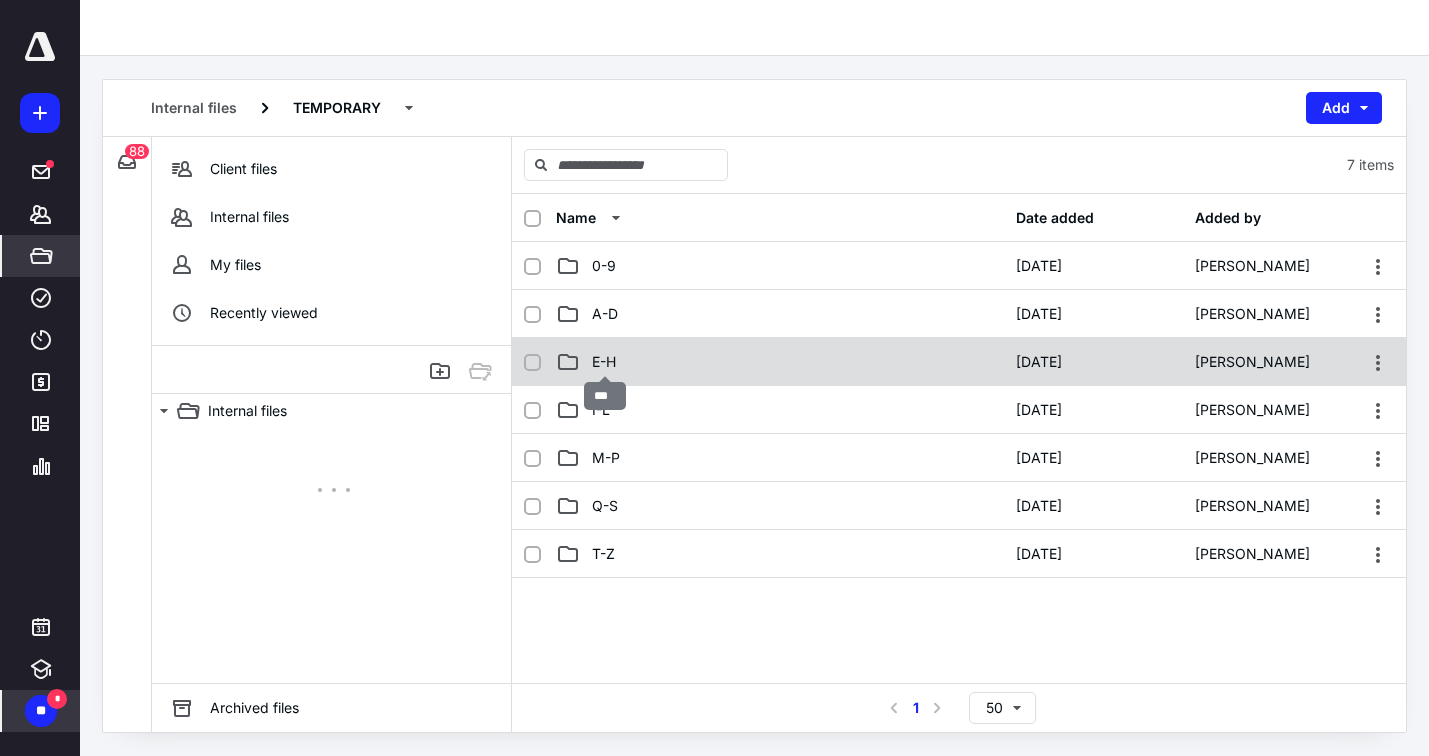 click on "E-H" at bounding box center (604, 362) 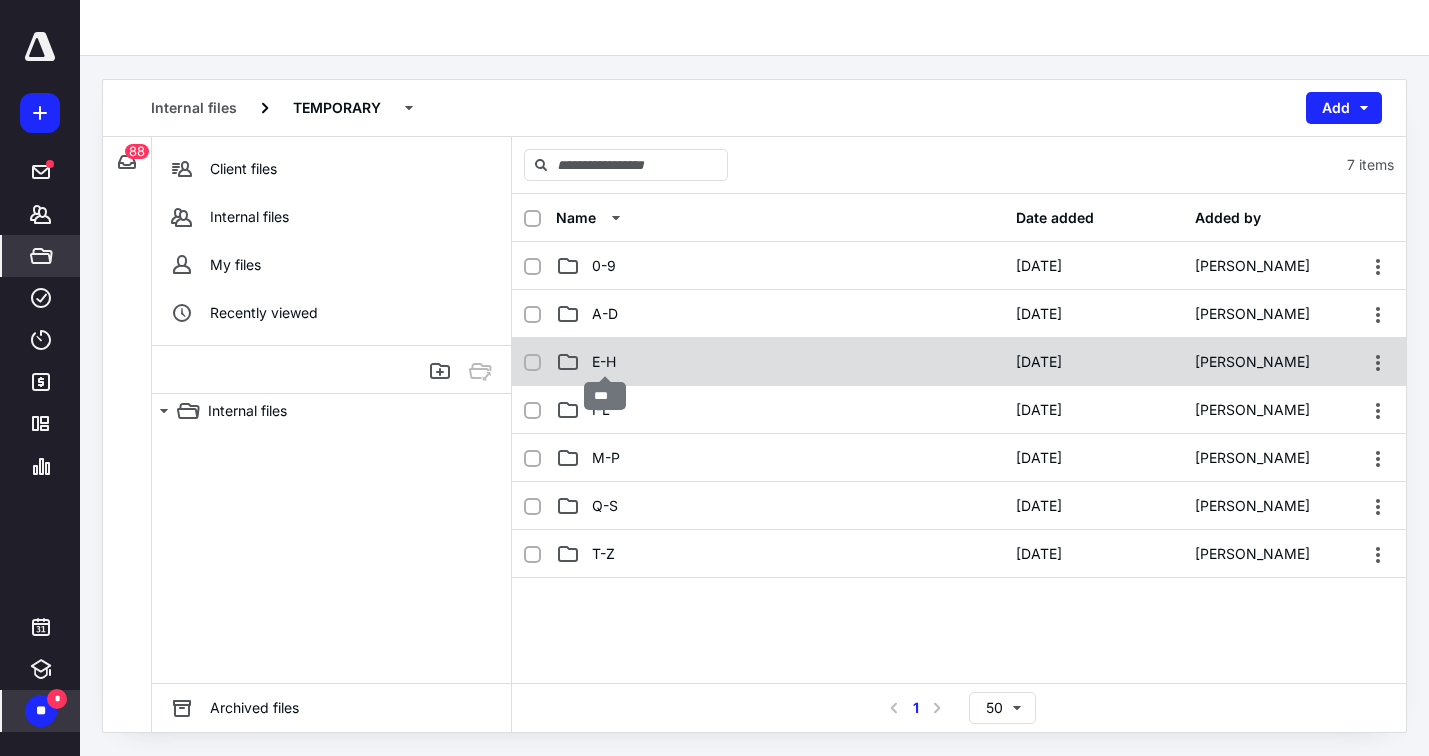 checkbox on "true" 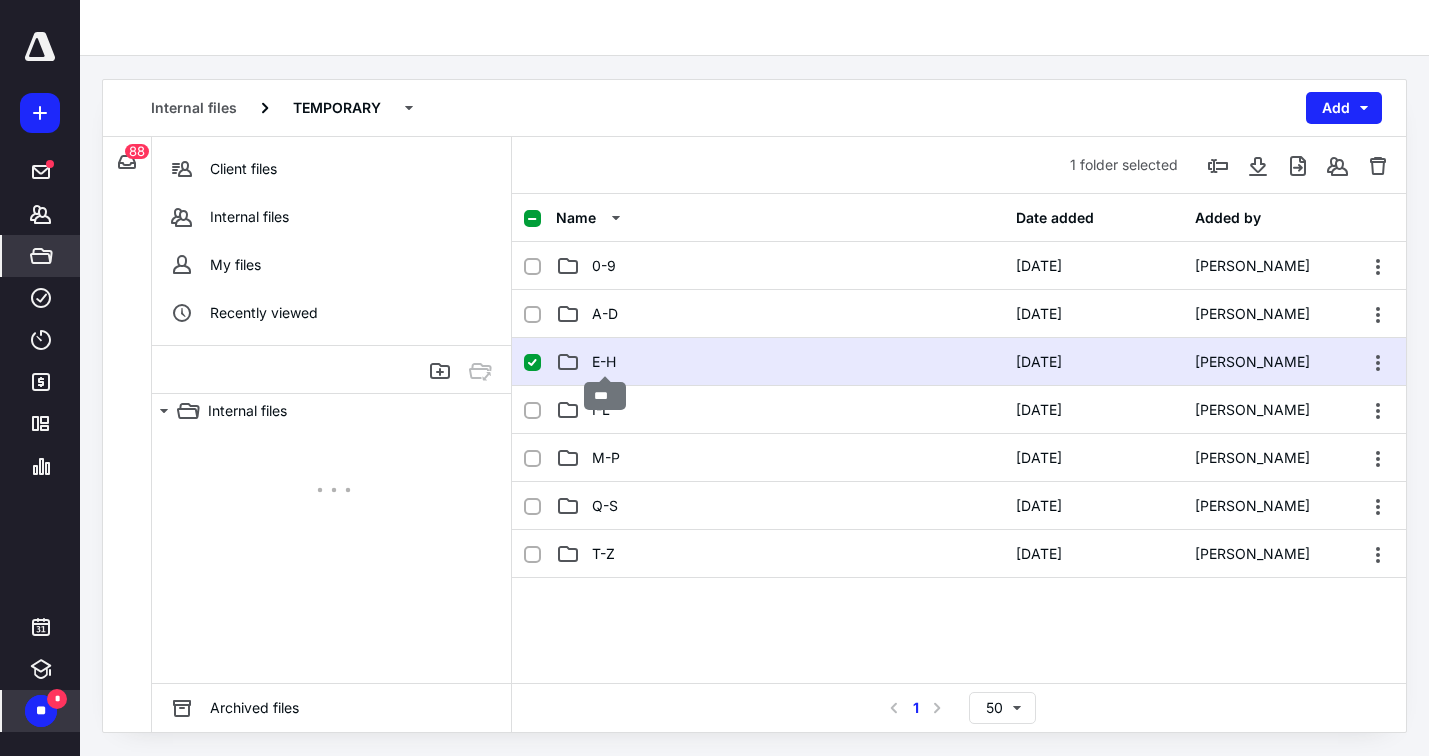 click on "E-H" at bounding box center (604, 362) 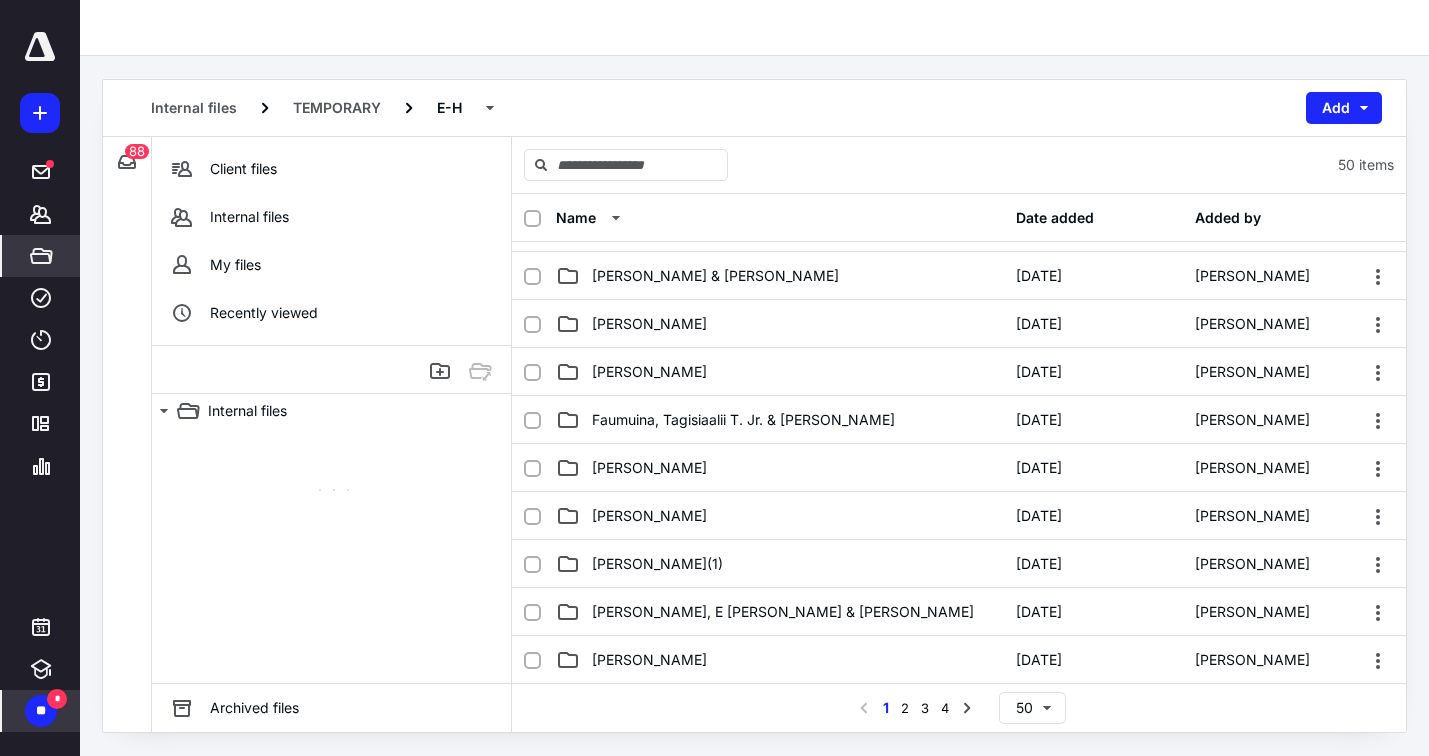 scroll, scrollTop: 1487, scrollLeft: 0, axis: vertical 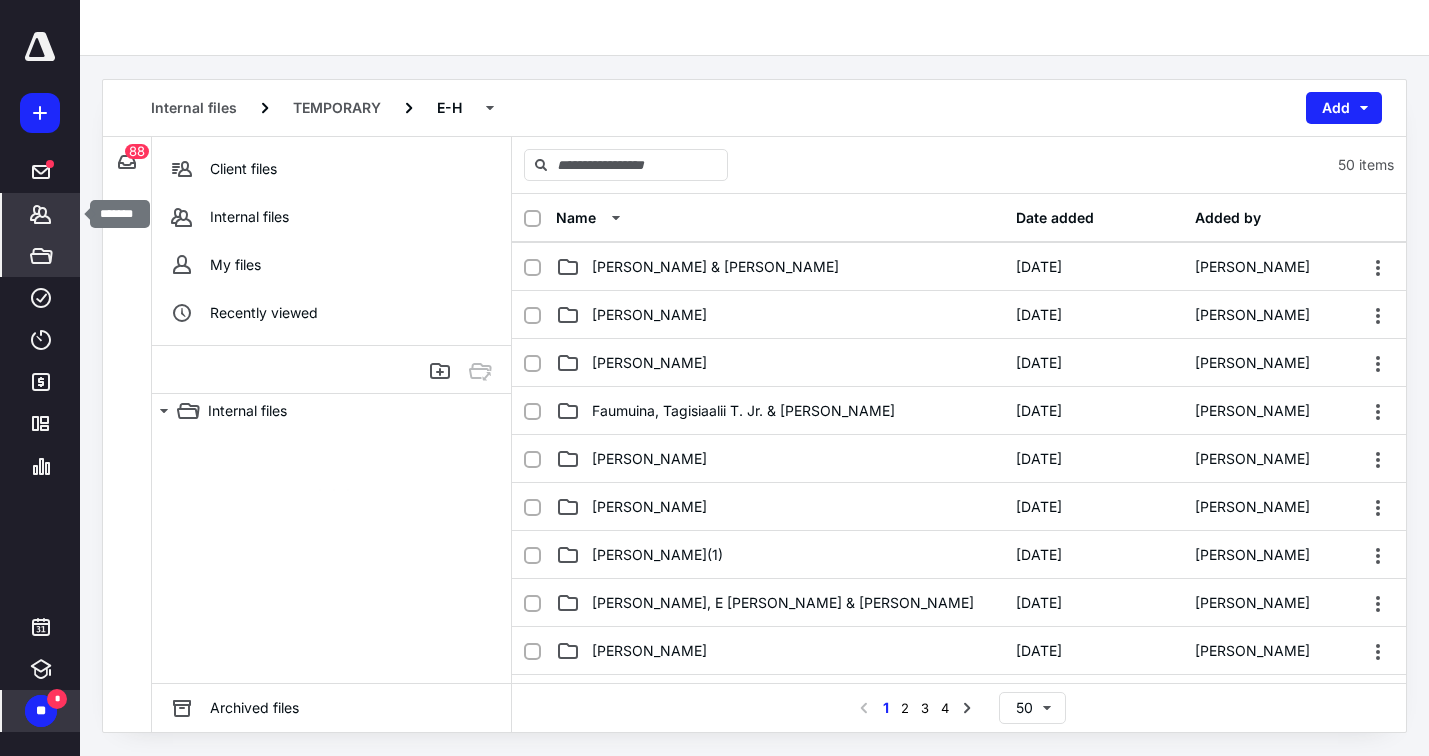 click 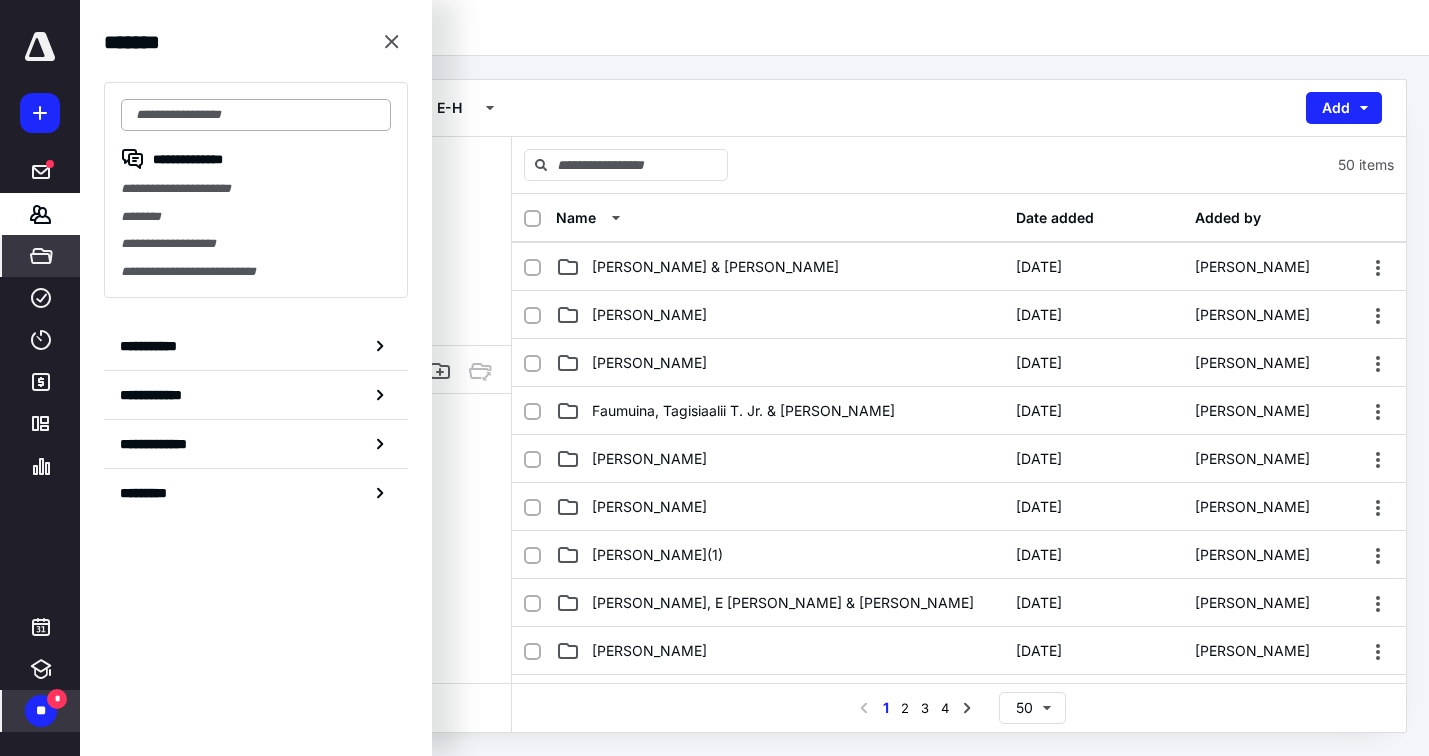 click at bounding box center [256, 115] 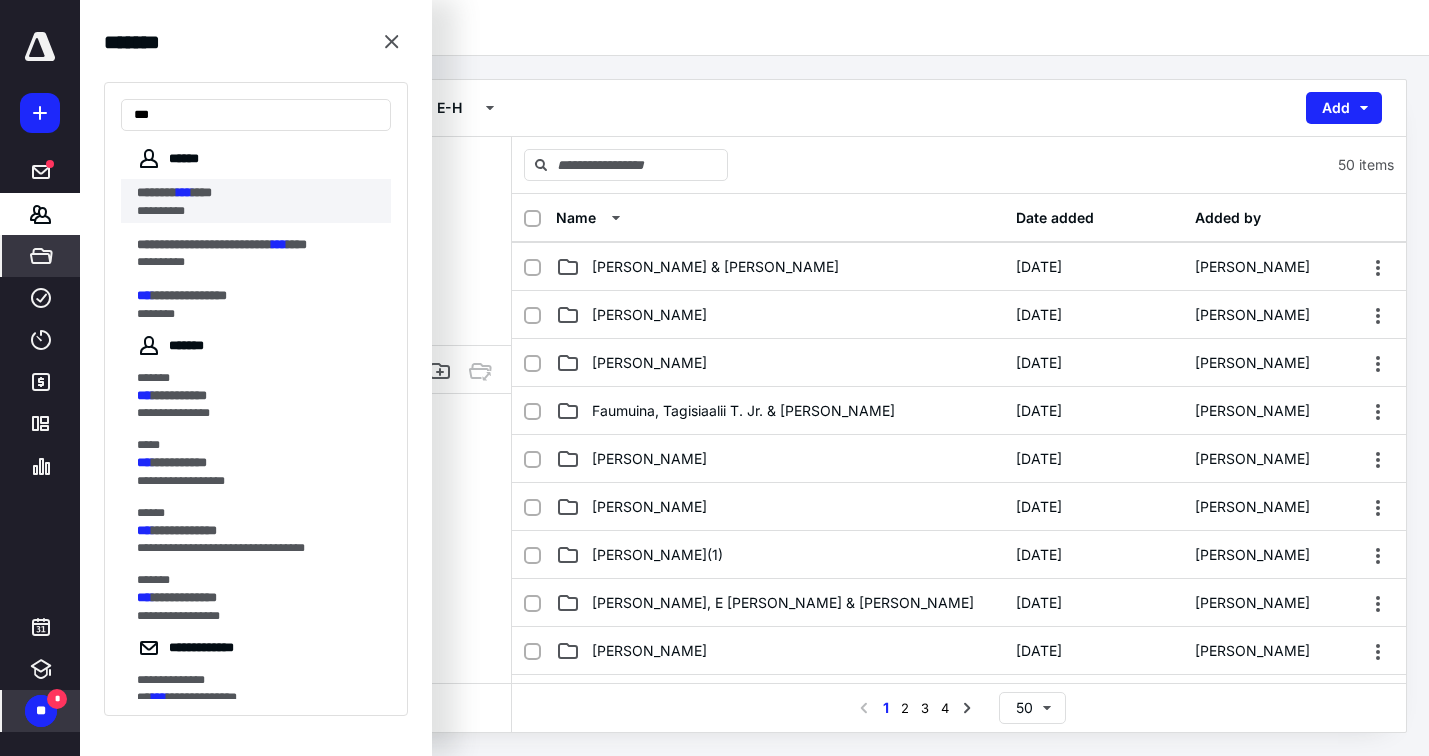 type on "***" 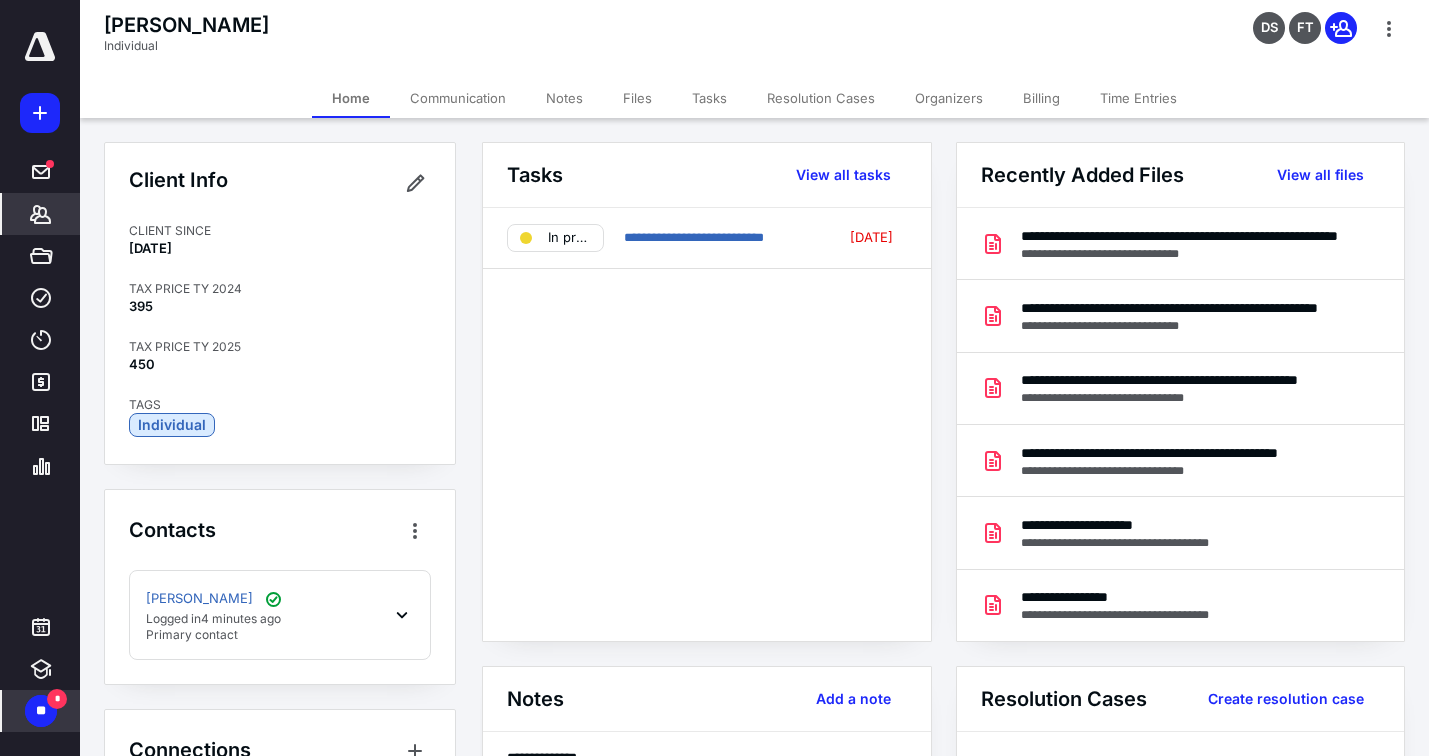 click on "Files" at bounding box center [637, 98] 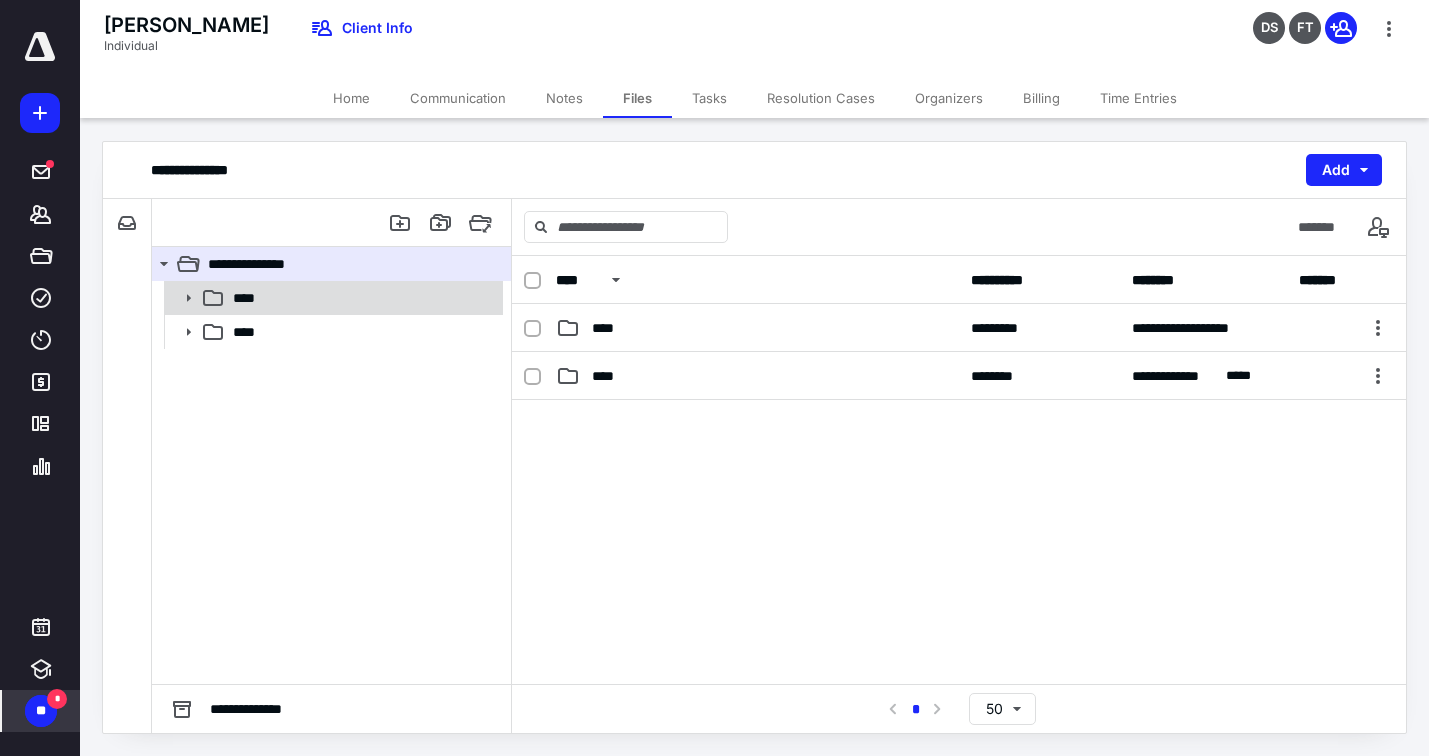 click 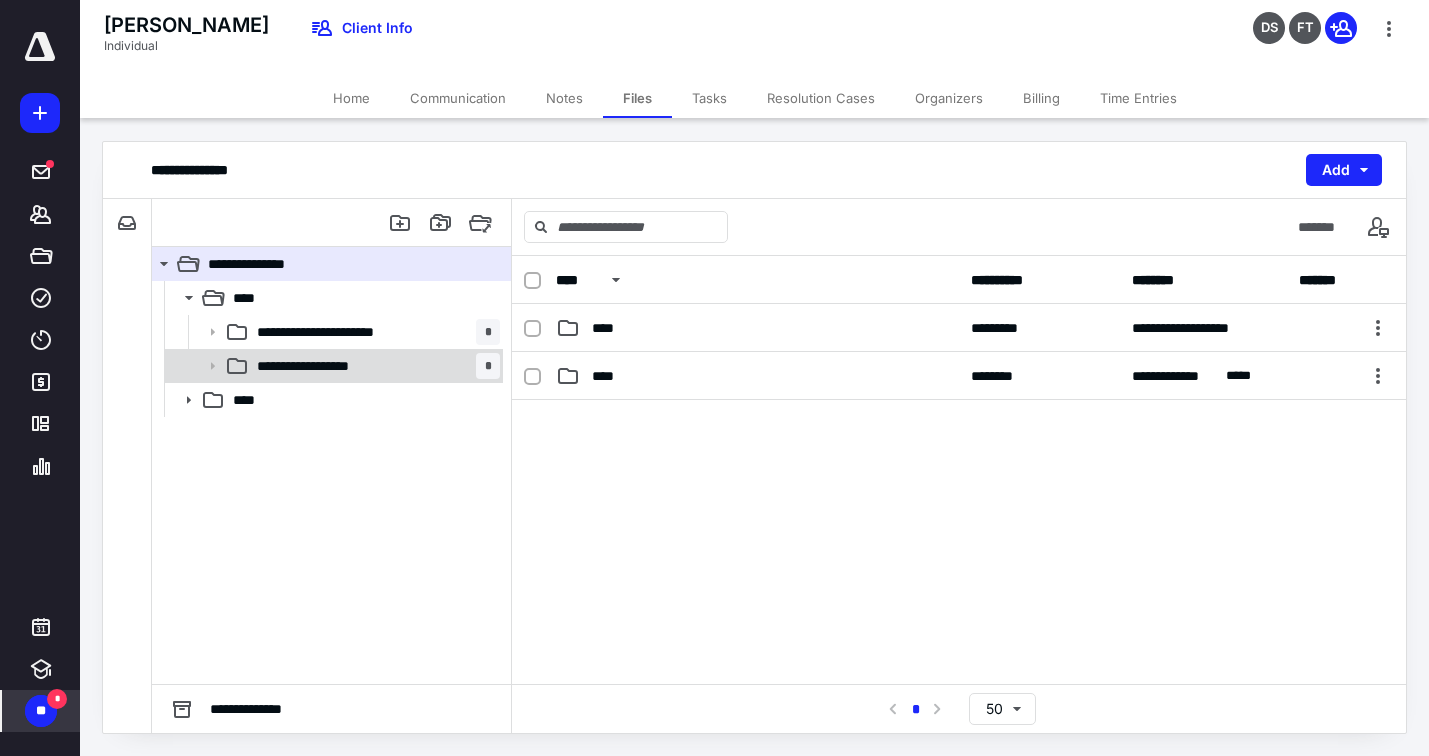 click 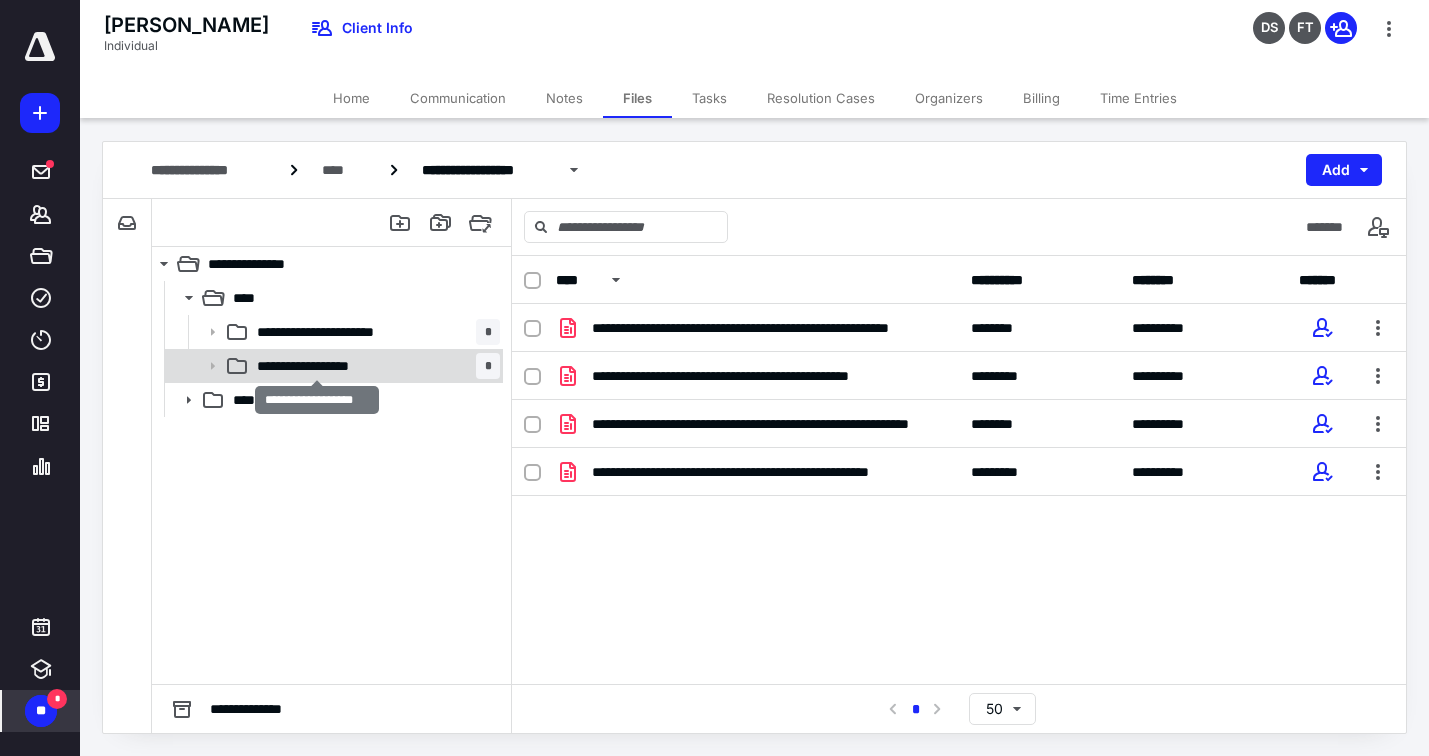 click on "**********" at bounding box center [317, 366] 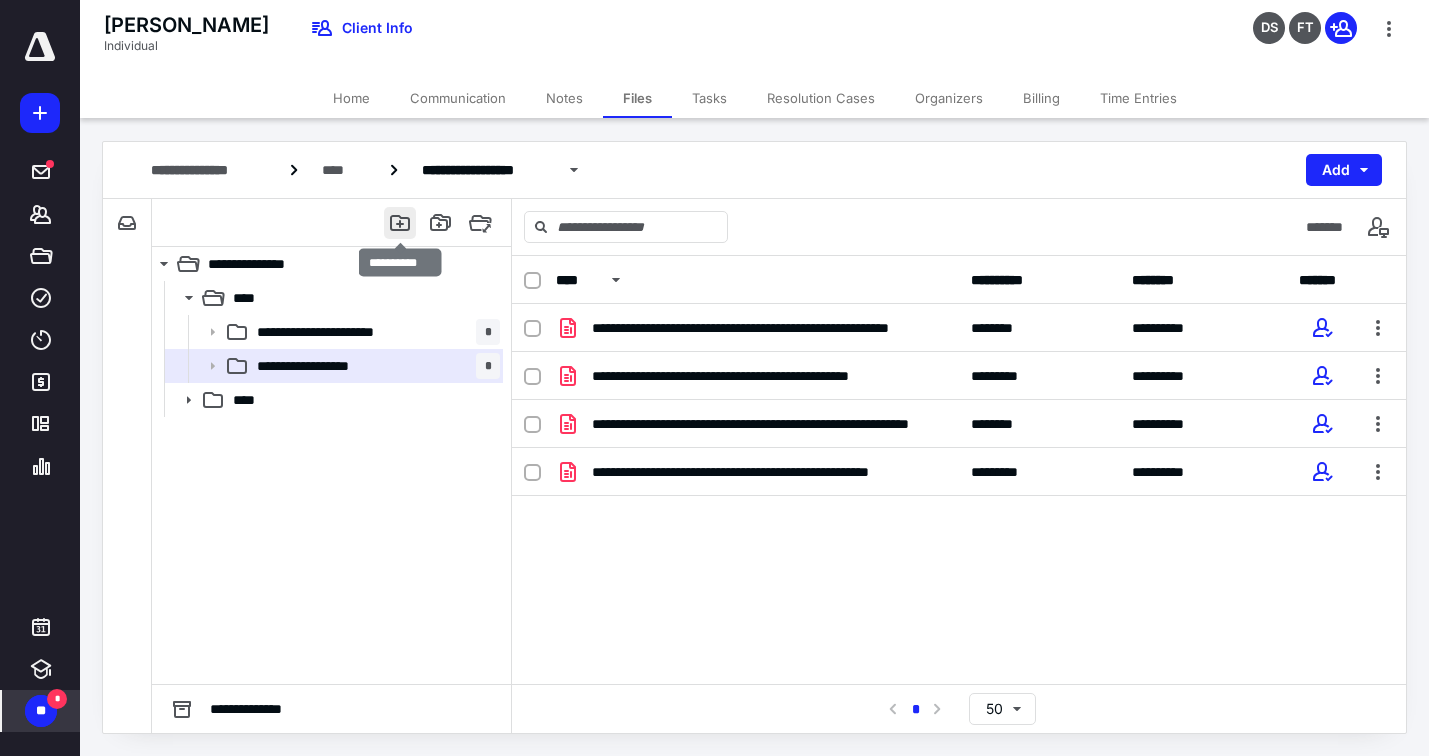click at bounding box center (400, 223) 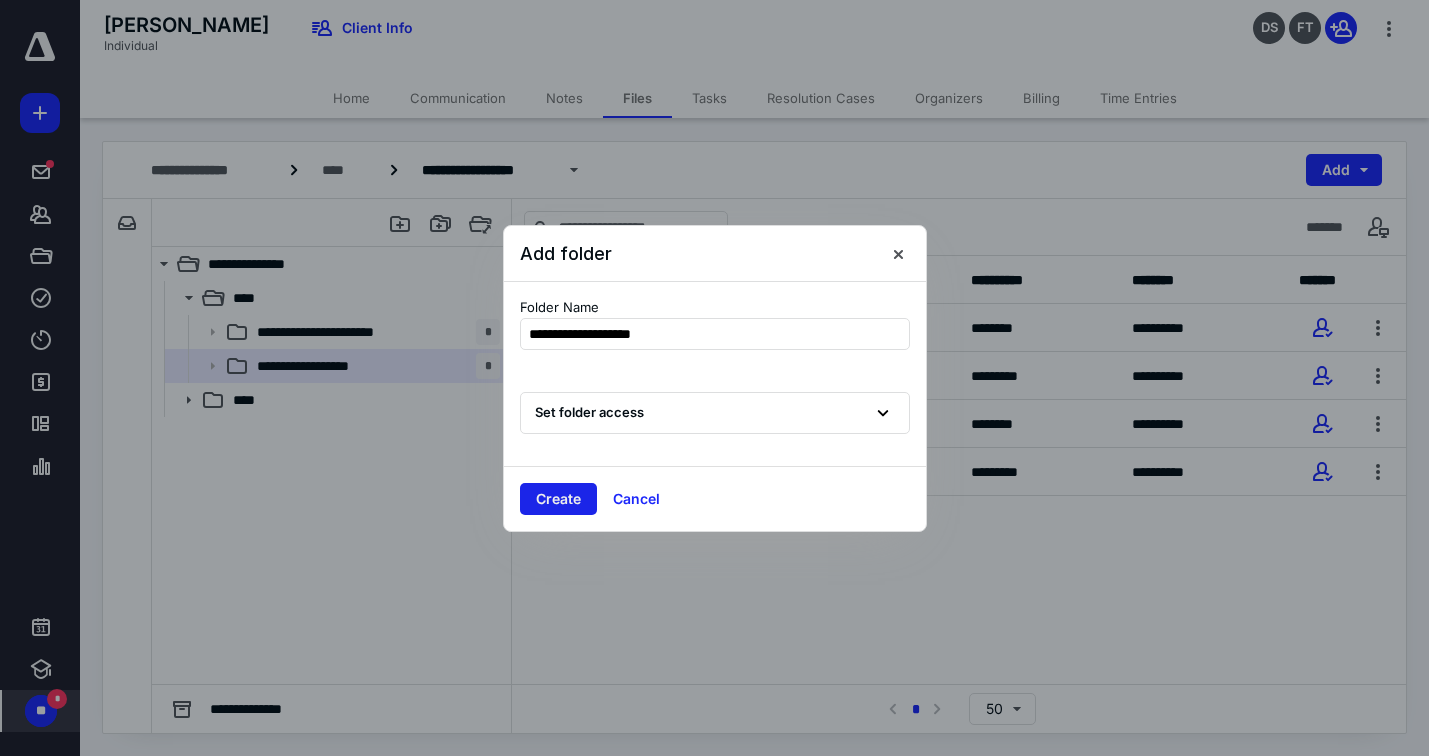 type on "**********" 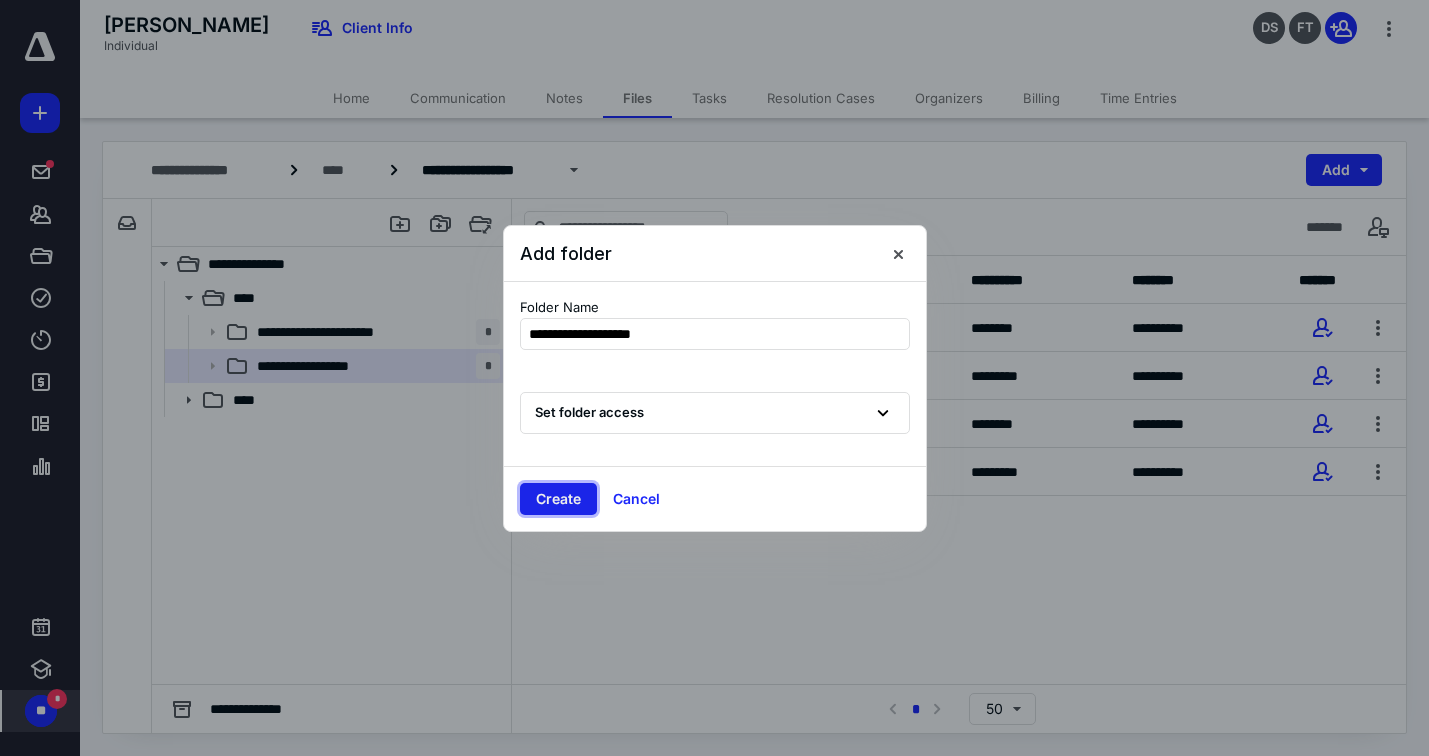 click on "Create" at bounding box center [558, 499] 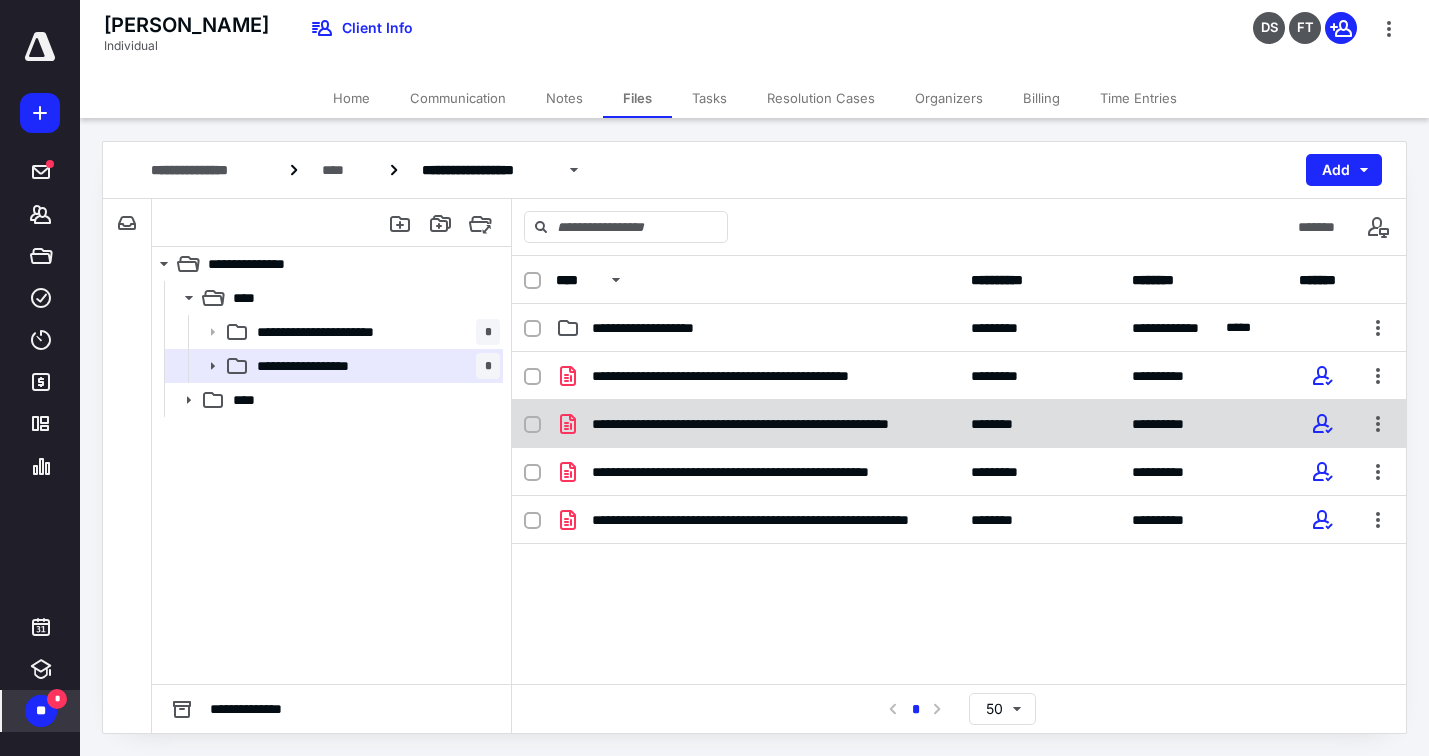 click at bounding box center (532, 425) 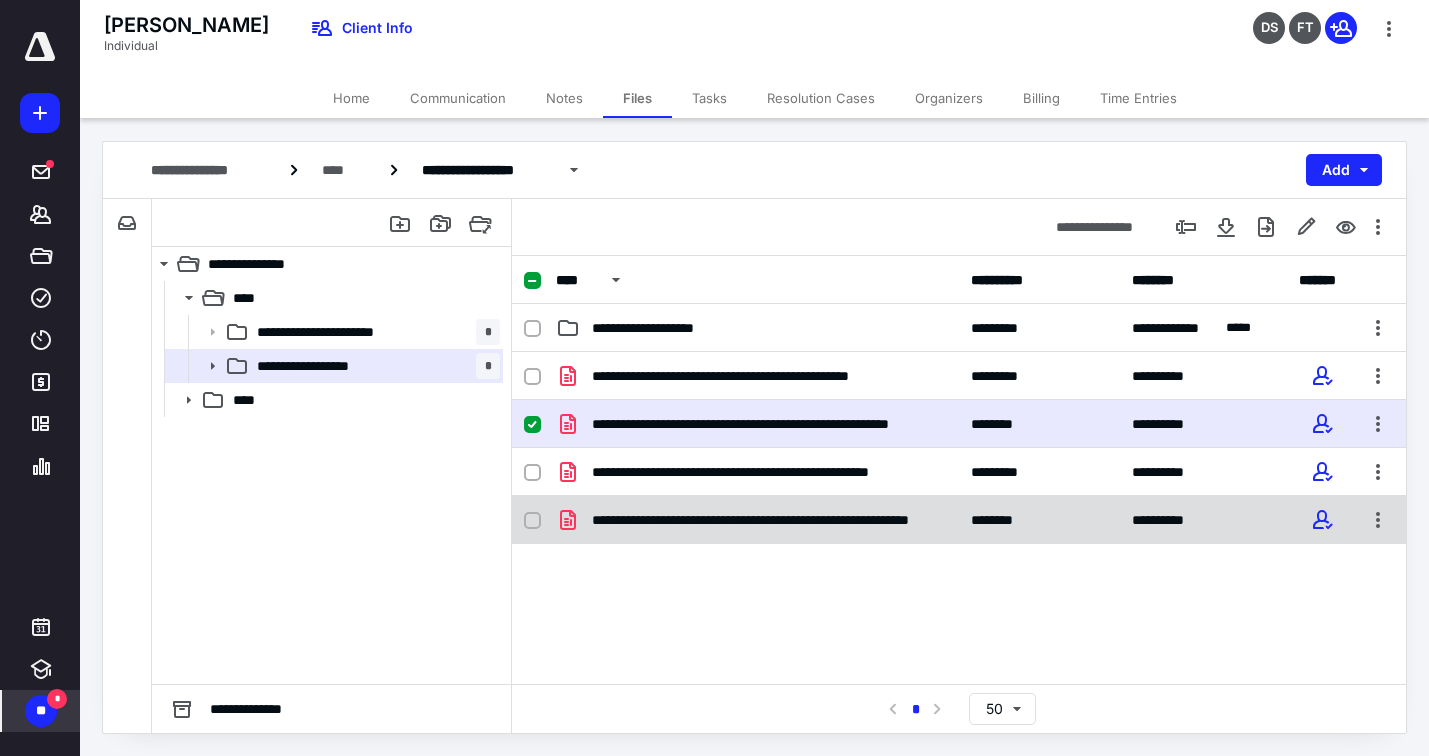 click at bounding box center (532, 521) 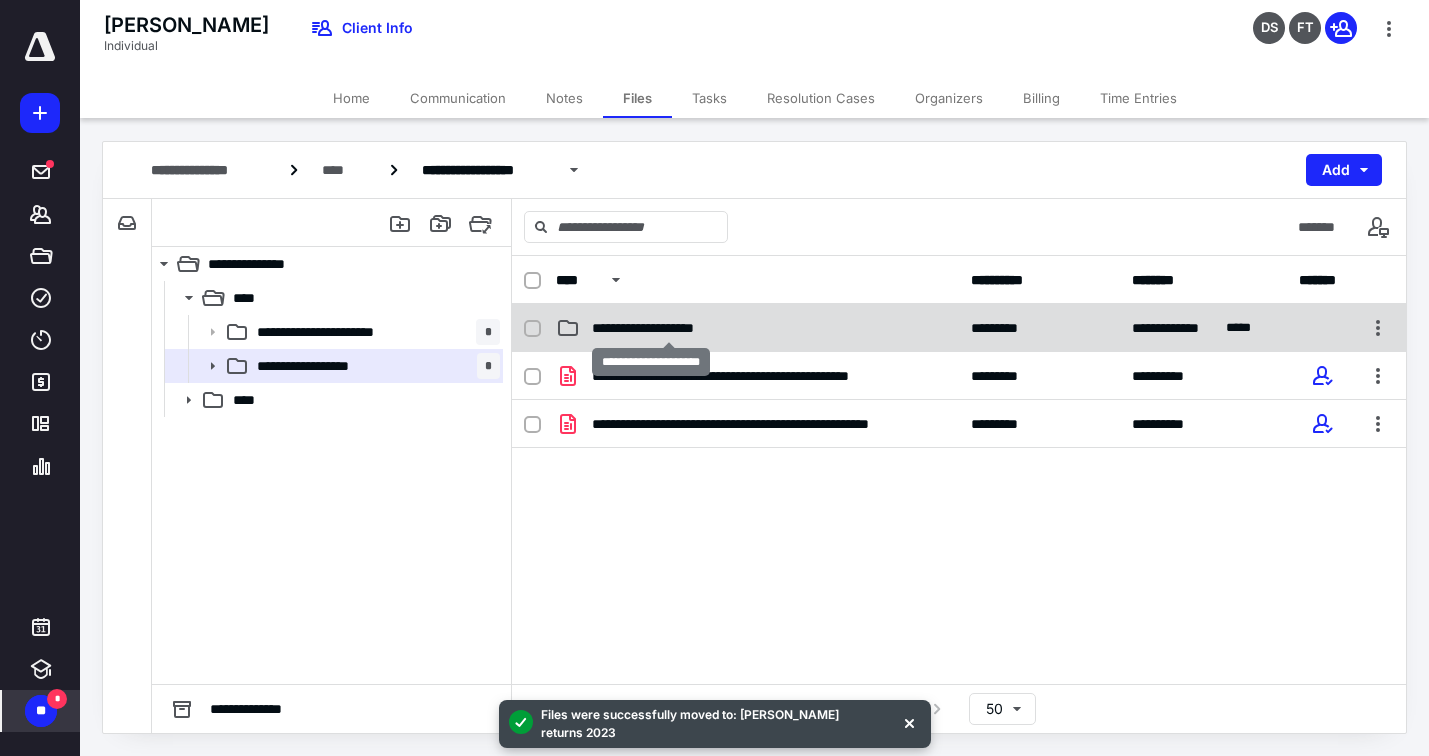 click on "**********" at bounding box center [668, 328] 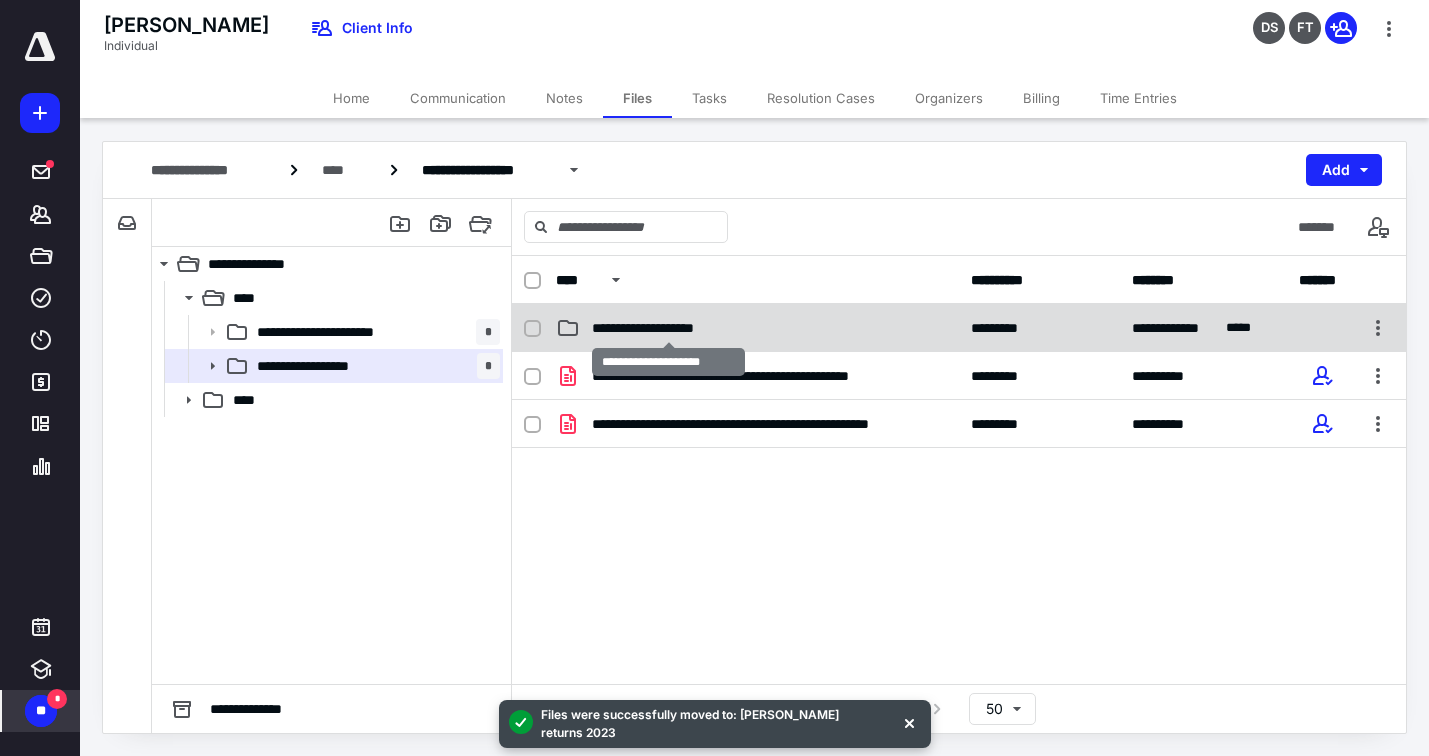 click on "**********" at bounding box center [668, 328] 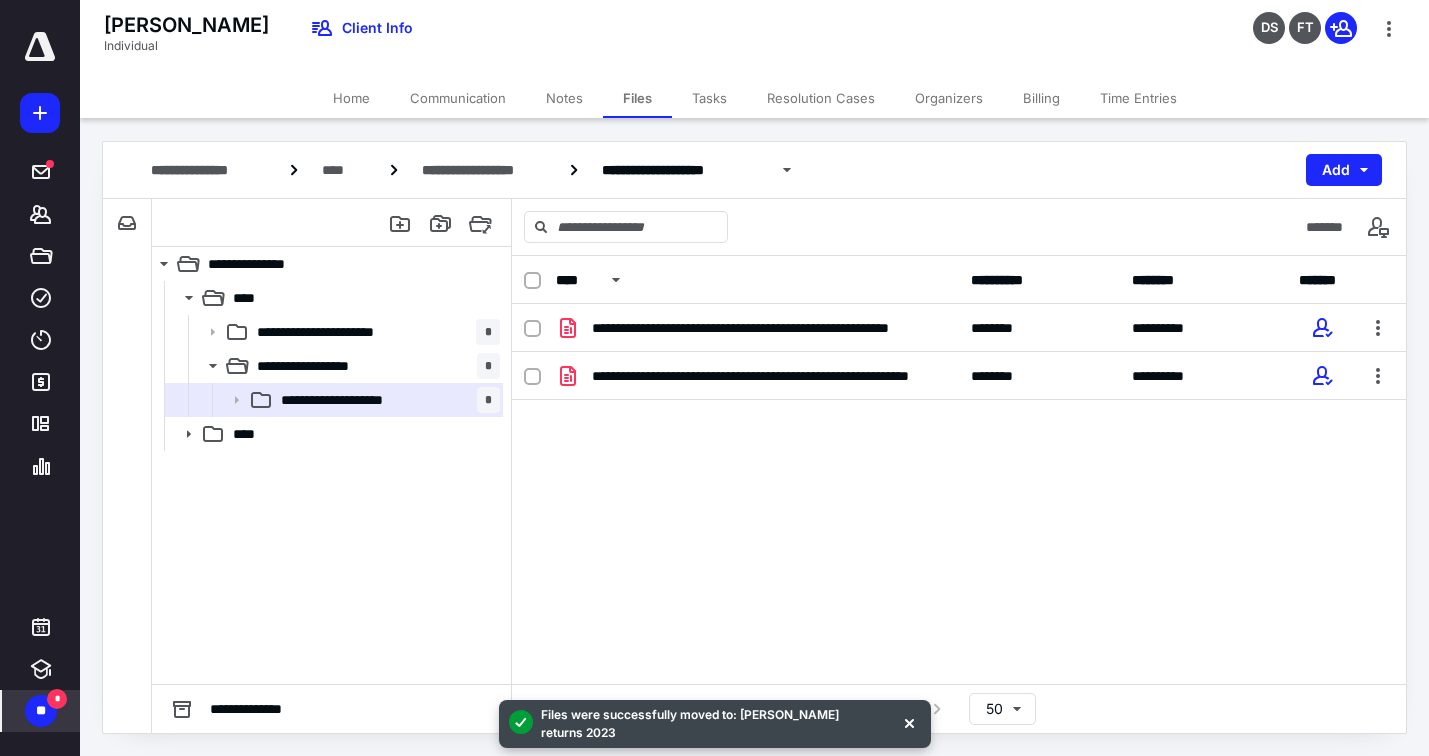 click on "**********" at bounding box center (331, 482) 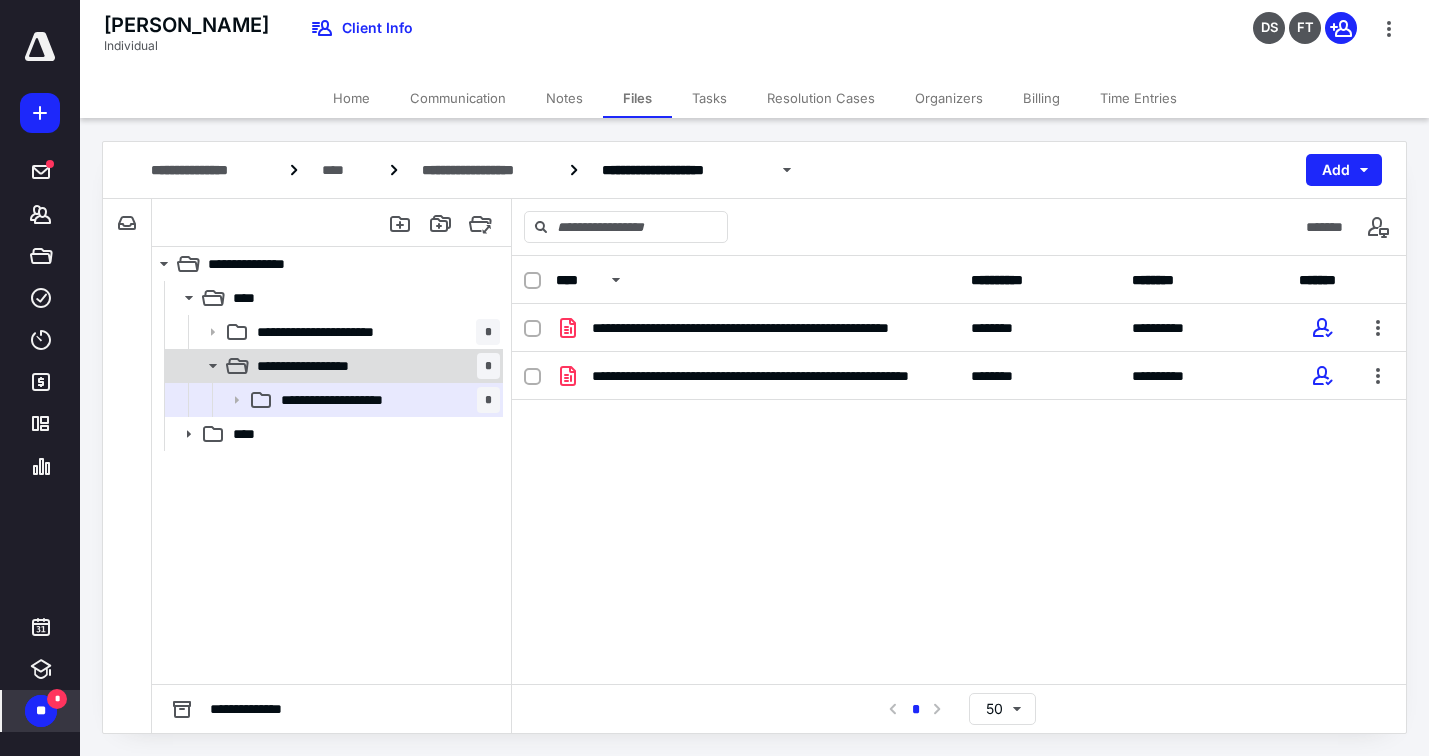 click 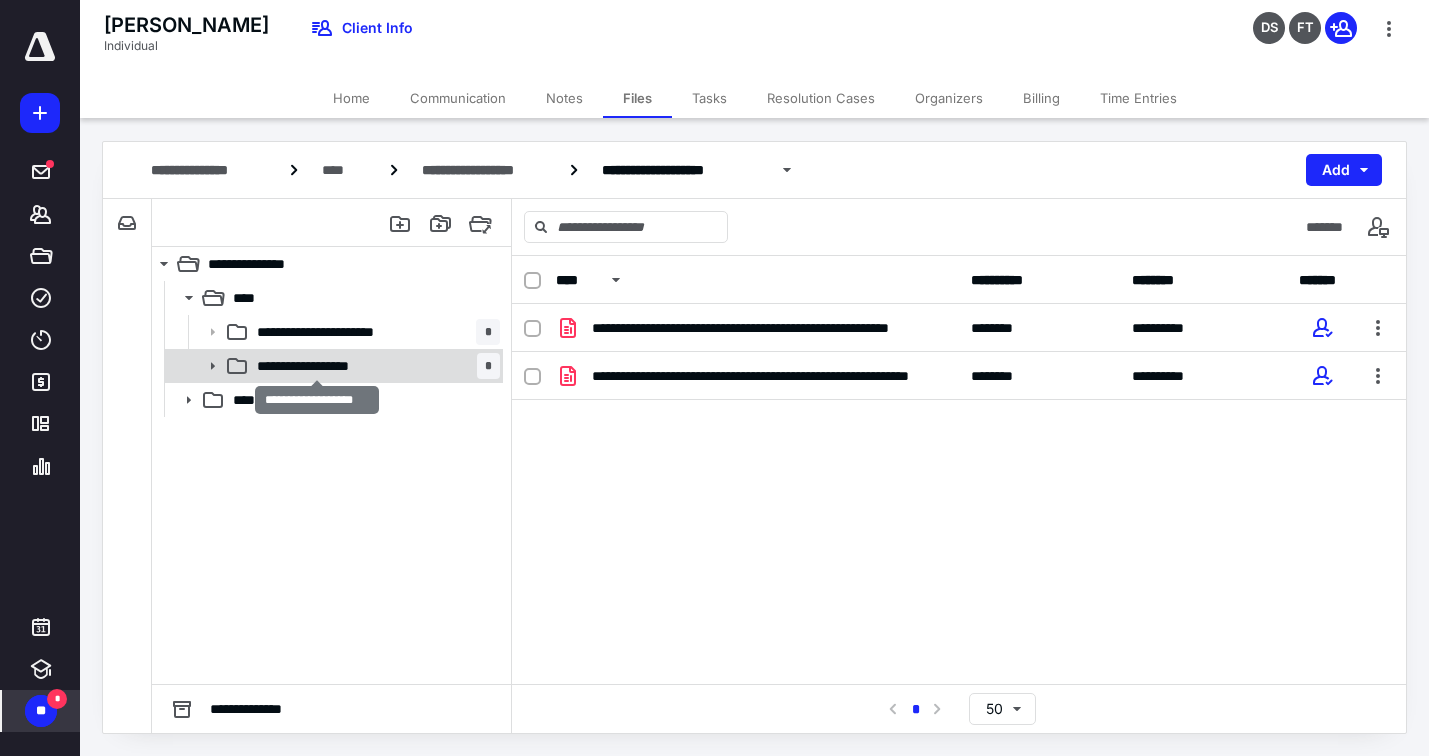 click on "**********" at bounding box center [317, 366] 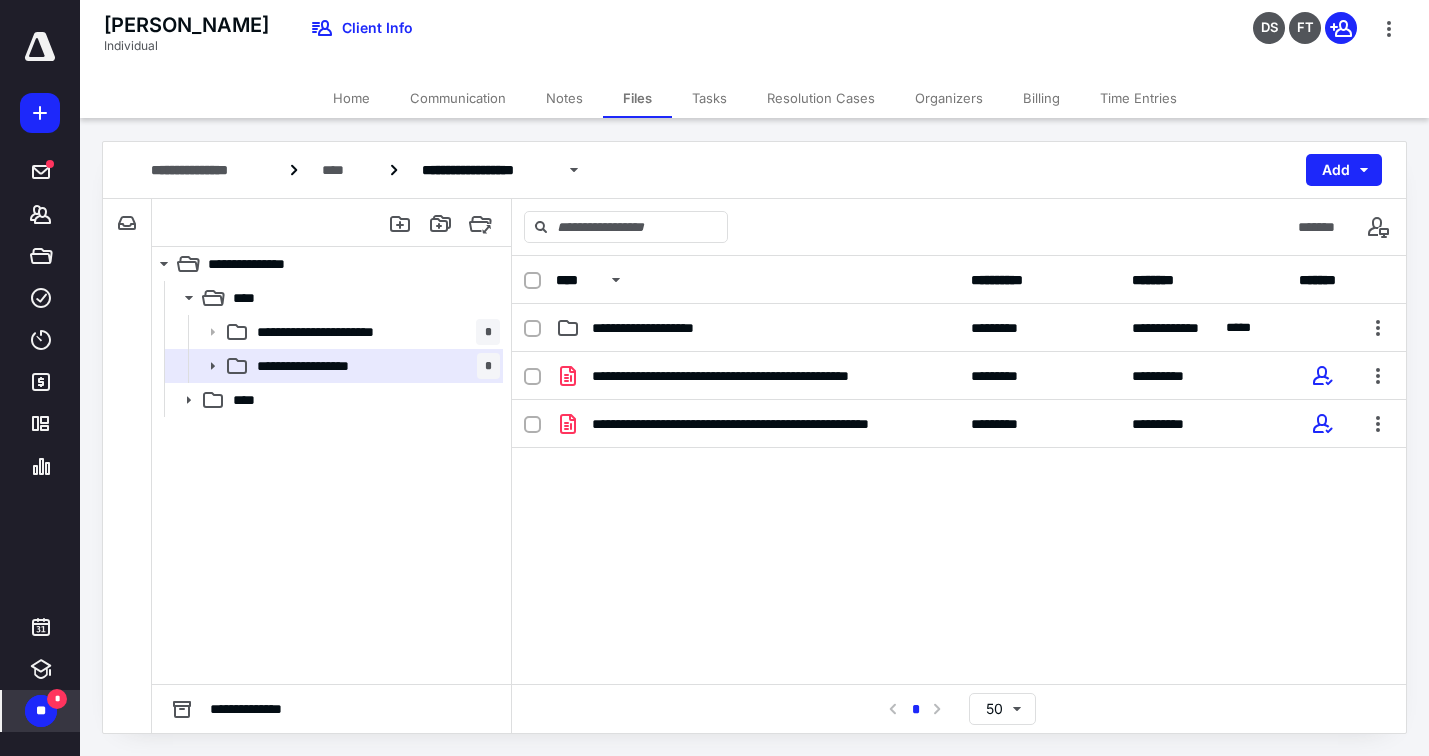 click on "**" at bounding box center [41, 711] 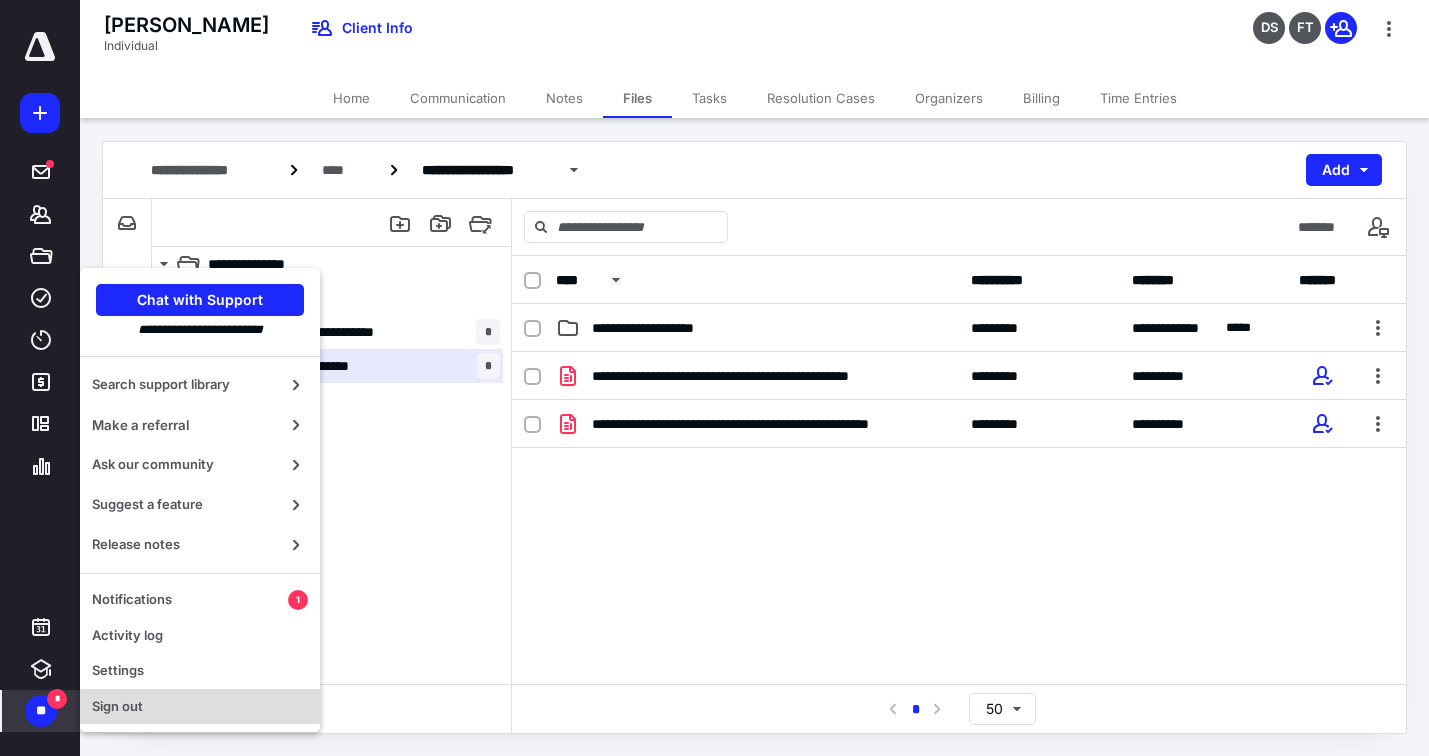 click on "Sign out" at bounding box center [200, 707] 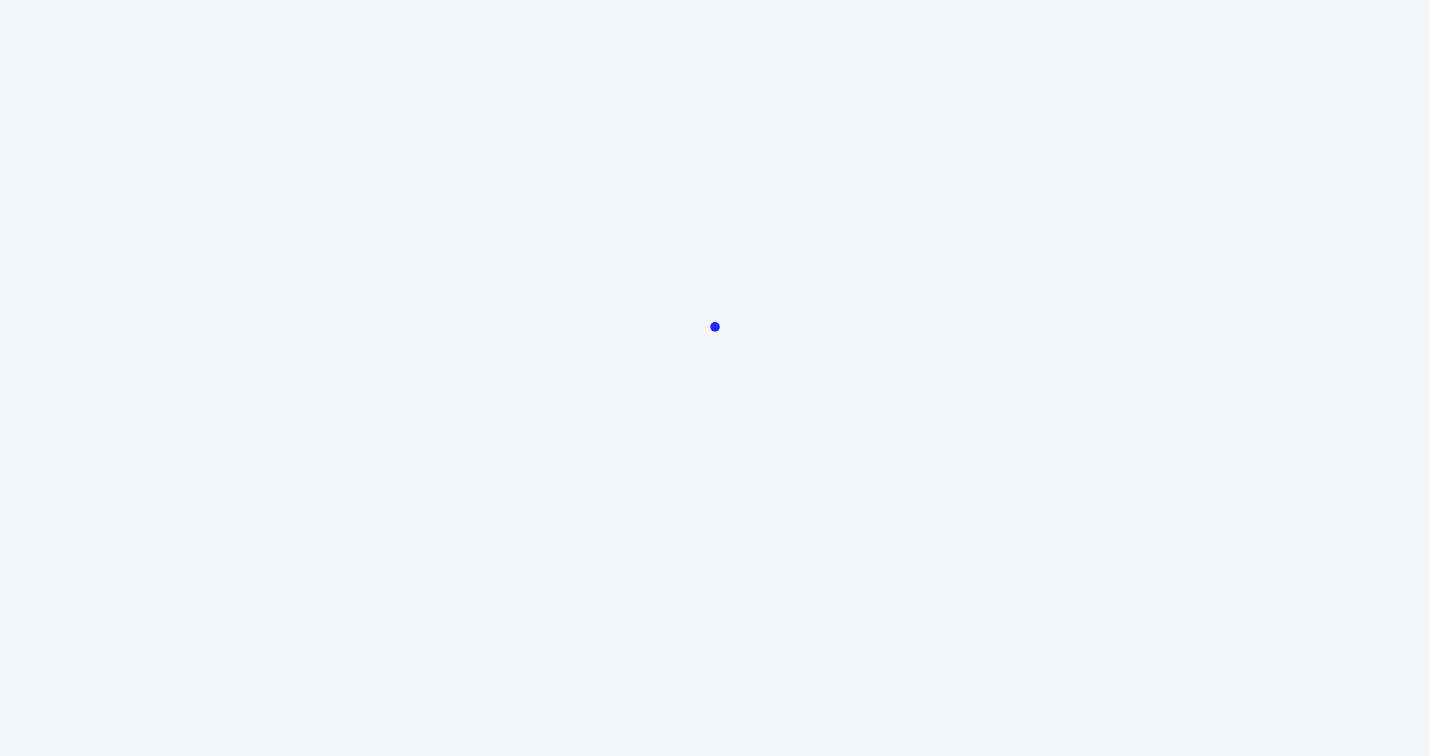 scroll, scrollTop: 0, scrollLeft: 0, axis: both 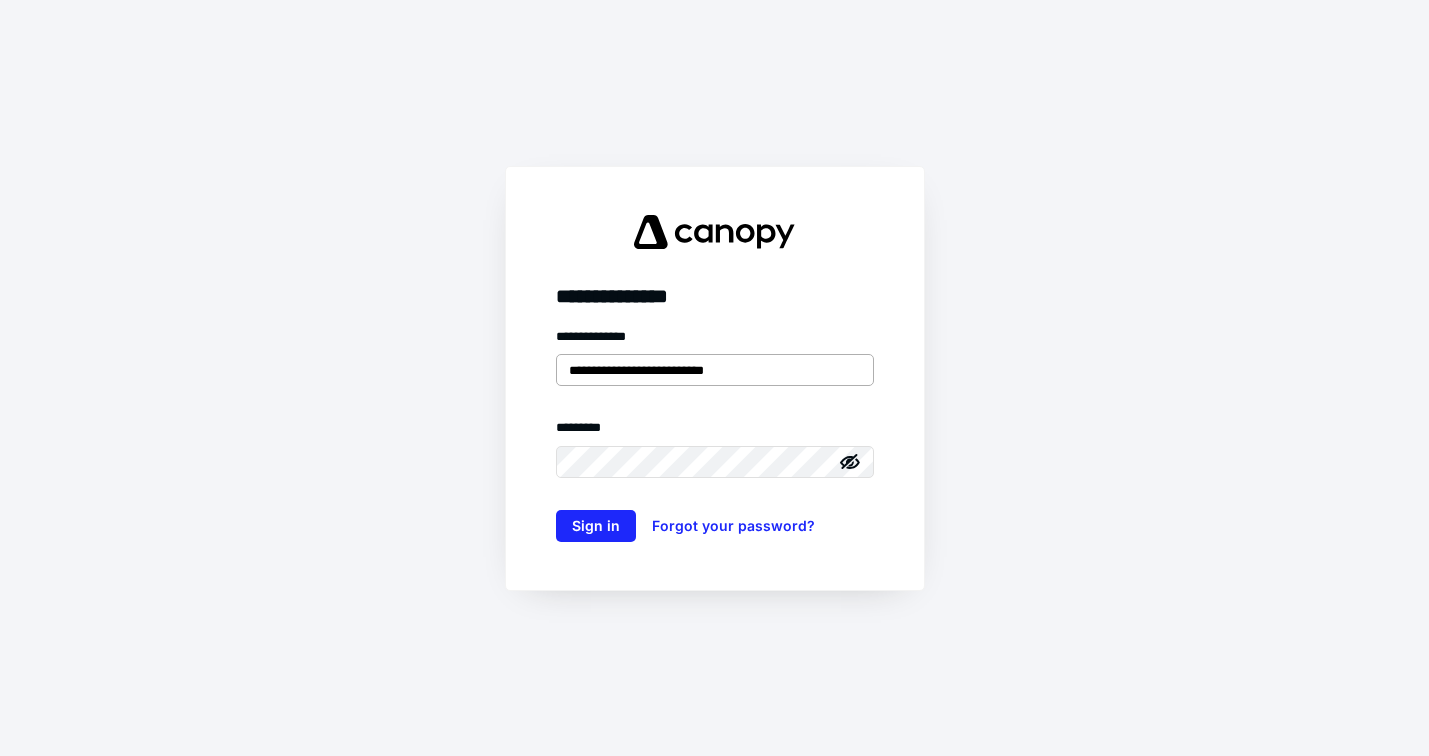 click on "**********" at bounding box center [715, 370] 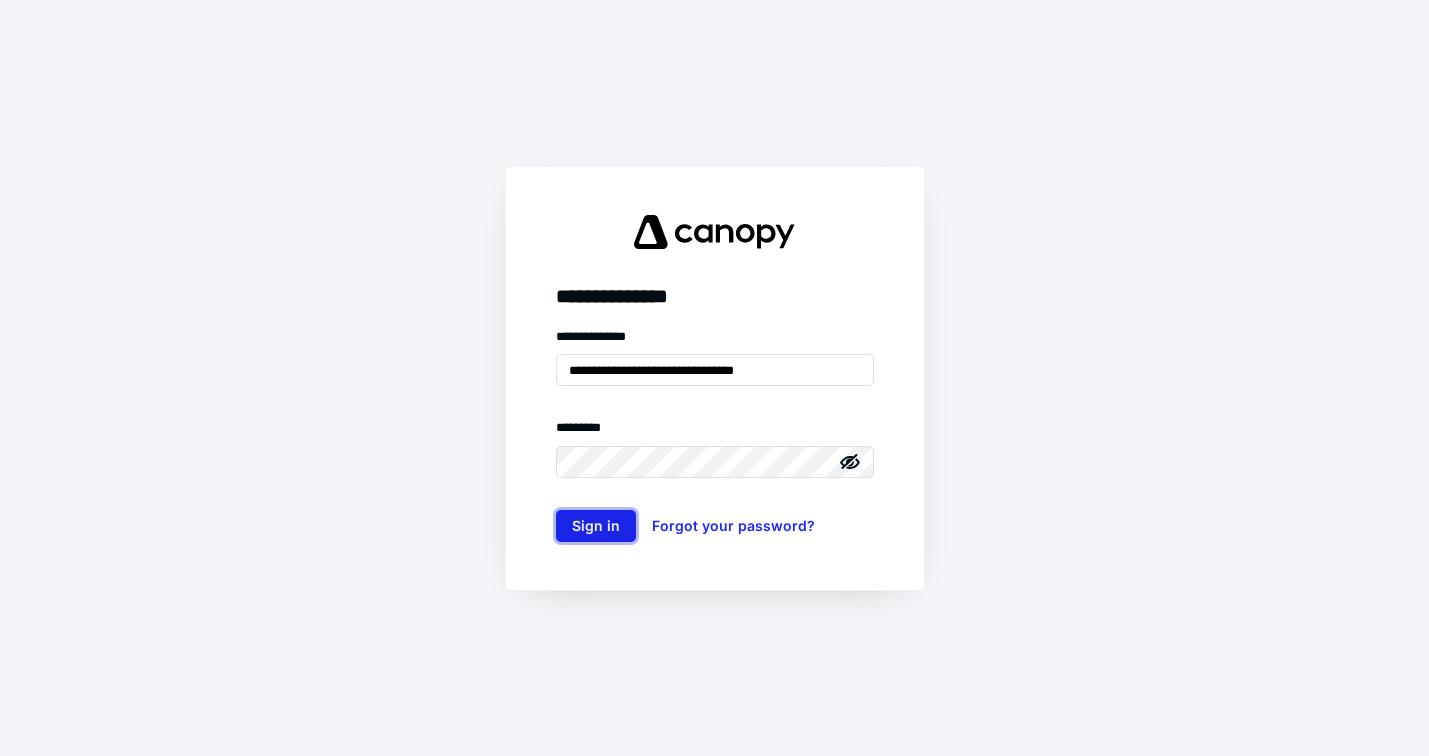 click on "Sign in" at bounding box center [596, 526] 